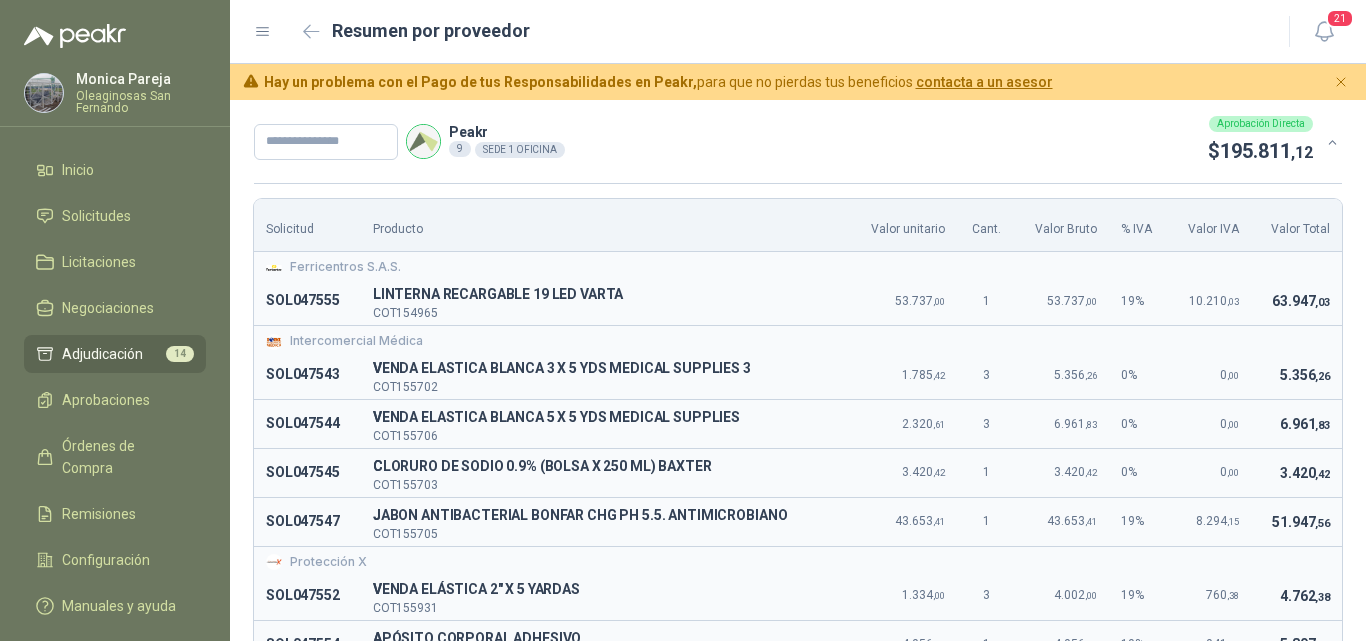 scroll, scrollTop: 0, scrollLeft: 0, axis: both 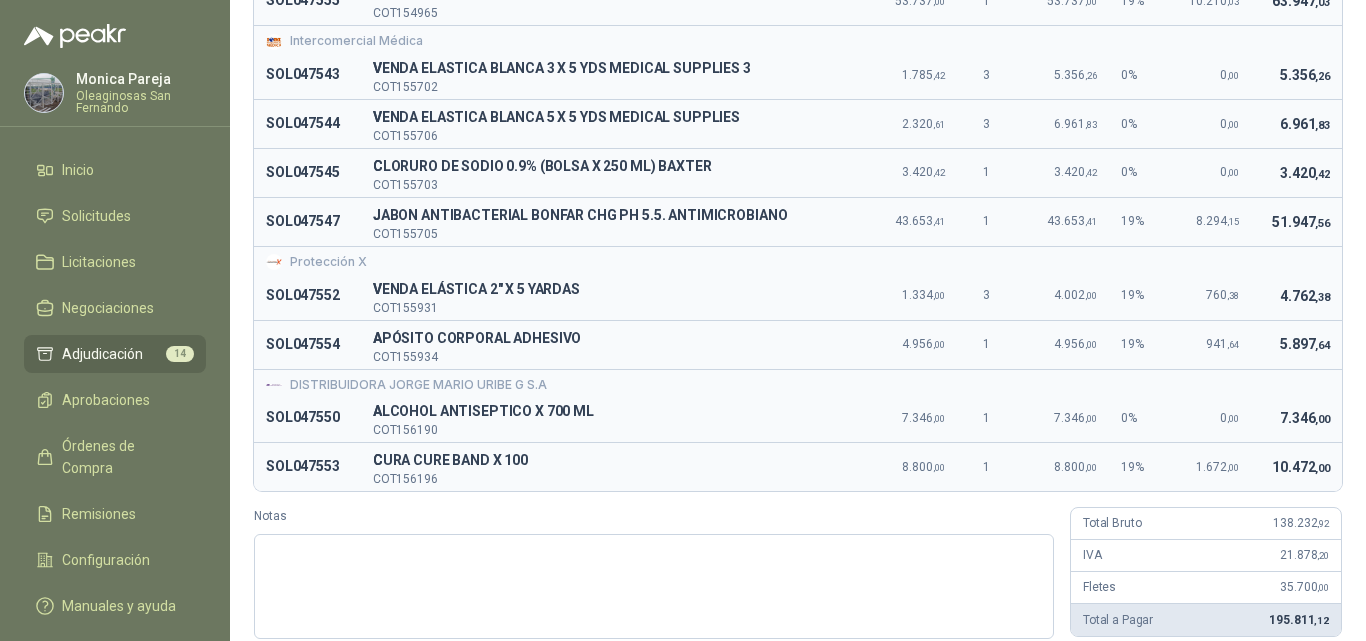 click on "Solicitud Producto Valor unitario Cant. Valor Bruto % IVA Valor IVA Valor Total Ferricentros S.A.S. SOL047555 L LINTERNA RECARGABLE 19 LED VARTA COT154965 53.737 ,00 1 53.737 ,00 19 % 10.210 ,03 63.947 ,03 Intercomercial Médica SOL047543 V VENDA ELASTICA BLANCA 3 X 5 YDS MEDICAL SUPPLIES 3 COT155702 1.785 ,42 3 5.356 ,26 0 % 0 ,00 5.356 ,26 SOL047544 V VENDA ELASTICA BLANCA 5 X 5 YDS MEDICAL SUPPLIES COT155706 2.320 ,61 3 6.961 ,83 0 % 0 ,00 6.961 ,83 SOL047545 C CLORURO DE SODIO 0.9% (BOLSA X 250 ML) BAXTER COT155703 3.420 ,42 1 3.420 ,42 0 % 0 ,00 3.420 ,42 SOL047547 J JABON ANTIBACTERIAL BONFAR CHG PH 5.5. ANTIMICROBIANO COT155705 43.653 ,41 1 43.653 ,41 19 % 8.294 ,15 51.947 ,56 Protección X SOL047552 V VENDA ELÁSTICA 2" X 5 YARDAS COT155931 1.334 ,00 3 4.002 ,00 19 % 760 ,38 4.762 ,38 SOL047554 A APÓSITO CORPORAL ADHESIVO COT155934 4.956 ,00 1 4.956 ,00 19 % 941 ,64 5.897 ,64 DISTRIBUIDORA JORGE MARIO URIBE G S.A SOL047550 A ALCOHOL ANTISEPTICO X 700 ML COT156190 7.346 ,00 1 7.346 ,00 0 % 0 ,00 7.346" at bounding box center (798, 269) 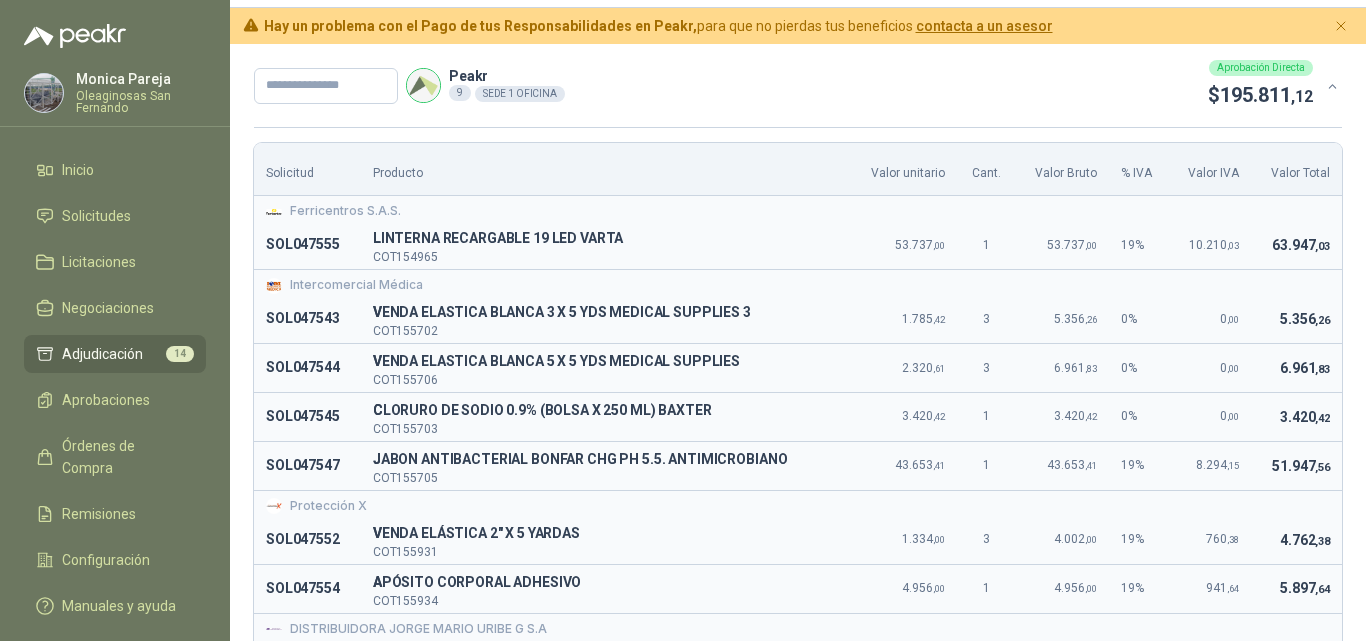 scroll, scrollTop: 0, scrollLeft: 0, axis: both 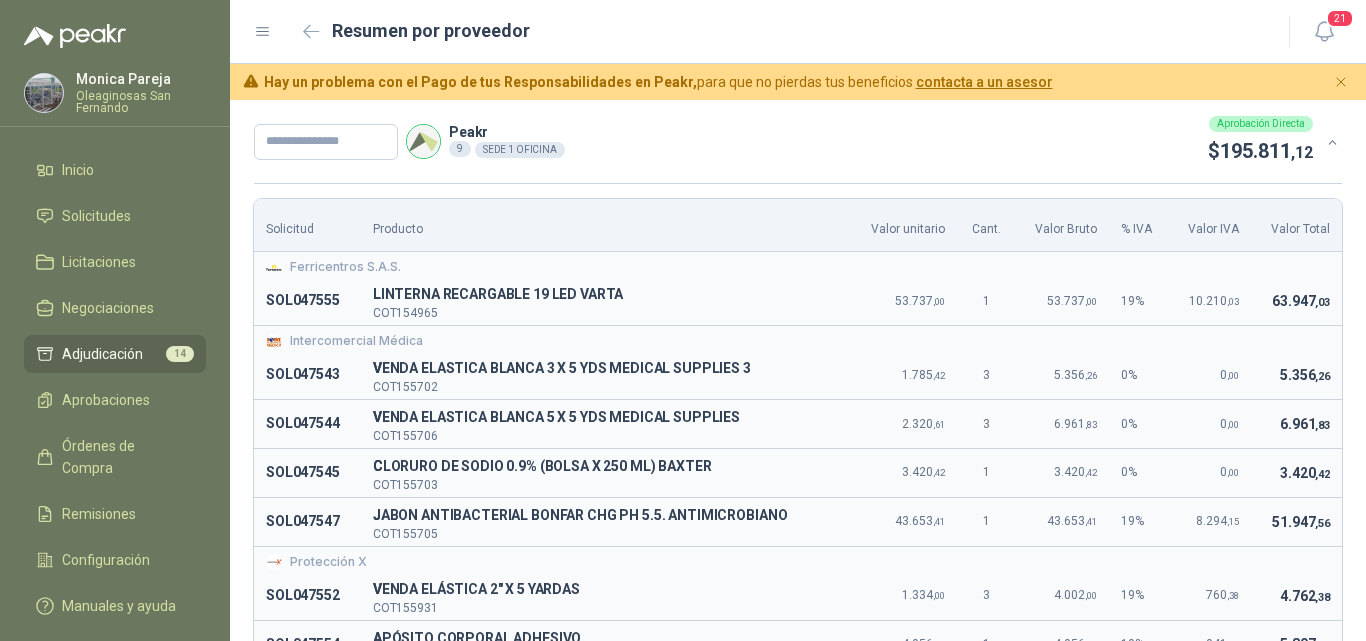 click on "5.356 ,26" at bounding box center [1296, 375] 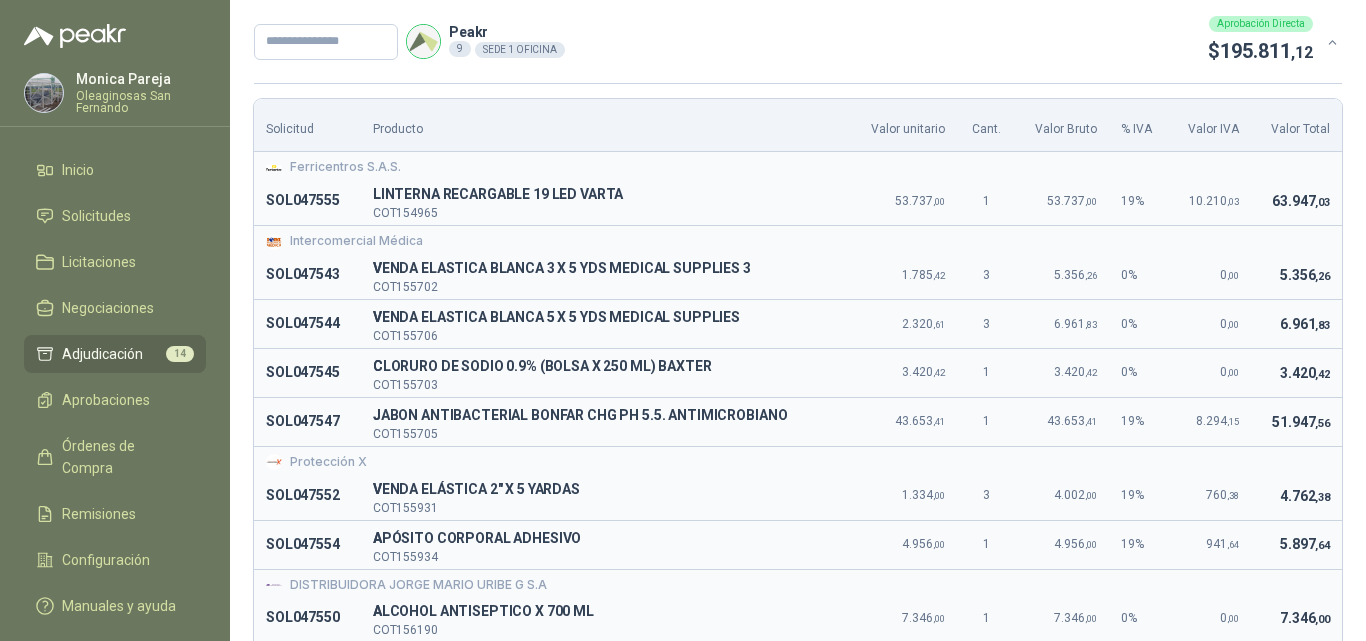 click on "51.947 ,56" at bounding box center (1296, 421) 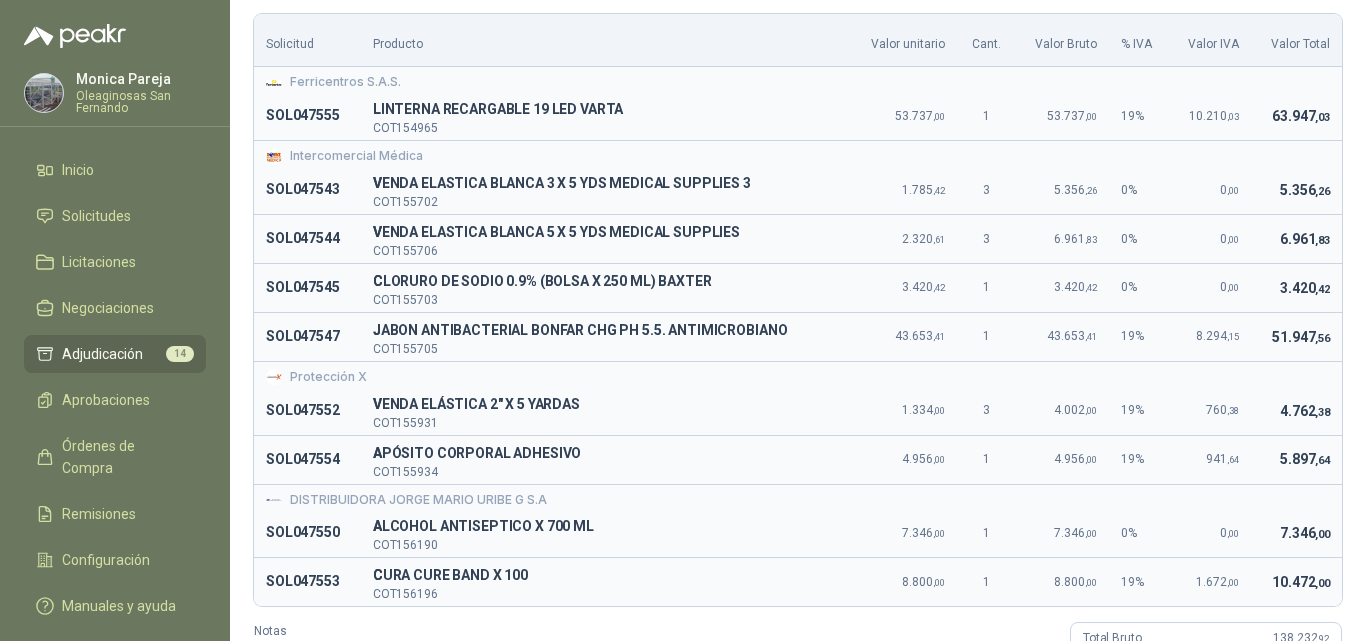 scroll, scrollTop: 200, scrollLeft: 0, axis: vertical 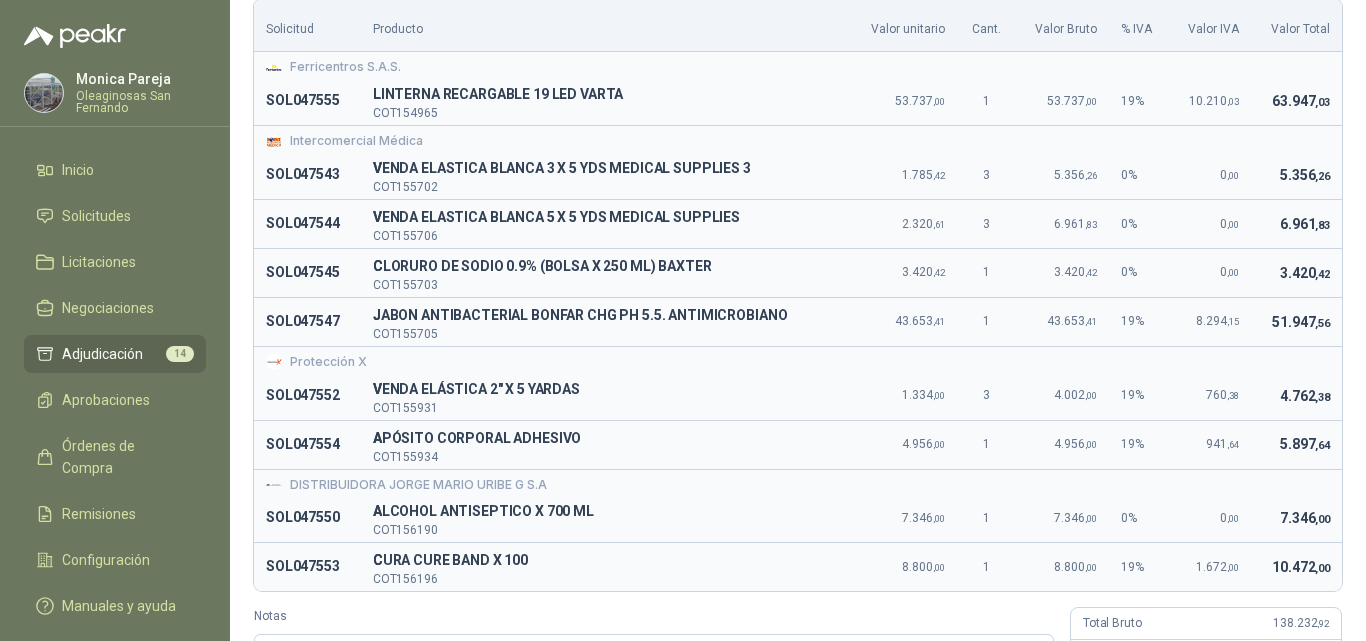 click on "Protección X" at bounding box center [798, 358] 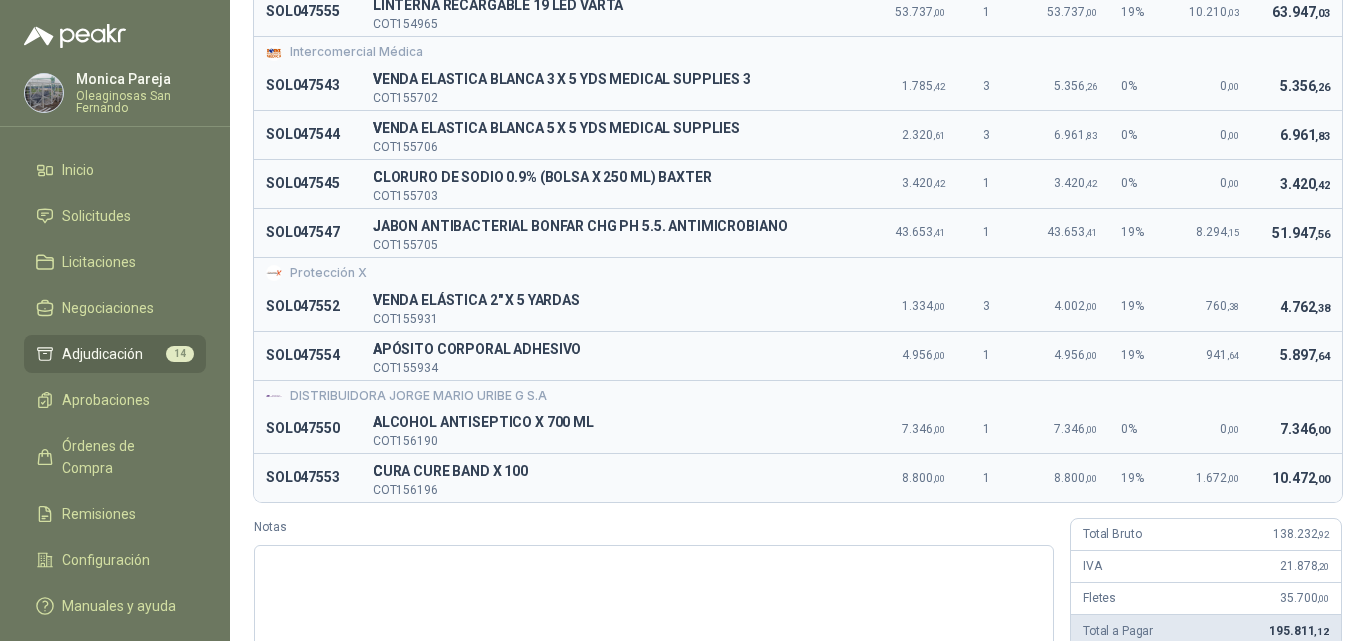scroll, scrollTop: 394, scrollLeft: 0, axis: vertical 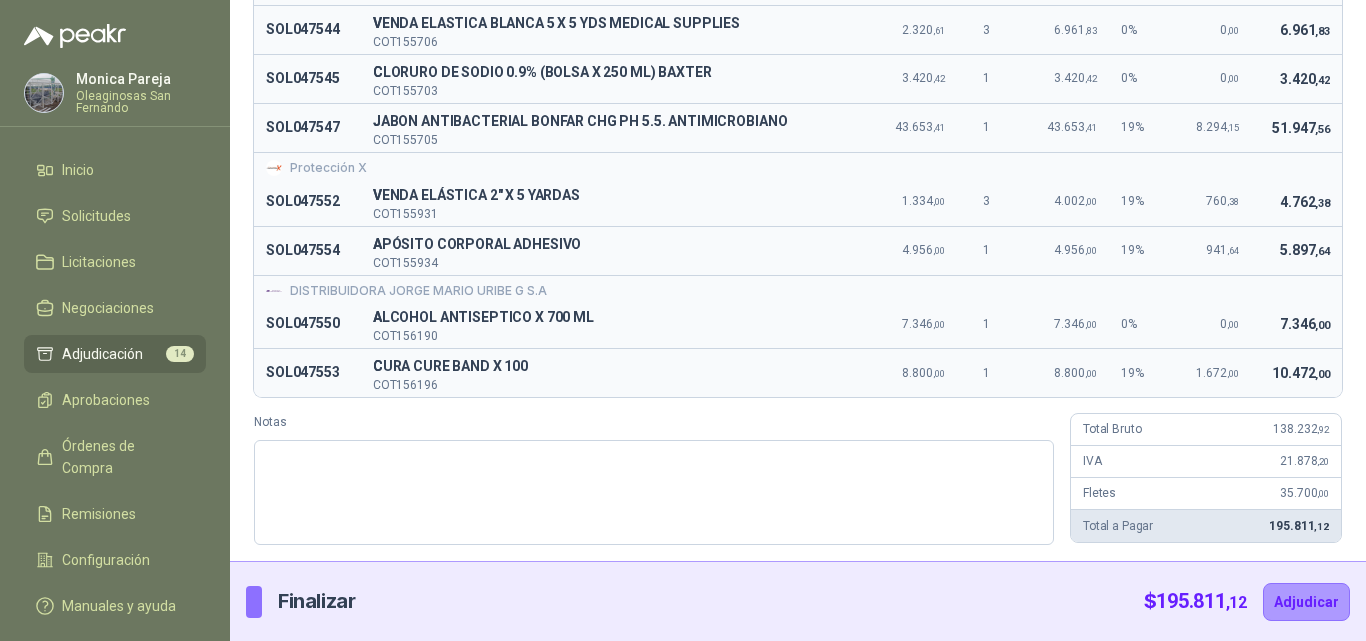 click on "Solicitud Producto Valor unitario Cant. Valor Bruto % IVA Valor IVA Valor Total Ferricentros S.A.S. SOL047555 L LINTERNA RECARGABLE 19 LED VARTA COT154965 53.737 ,00 1 53.737 ,00 19 % 10.210 ,03 63.947 ,03 Intercomercial Médica SOL047543 V VENDA ELASTICA BLANCA 3 X 5 YDS MEDICAL SUPPLIES 3 COT155702 1.785 ,42 3 5.356 ,26 0 % 0 ,00 5.356 ,26 SOL047544 V VENDA ELASTICA BLANCA 5 X 5 YDS MEDICAL SUPPLIES COT155706 2.320 ,61 3 6.961 ,83 0 % 0 ,00 6.961 ,83 SOL047545 C CLORURO DE SODIO 0.9% (BOLSA X 250 ML) BAXTER COT155703 3.420 ,42 1 3.420 ,42 0 % 0 ,00 3.420 ,42 SOL047547 J JABON ANTIBACTERIAL BONFAR CHG PH 5.5. ANTIMICROBIANO COT155705 43.653 ,41 1 43.653 ,41 19 % 8.294 ,15 51.947 ,56 Protección X SOL047552 V VENDA ELÁSTICA 2" X 5 YARDAS COT155931 1.334 ,00 3 4.002 ,00 19 % 760 ,38 4.762 ,38 SOL047554 A APÓSITO CORPORAL ADHESIVO COT155934 4.956 ,00 1 4.956 ,00 19 % 941 ,64 5.897 ,64 DISTRIBUIDORA JORGE MARIO URIBE G S.A SOL047550 A ALCOHOL ANTISEPTICO X 700 ML COT156190 7.346 ,00 1 7.346 ,00 0 % 0 ,00 7.346" at bounding box center (798, 175) 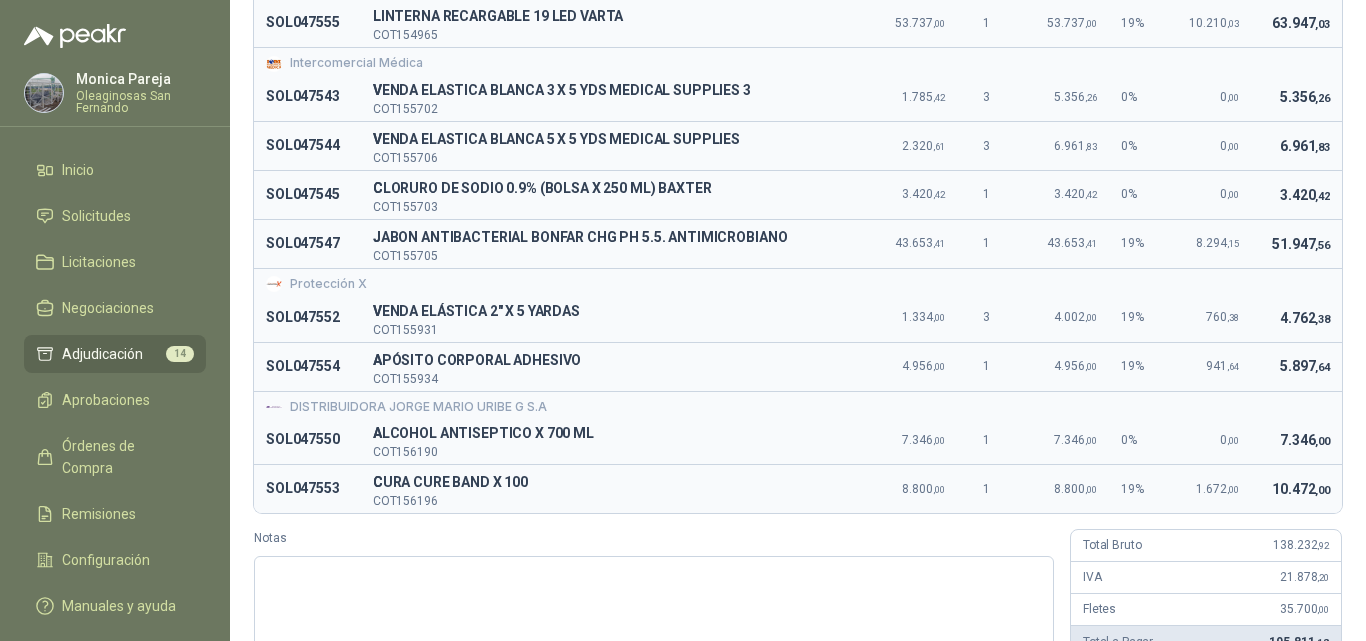 scroll, scrollTop: 294, scrollLeft: 0, axis: vertical 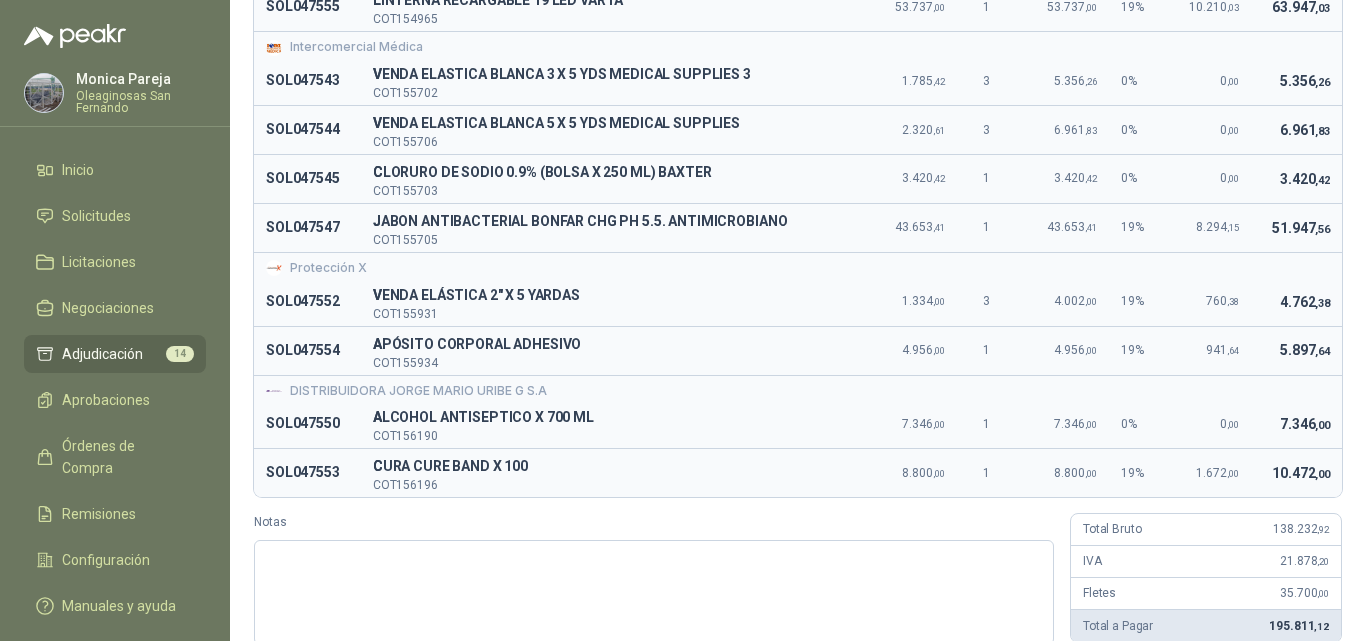 click on "5.897 ,64" at bounding box center [1296, 350] 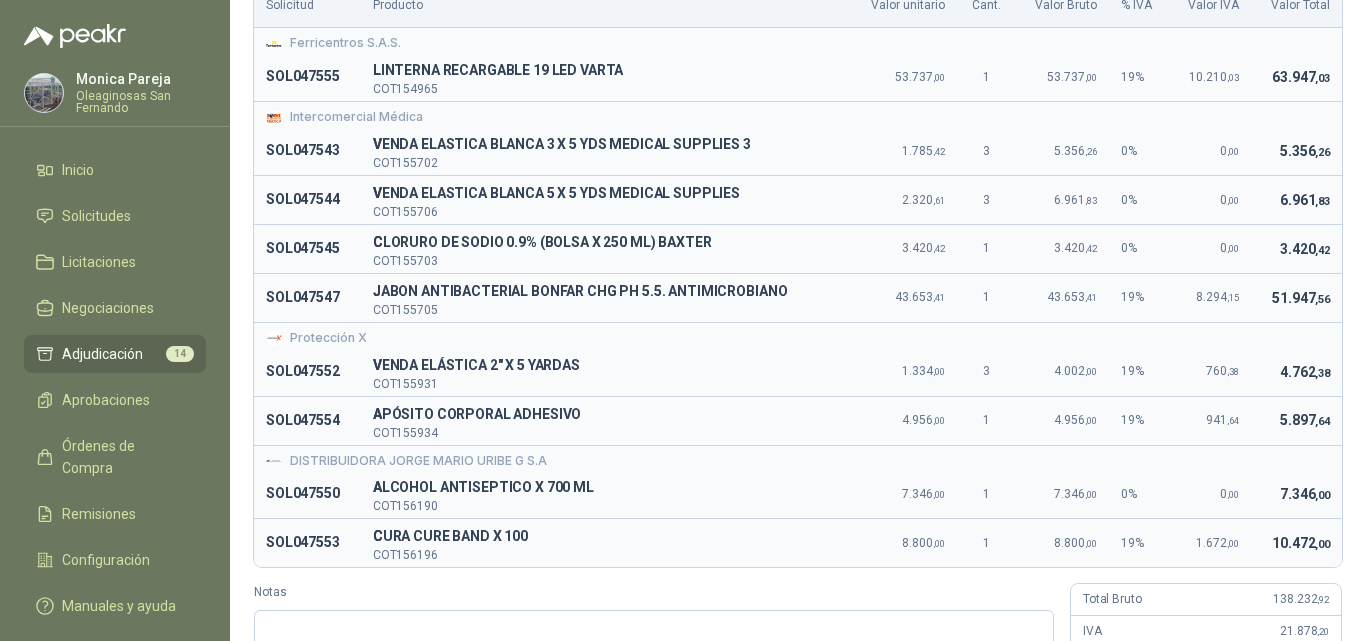 scroll, scrollTop: 194, scrollLeft: 0, axis: vertical 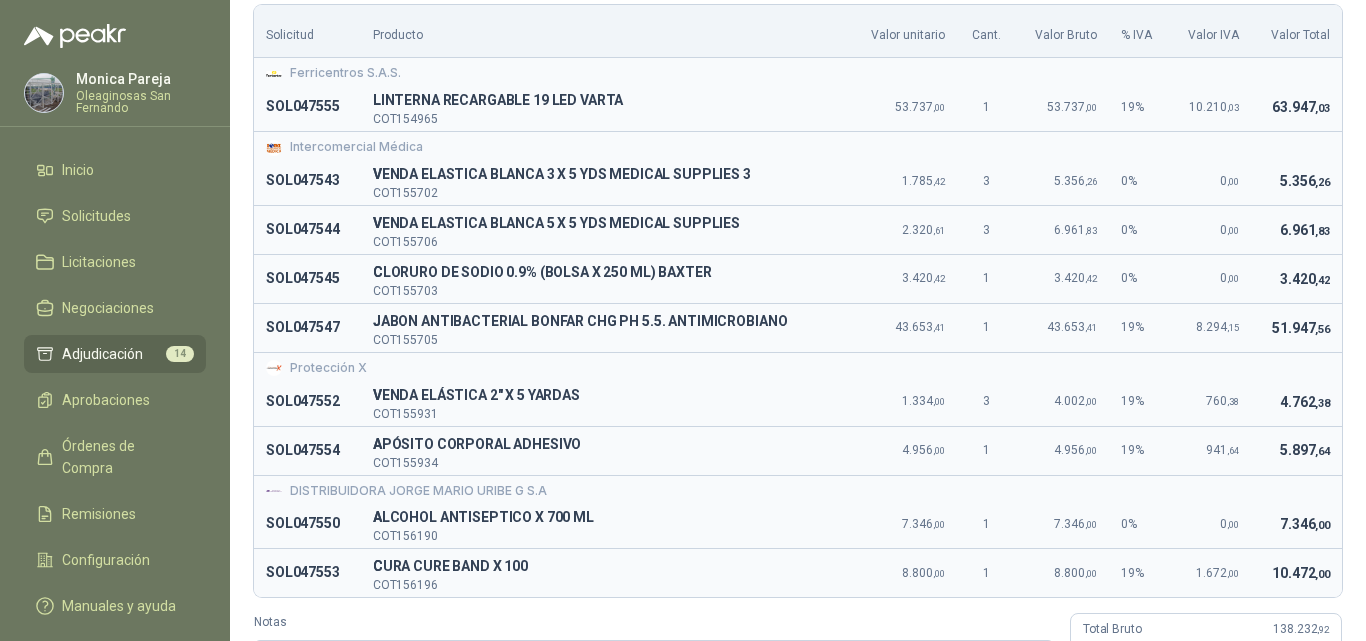 click on "Solicitud Producto Valor unitario Cant. Valor Bruto % IVA Valor IVA Valor Total Ferricentros S.A.S. SOL047555 L LINTERNA RECARGABLE 19 LED VARTA COT154965 53.737 ,00 1 53.737 ,00 19 % 10.210 ,03 63.947 ,03 Intercomercial Médica SOL047543 V VENDA ELASTICA BLANCA 3 X 5 YDS MEDICAL SUPPLIES 3 COT155702 1.785 ,42 3 5.356 ,26 0 % 0 ,00 5.356 ,26 SOL047544 V VENDA ELASTICA BLANCA 5 X 5 YDS MEDICAL SUPPLIES COT155706 2.320 ,61 3 6.961 ,83 0 % 0 ,00 6.961 ,83 SOL047545 C CLORURO DE SODIO 0.9% (BOLSA X 250 ML) BAXTER COT155703 3.420 ,42 1 3.420 ,42 0 % 0 ,00 3.420 ,42 SOL047547 J JABON ANTIBACTERIAL BONFAR CHG PH 5.5. ANTIMICROBIANO COT155705 43.653 ,41 1 43.653 ,41 19 % 8.294 ,15 51.947 ,56 Protección X SOL047552 V VENDA ELÁSTICA 2" X 5 YARDAS COT155931 1.334 ,00 3 4.002 ,00 19 % 760 ,38 4.762 ,38 SOL047554 A APÓSITO CORPORAL ADHESIVO COT155934 4.956 ,00 1 4.956 ,00 19 % 941 ,64 5.897 ,64 DISTRIBUIDORA JORGE MARIO URIBE G S.A SOL047550 A ALCOHOL ANTISEPTICO X 700 ML COT156190 7.346 ,00 1 7.346 ,00 0 % 0 ,00 7.346" at bounding box center [798, 375] 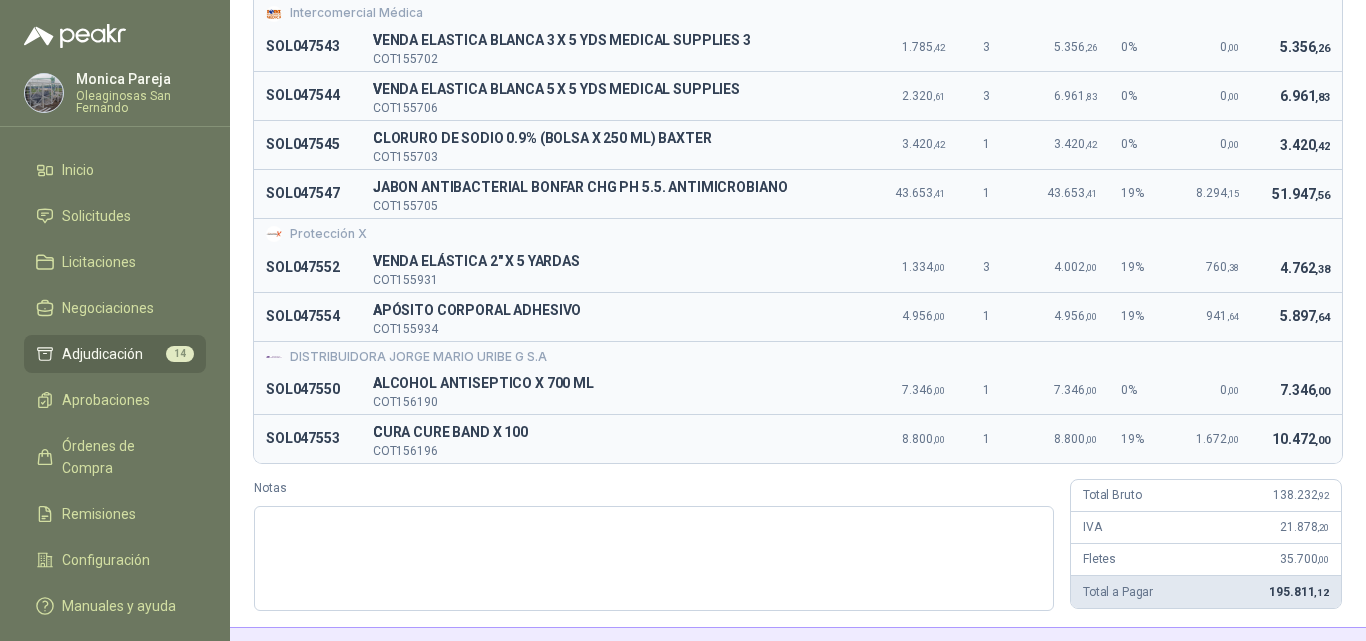 scroll, scrollTop: 360, scrollLeft: 0, axis: vertical 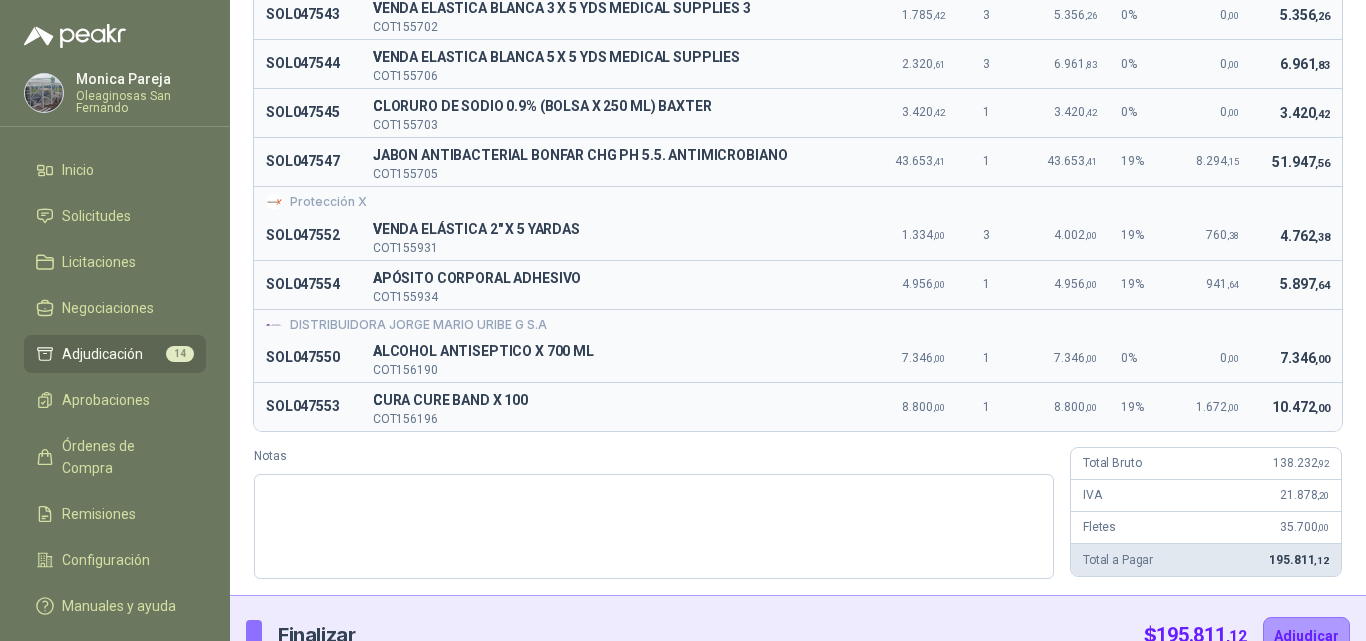 click on "Solicitud Producto Valor unitario Cant. Valor Bruto % IVA Valor IVA Valor Total Ferricentros S.A.S. SOL047555 L LINTERNA RECARGABLE 19 LED VARTA COT154965 53.737 ,00 1 53.737 ,00 19 % 10.210 ,03 63.947 ,03 Intercomercial Médica SOL047543 V VENDA ELASTICA BLANCA 3 X 5 YDS MEDICAL SUPPLIES 3 COT155702 1.785 ,42 3 5.356 ,26 0 % 0 ,00 5.356 ,26 SOL047544 V VENDA ELASTICA BLANCA 5 X 5 YDS MEDICAL SUPPLIES COT155706 2.320 ,61 3 6.961 ,83 0 % 0 ,00 6.961 ,83 SOL047545 C CLORURO DE SODIO 0.9% (BOLSA X 250 ML) BAXTER COT155703 3.420 ,42 1 3.420 ,42 0 % 0 ,00 3.420 ,42 SOL047547 J JABON ANTIBACTERIAL BONFAR CHG PH 5.5. ANTIMICROBIANO COT155705 43.653 ,41 1 43.653 ,41 19 % 8.294 ,15 51.947 ,56 Protección X SOL047552 V VENDA ELÁSTICA 2" X 5 YARDAS COT155931 1.334 ,00 3 4.002 ,00 19 % 760 ,38 4.762 ,38 SOL047554 A APÓSITO CORPORAL ADHESIVO COT155934 4.956 ,00 1 4.956 ,00 19 % 941 ,64 5.897 ,64 DISTRIBUIDORA JORGE MARIO URIBE G S.A SOL047550 A ALCOHOL ANTISEPTICO X 700 ML COT156190 7.346 ,00 1 7.346 ,00 0 % 0 ,00 7.346" at bounding box center [798, 209] 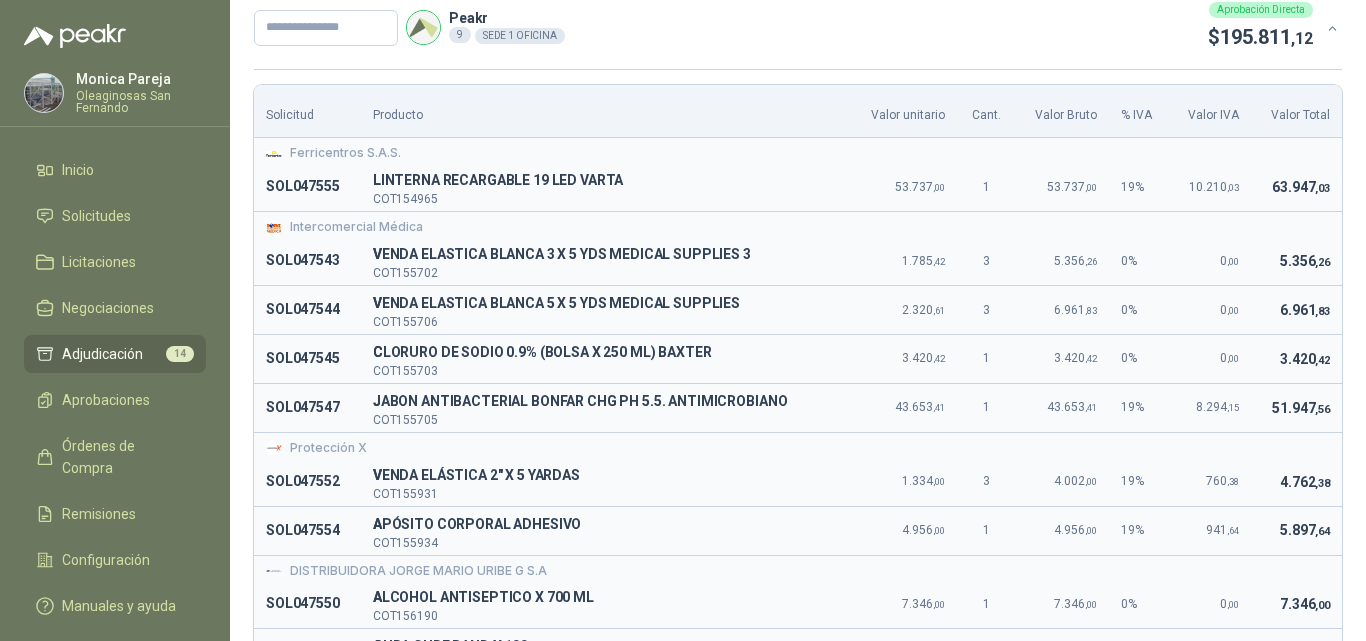 scroll, scrollTop: 60, scrollLeft: 0, axis: vertical 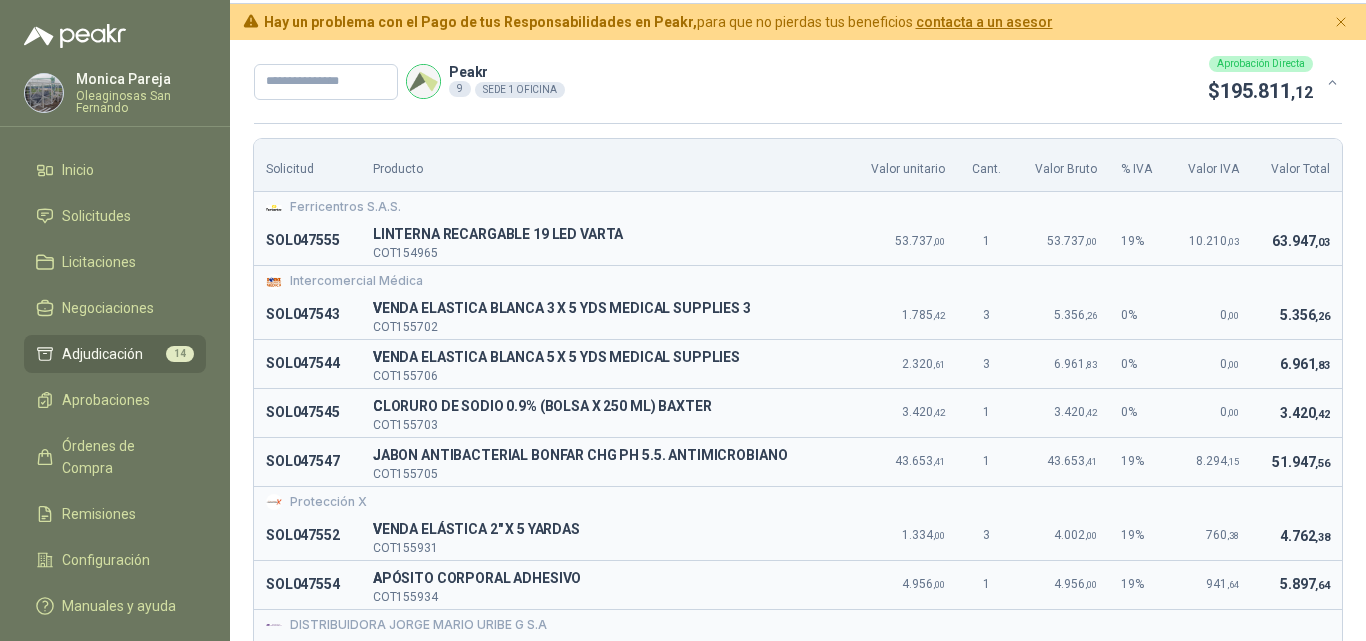 click on "Protección X" at bounding box center [798, 502] 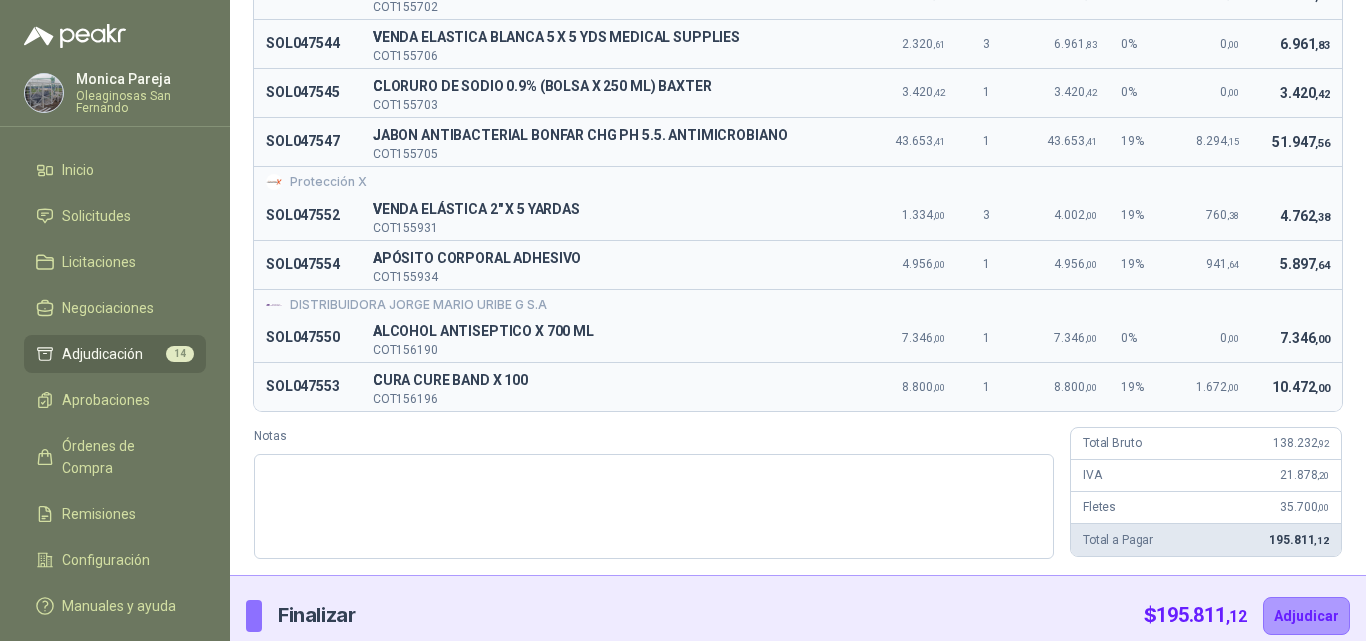 scroll, scrollTop: 394, scrollLeft: 0, axis: vertical 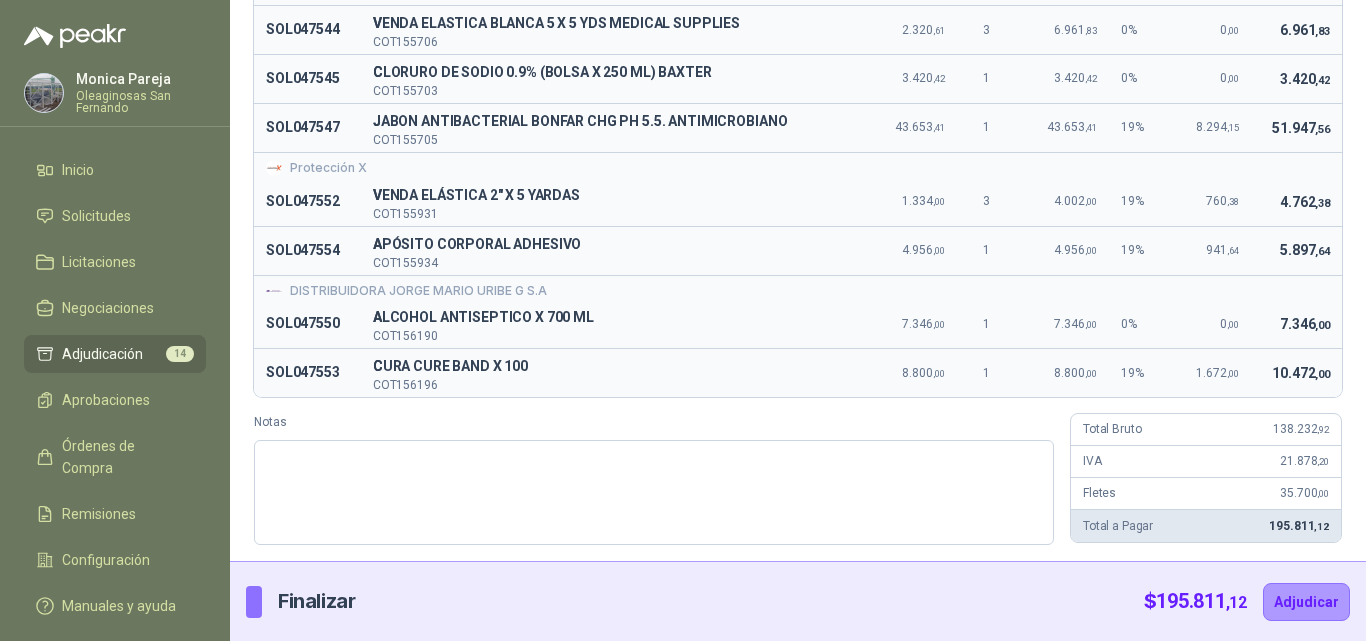 click on "0 %" at bounding box center (1139, 324) 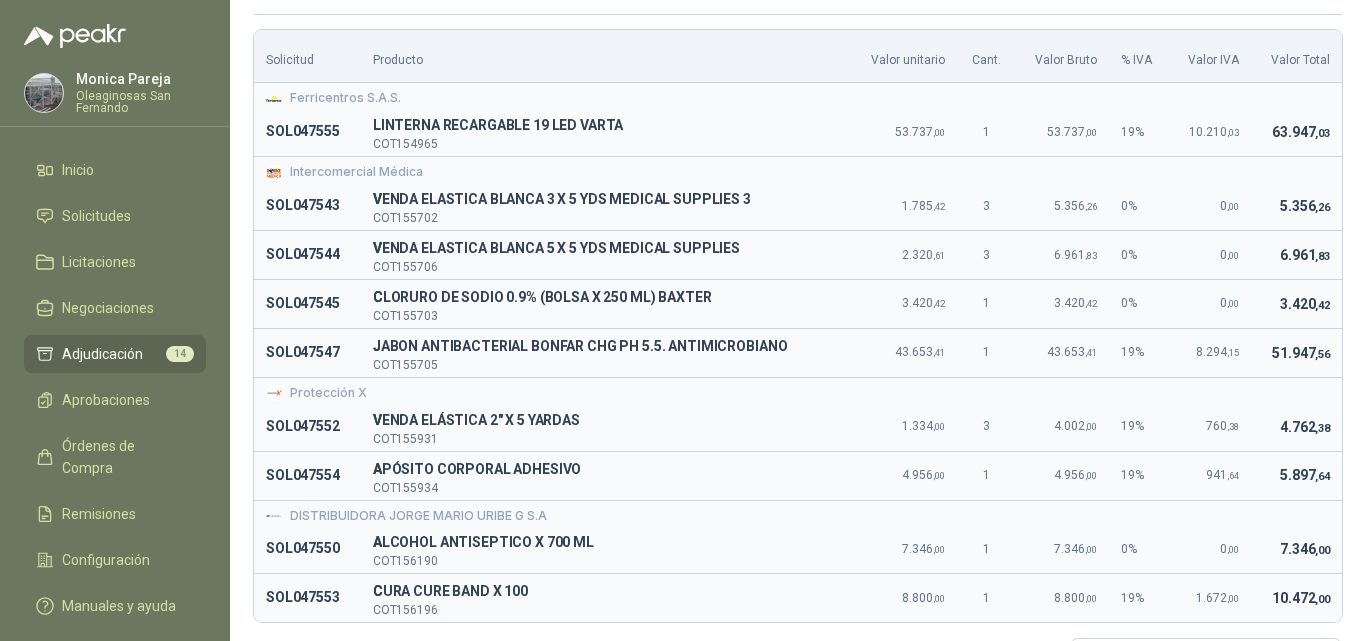 scroll, scrollTop: 0, scrollLeft: 0, axis: both 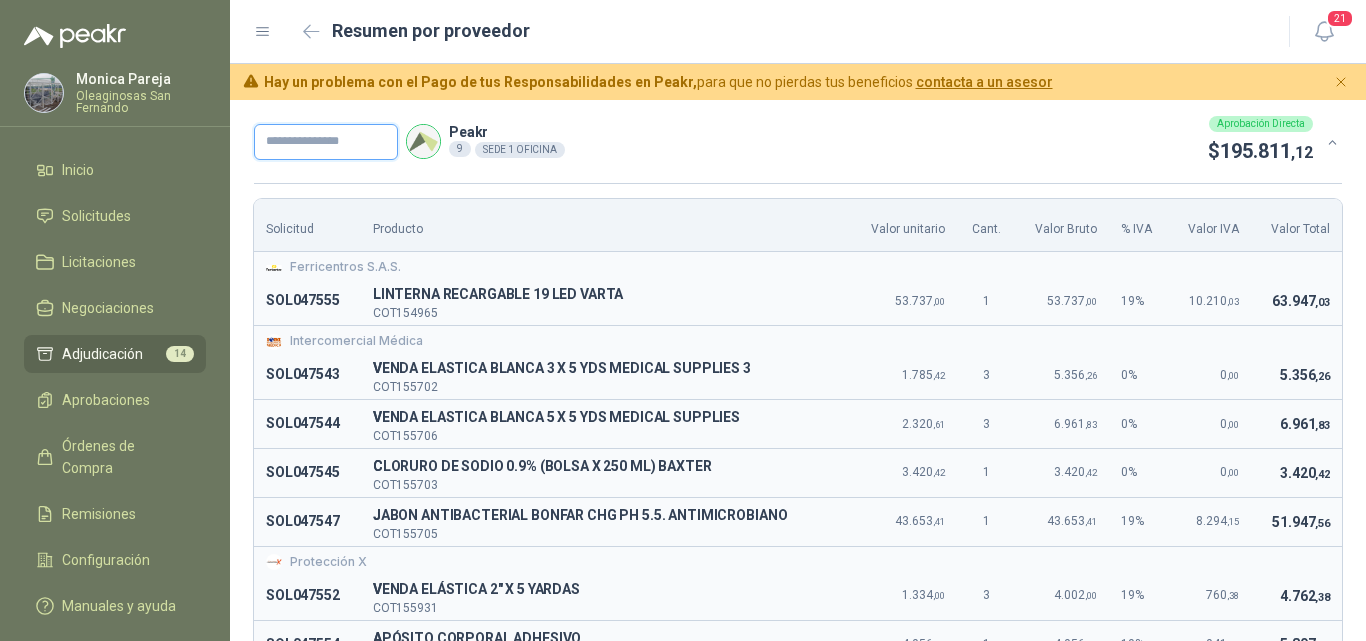 click at bounding box center [326, 142] 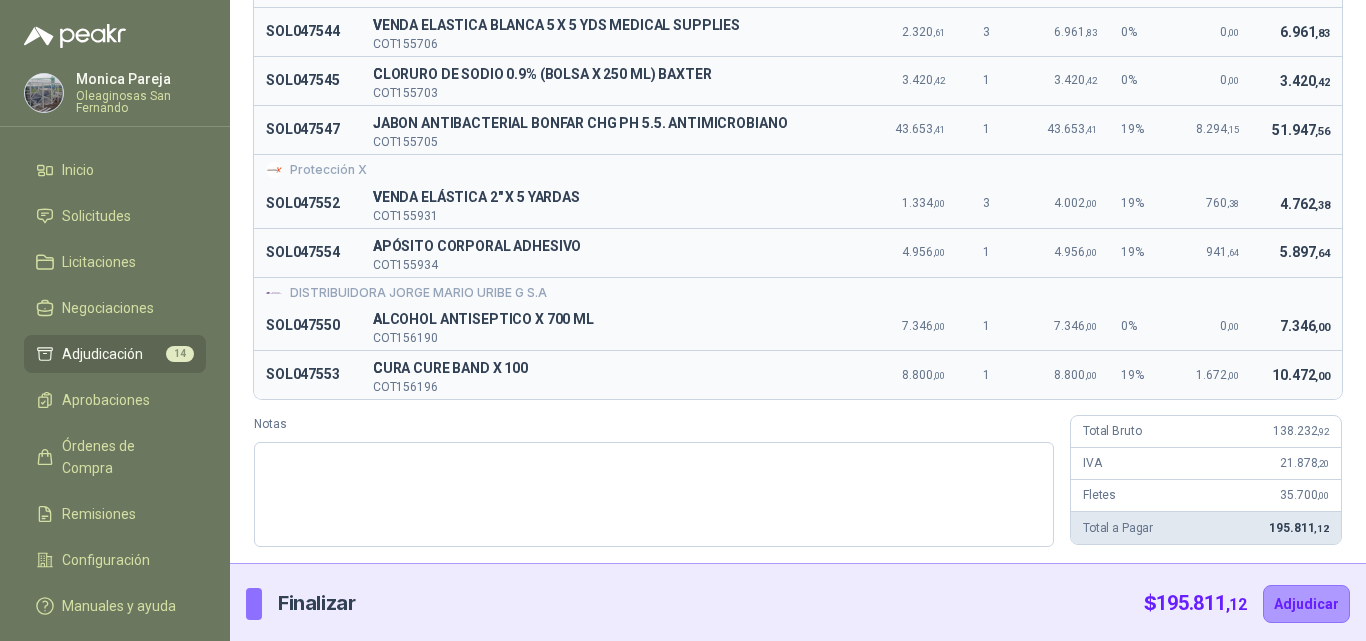 scroll, scrollTop: 394, scrollLeft: 0, axis: vertical 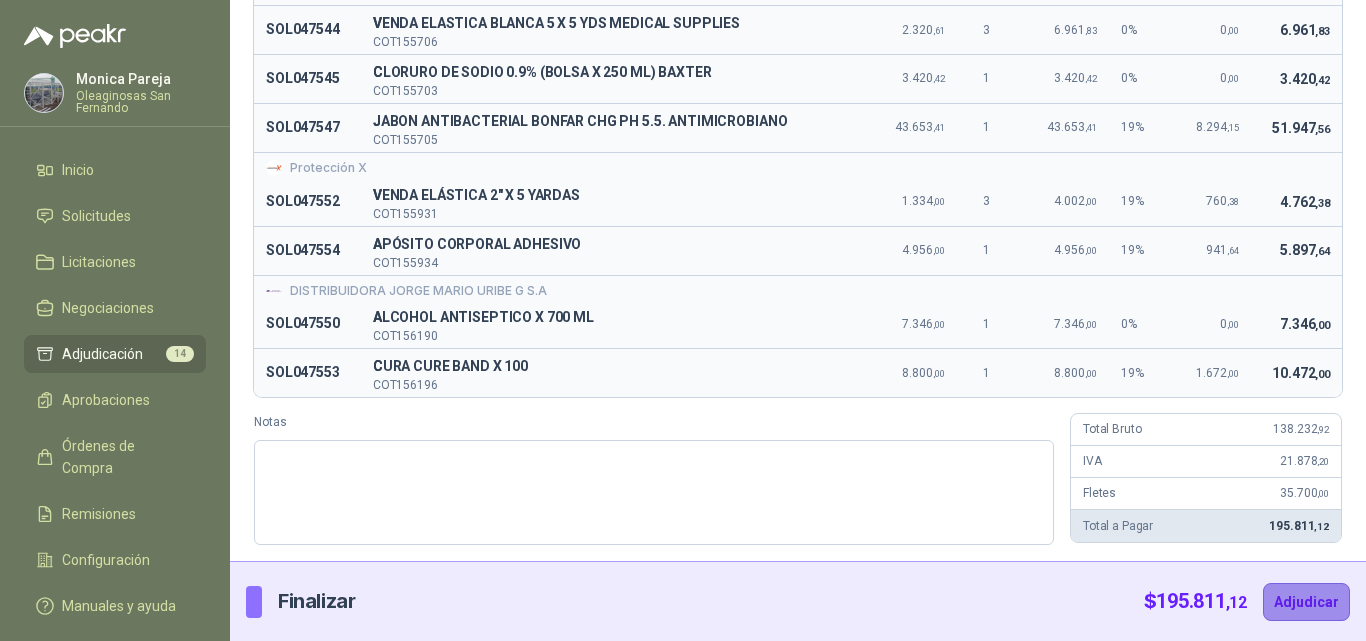type on "********" 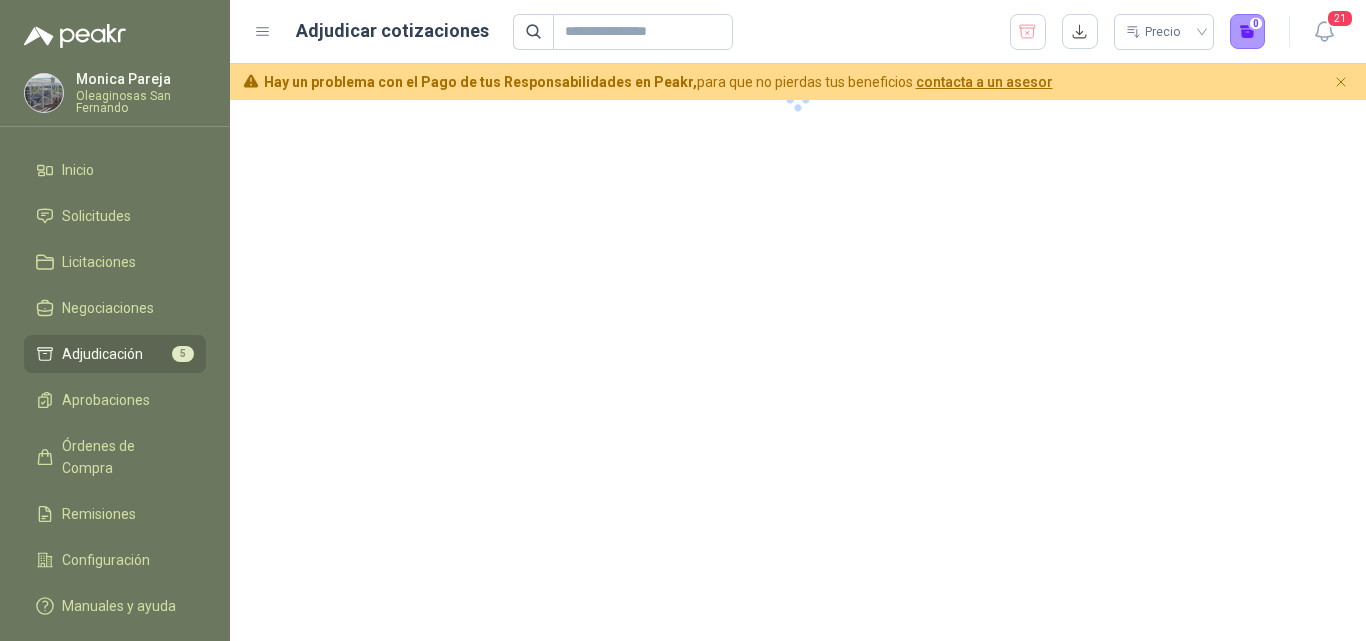 scroll, scrollTop: 0, scrollLeft: 0, axis: both 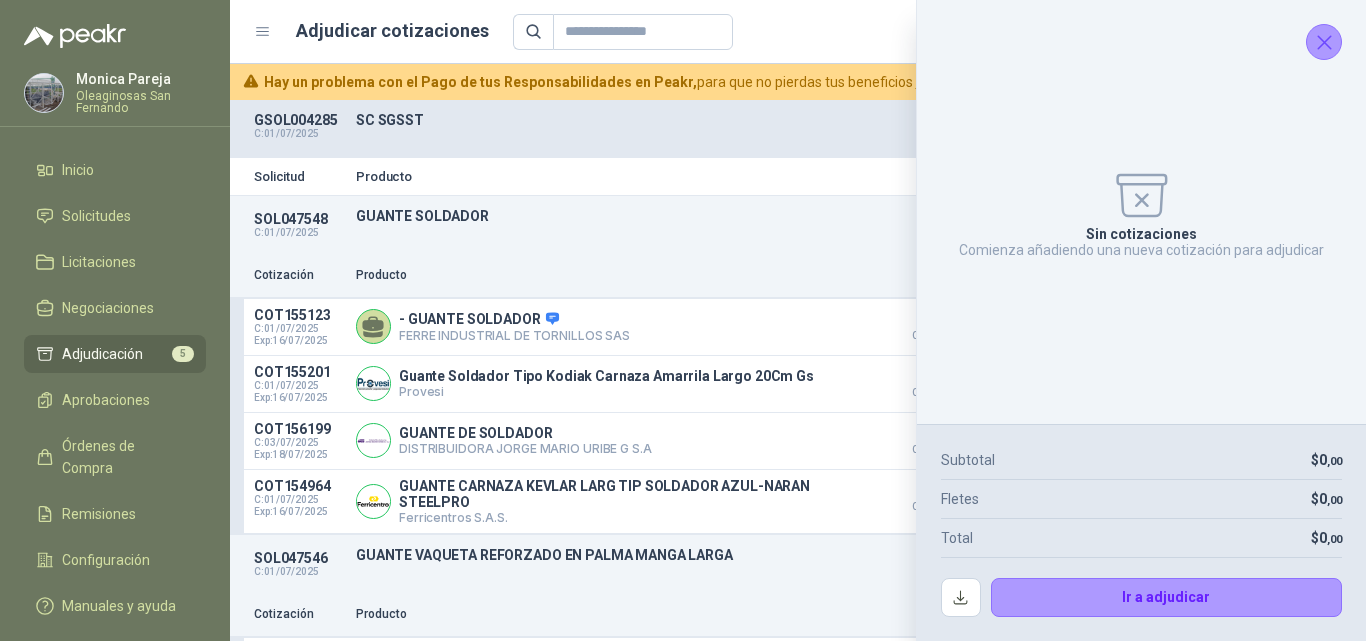 click 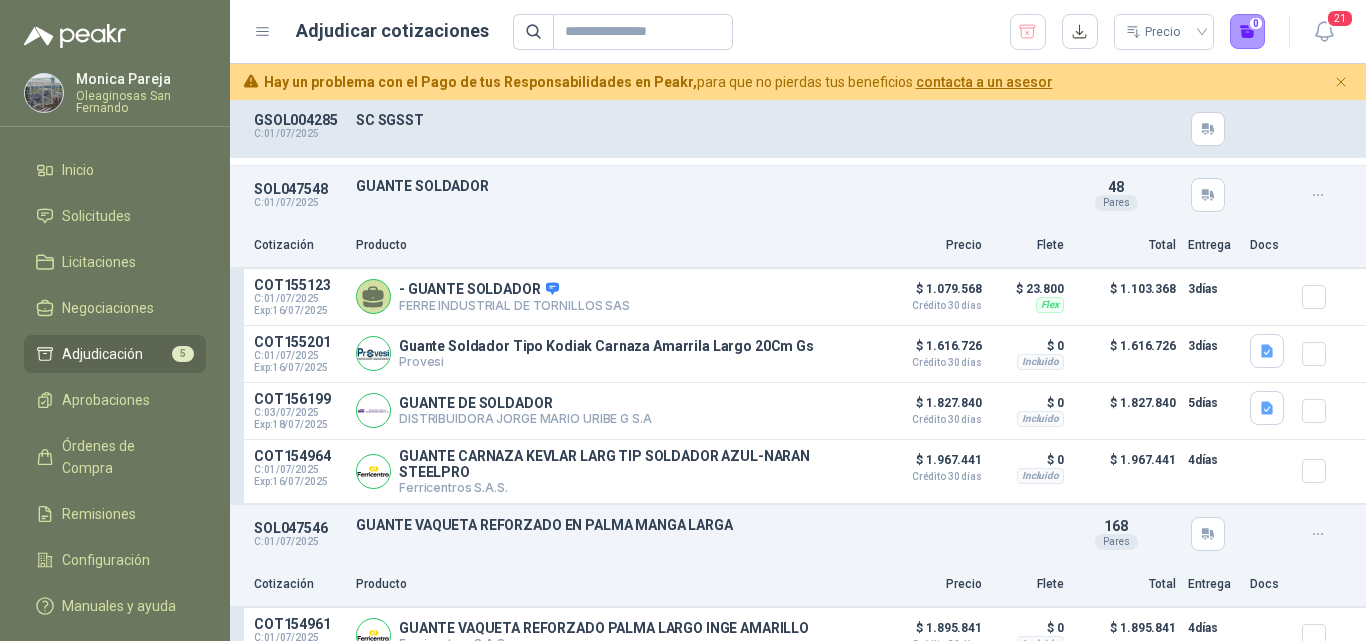 scroll, scrollTop: 0, scrollLeft: 0, axis: both 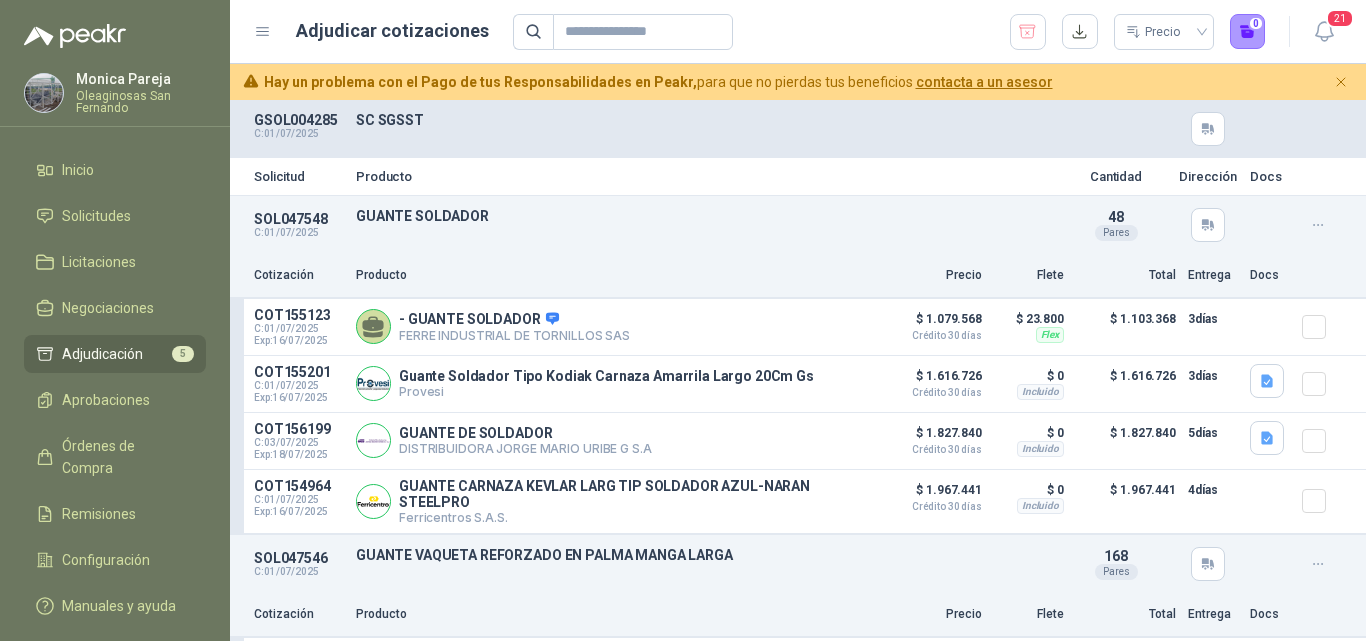 click on "Oleaginosas San Fernando" at bounding box center [141, 102] 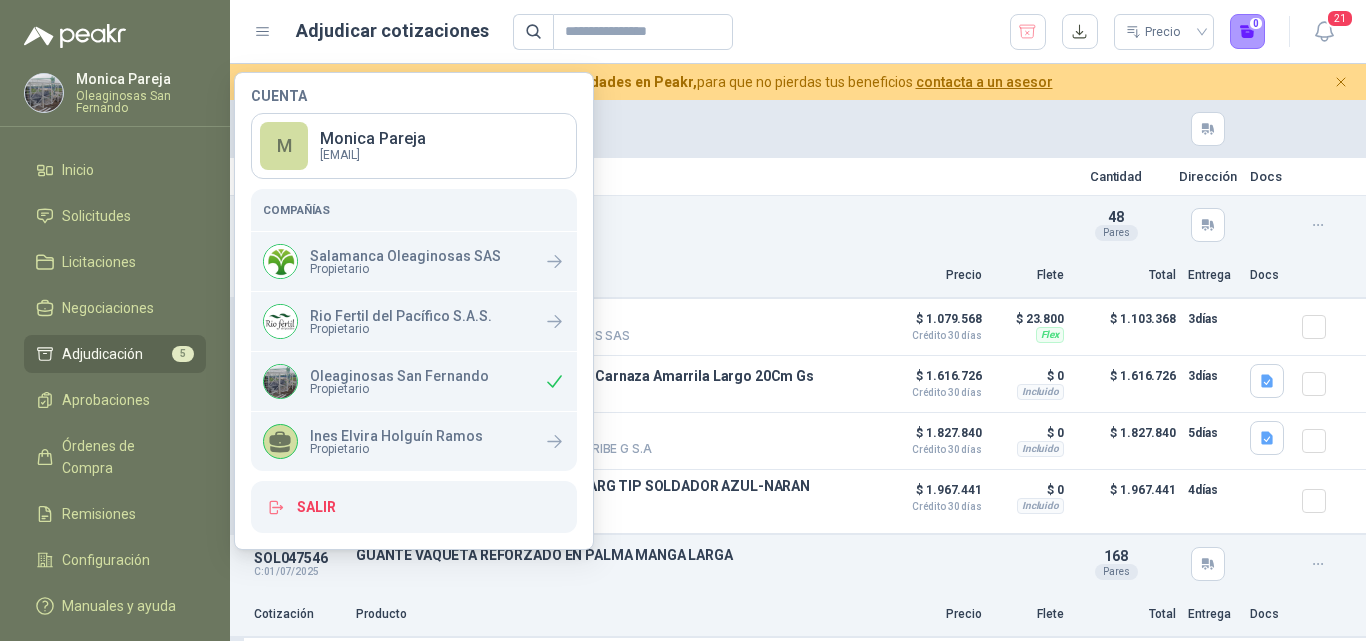 click on "Oleaginosas San Fernando" at bounding box center [399, 376] 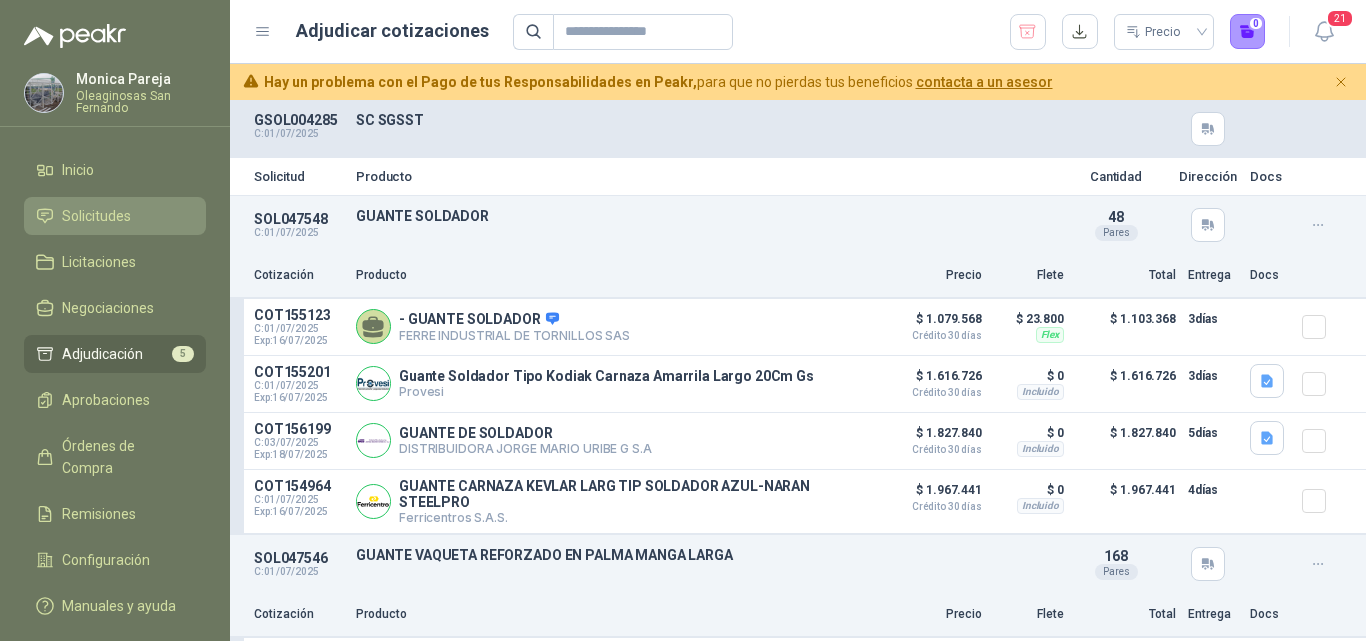 click on "Solicitudes" at bounding box center [115, 216] 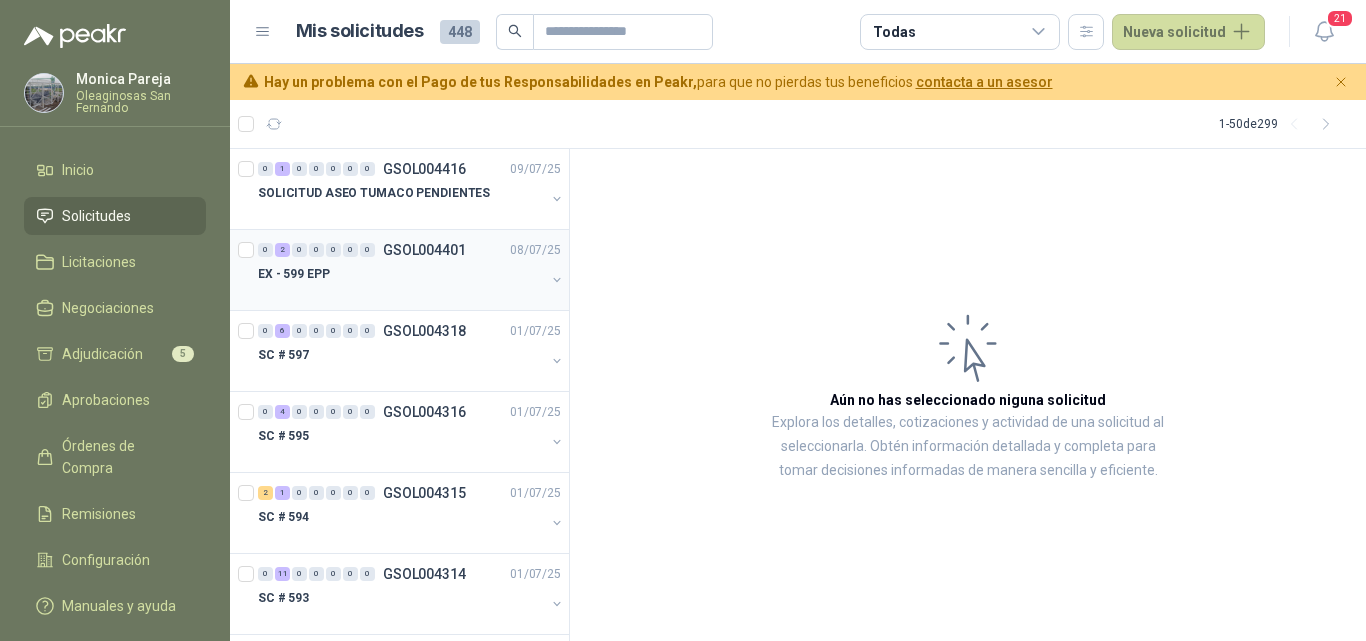 click on "EX - 599 EPP" at bounding box center [401, 274] 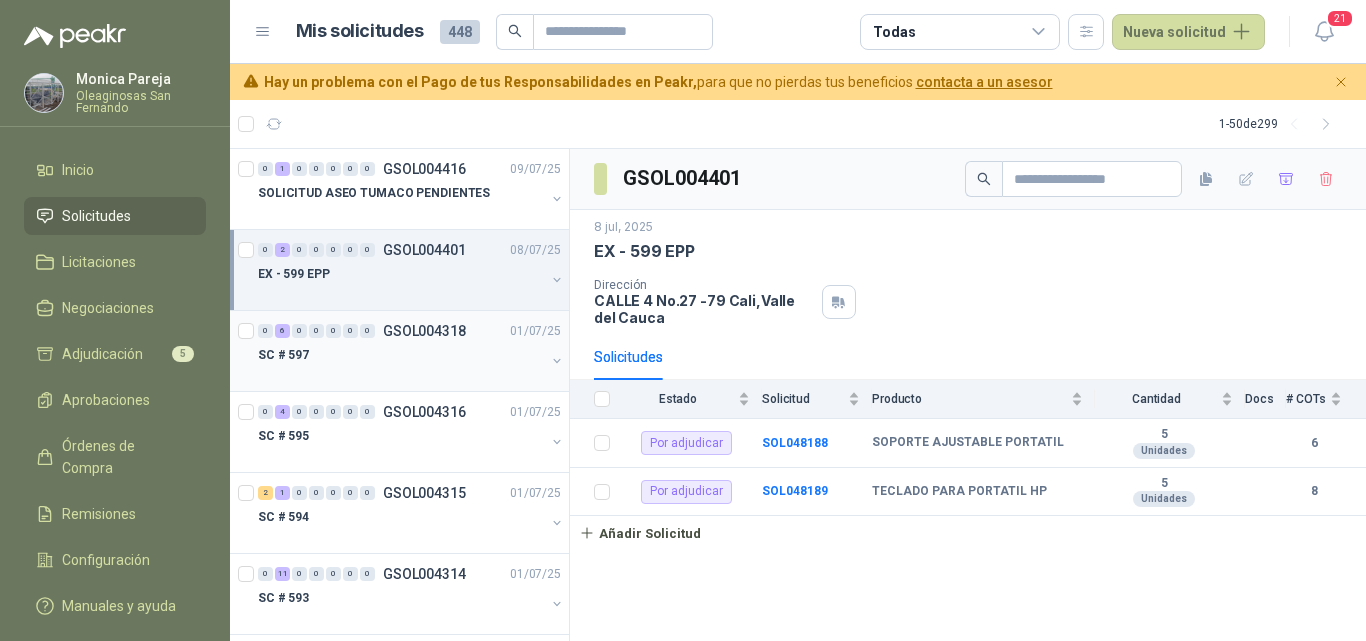 scroll, scrollTop: 100, scrollLeft: 0, axis: vertical 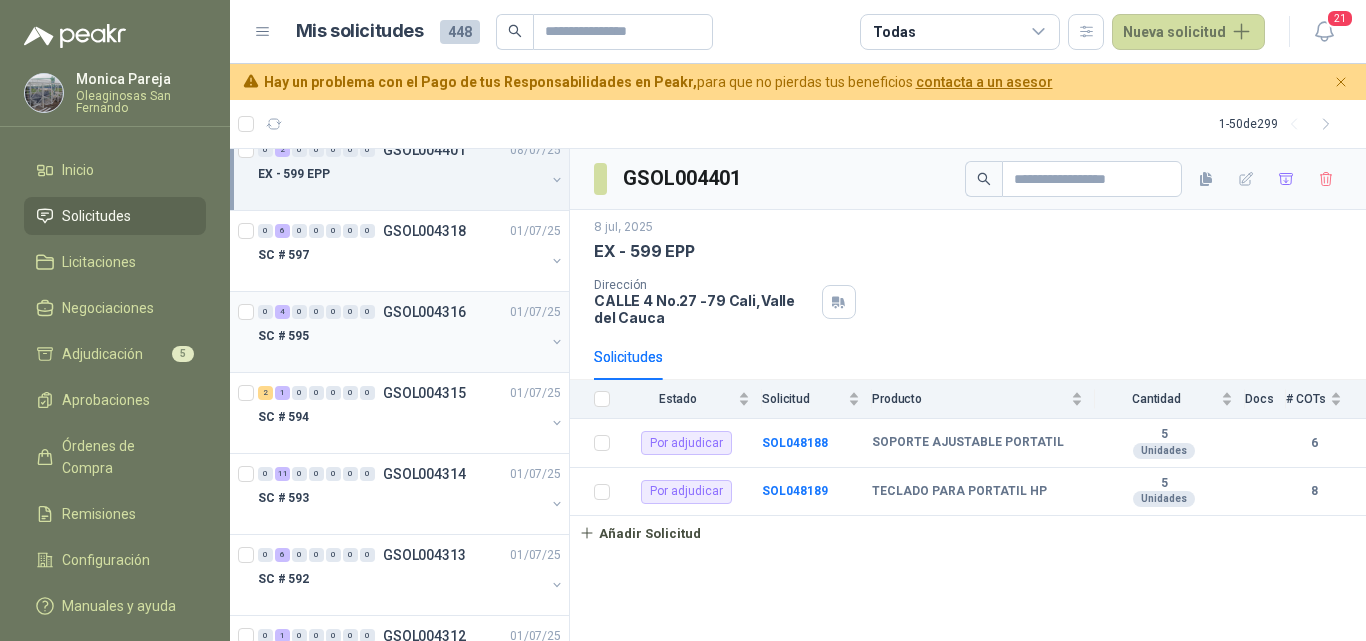 click at bounding box center [401, 356] 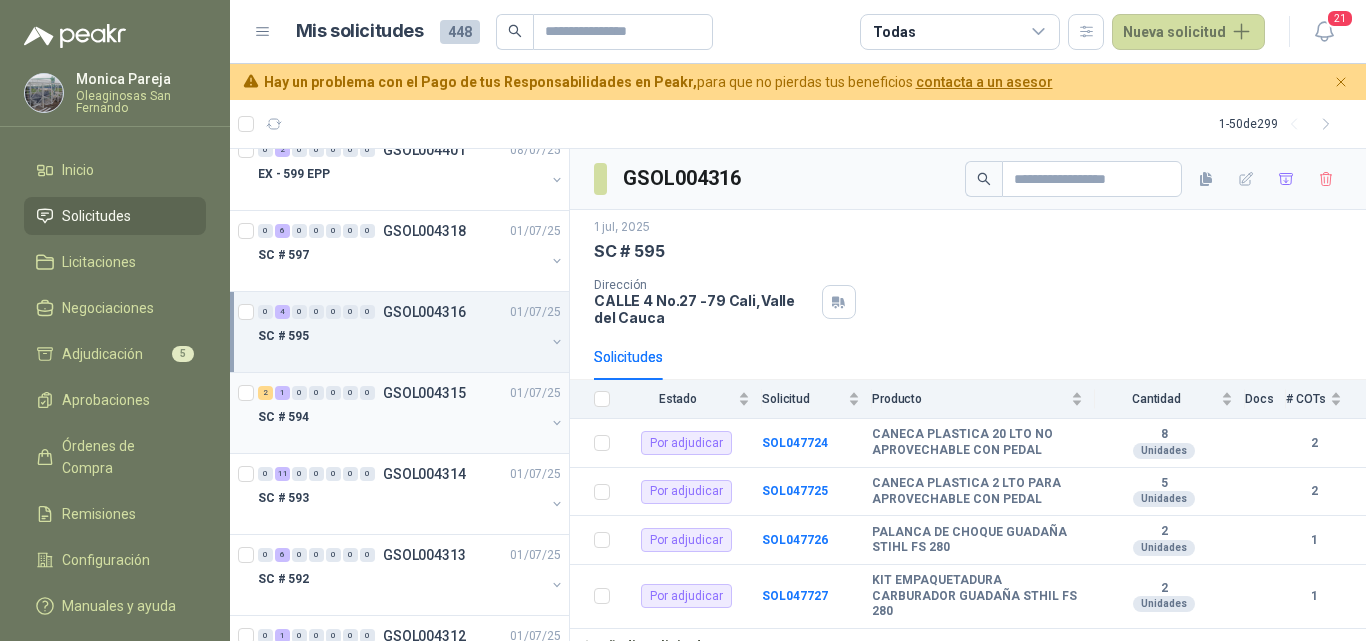 click at bounding box center (401, 437) 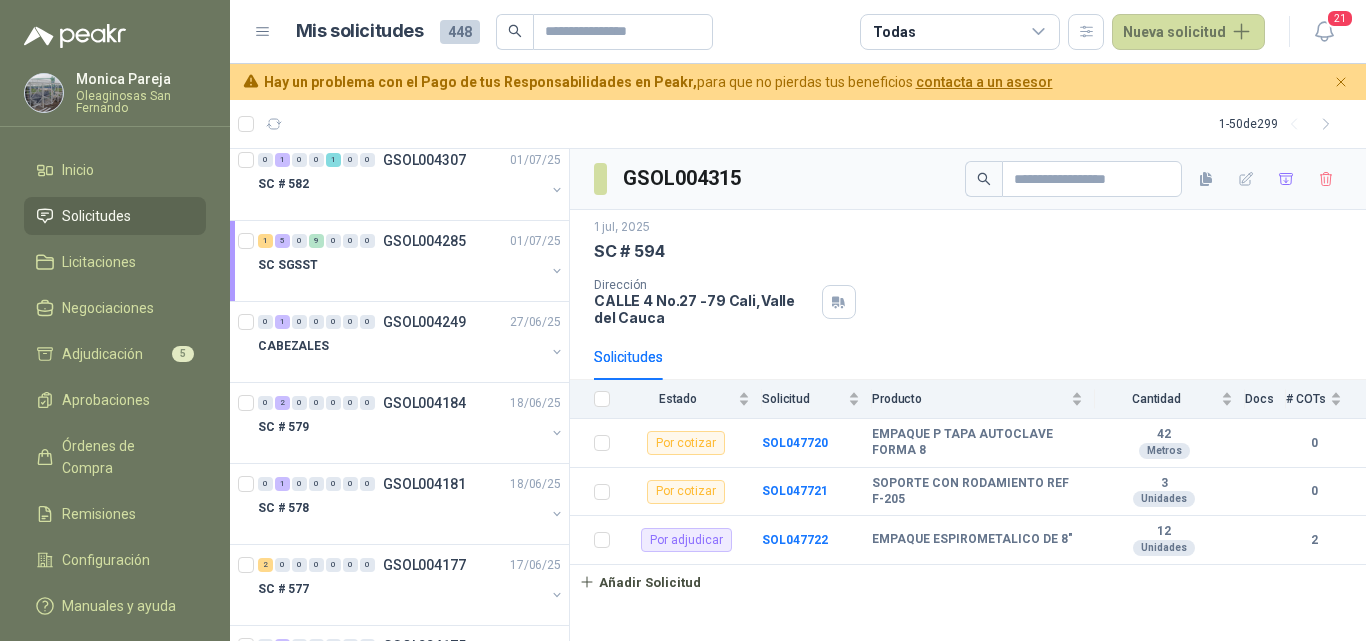 scroll, scrollTop: 1000, scrollLeft: 0, axis: vertical 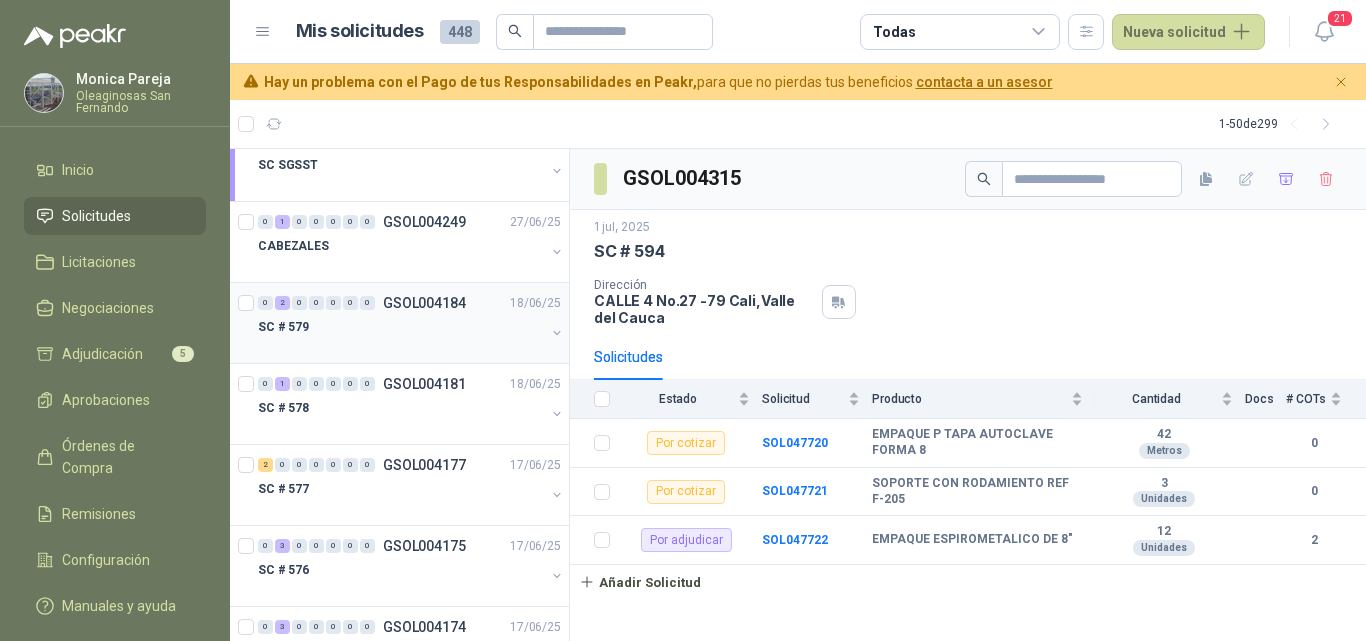 click on "SC # 579" at bounding box center [401, 327] 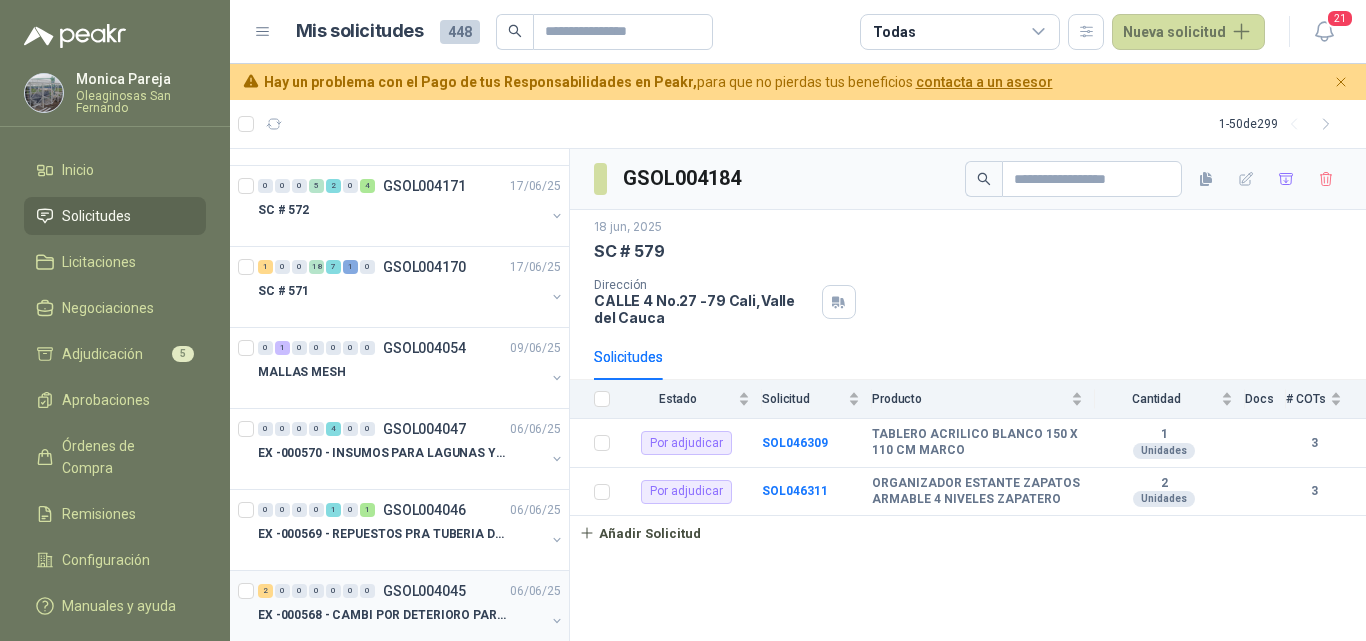 scroll, scrollTop: 1800, scrollLeft: 0, axis: vertical 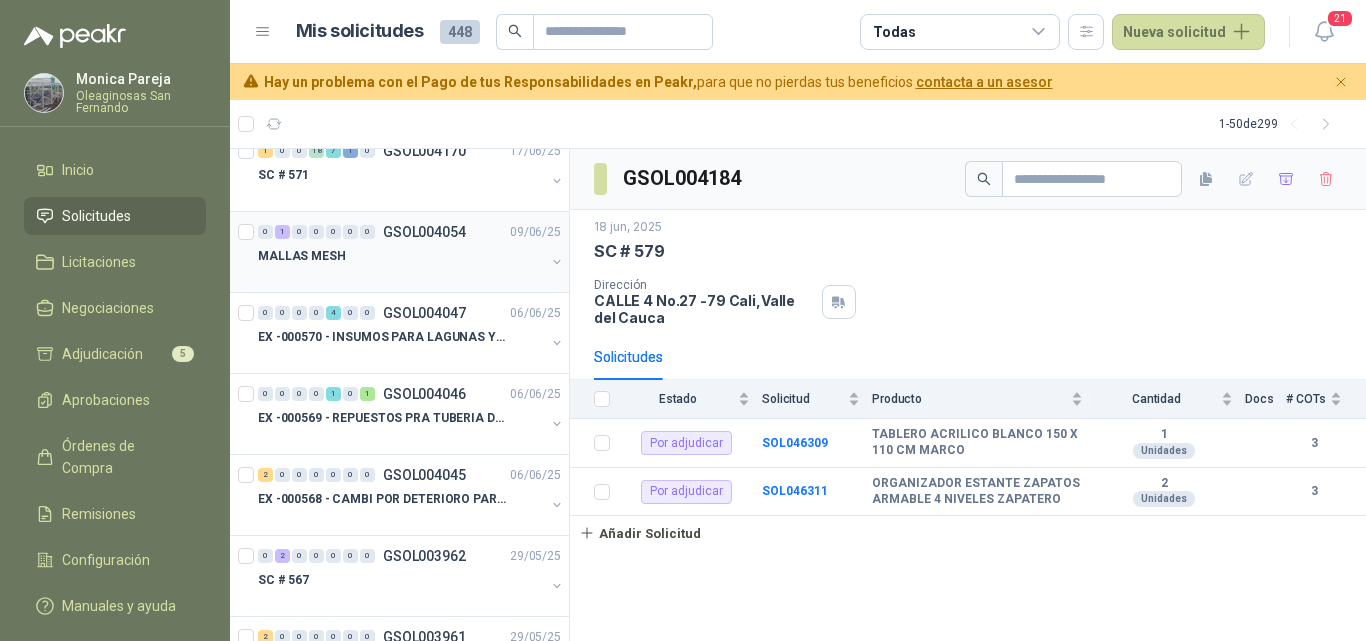 click at bounding box center [401, 276] 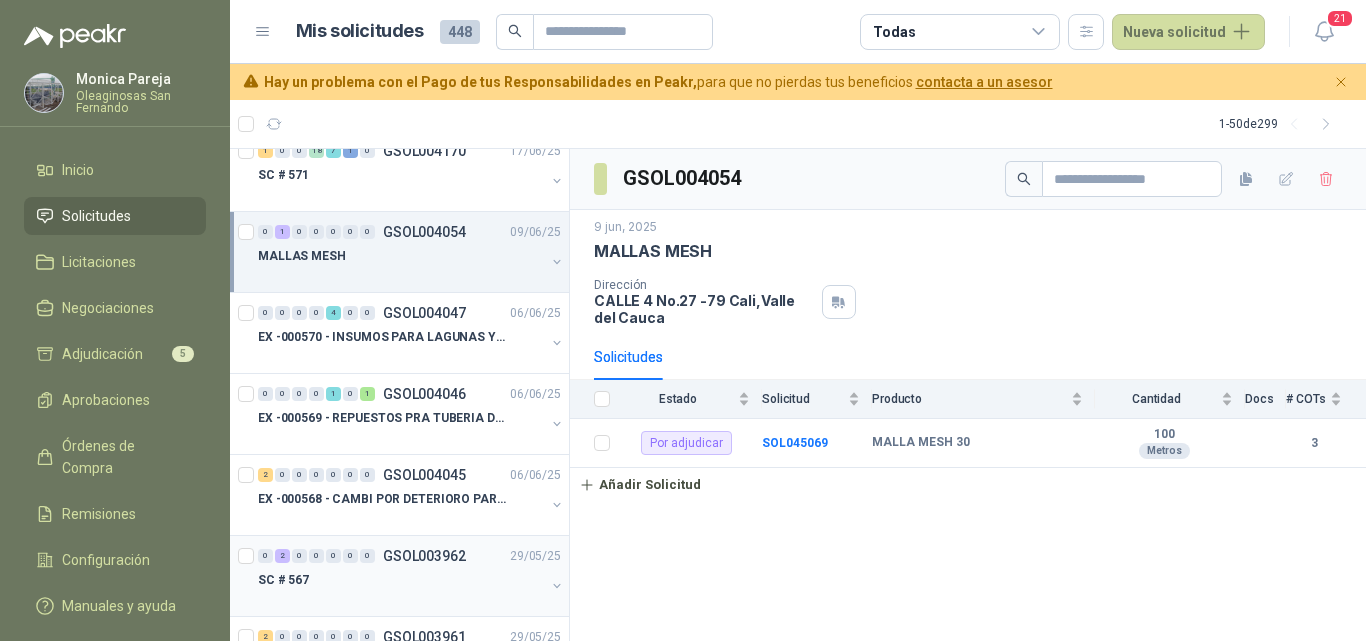 scroll, scrollTop: 1900, scrollLeft: 0, axis: vertical 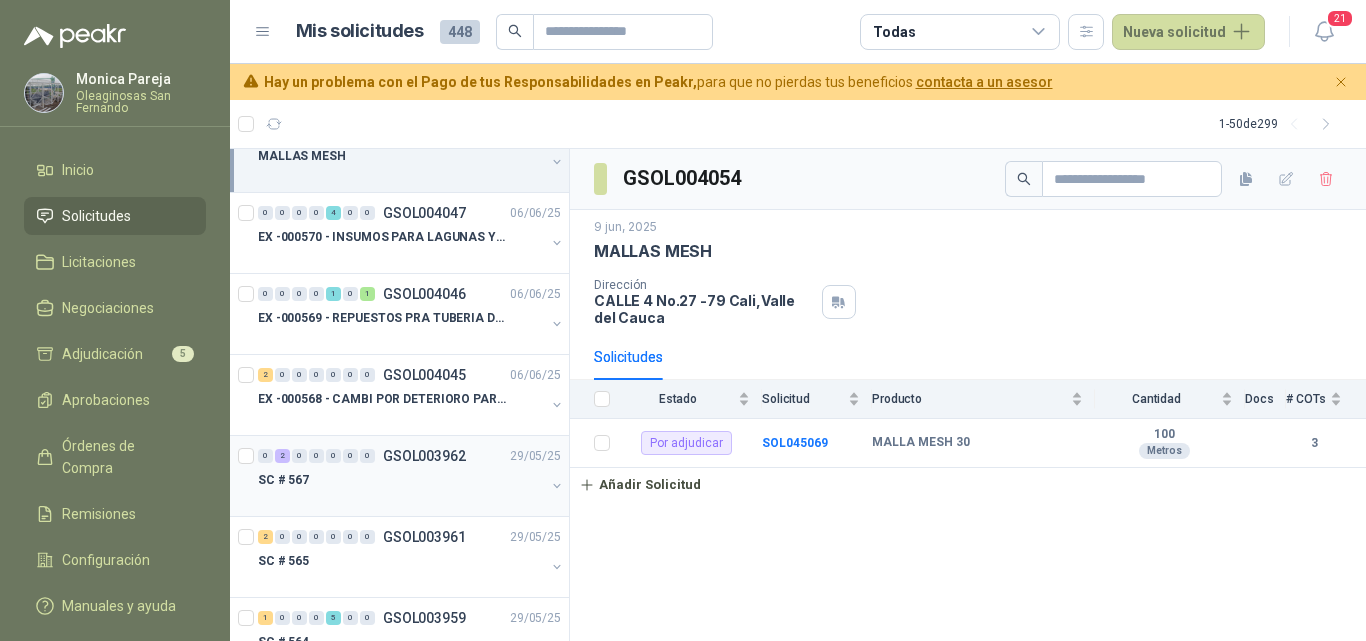 click at bounding box center (401, 500) 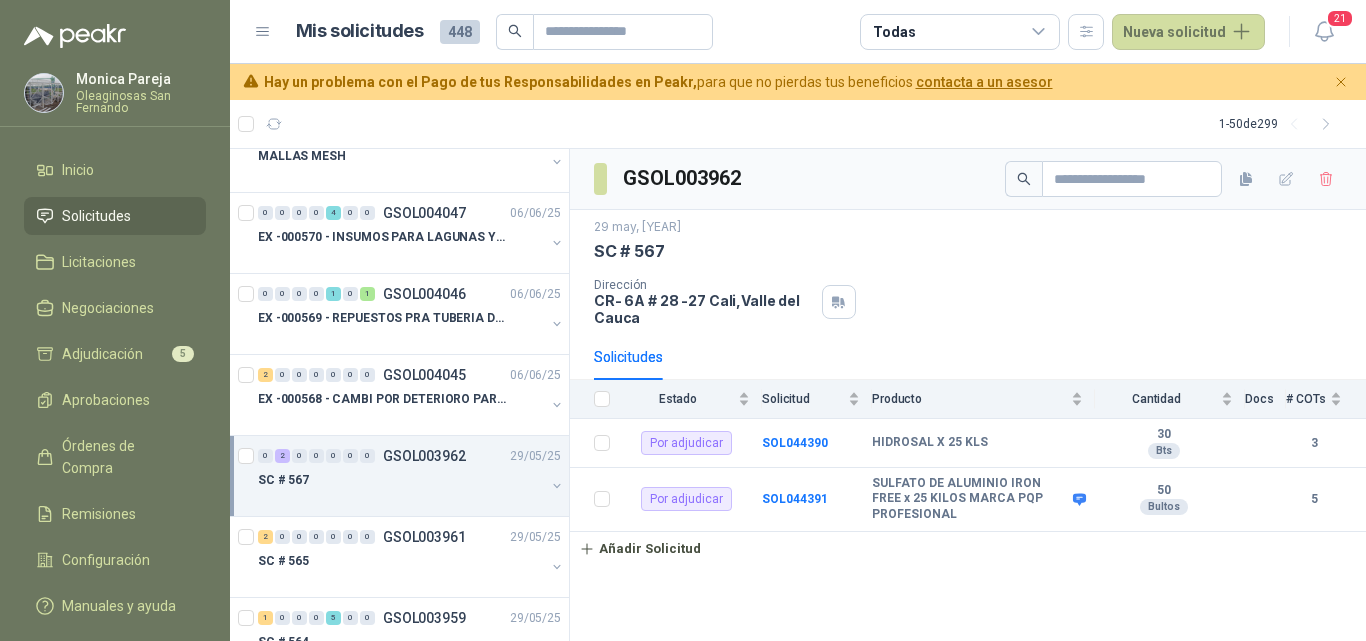 scroll, scrollTop: 2000, scrollLeft: 0, axis: vertical 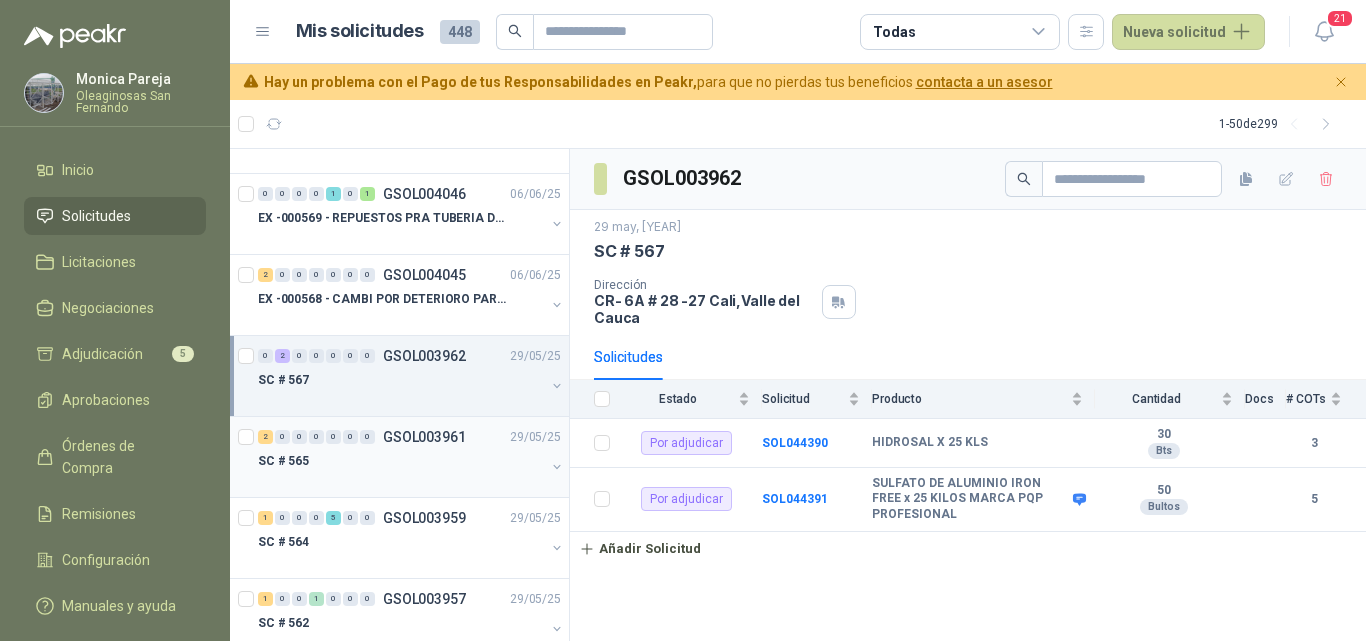 click on "SC # 565" at bounding box center [401, 461] 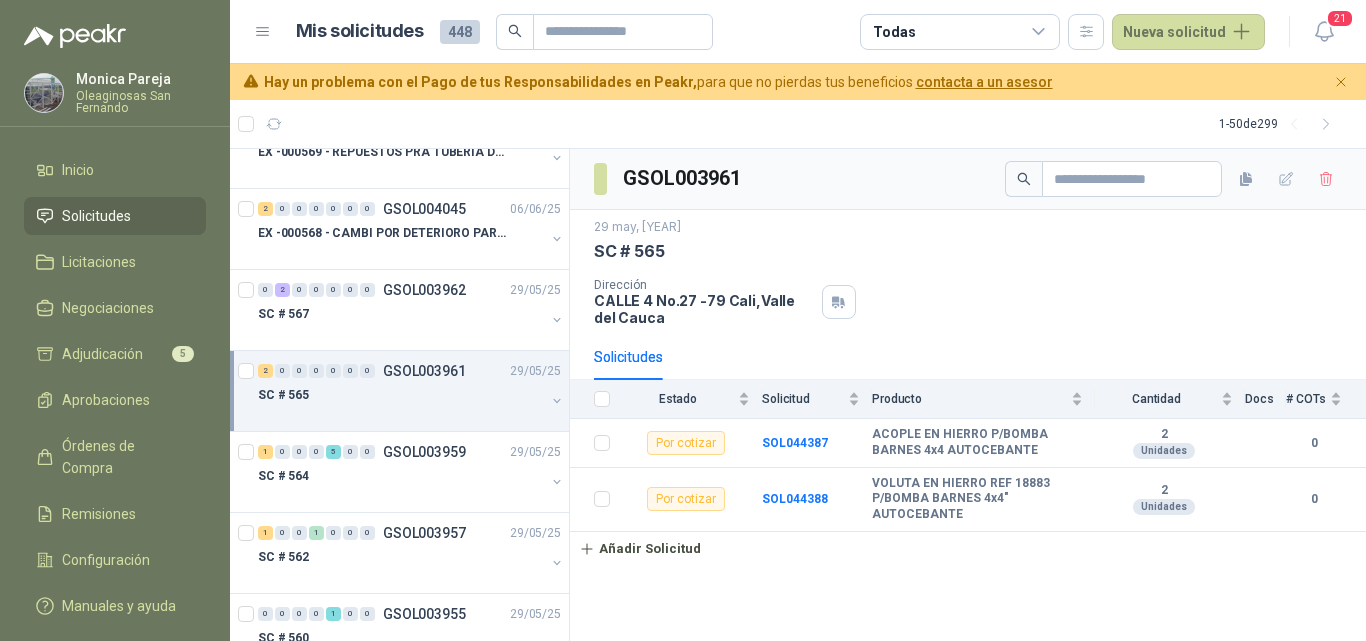 scroll, scrollTop: 2100, scrollLeft: 0, axis: vertical 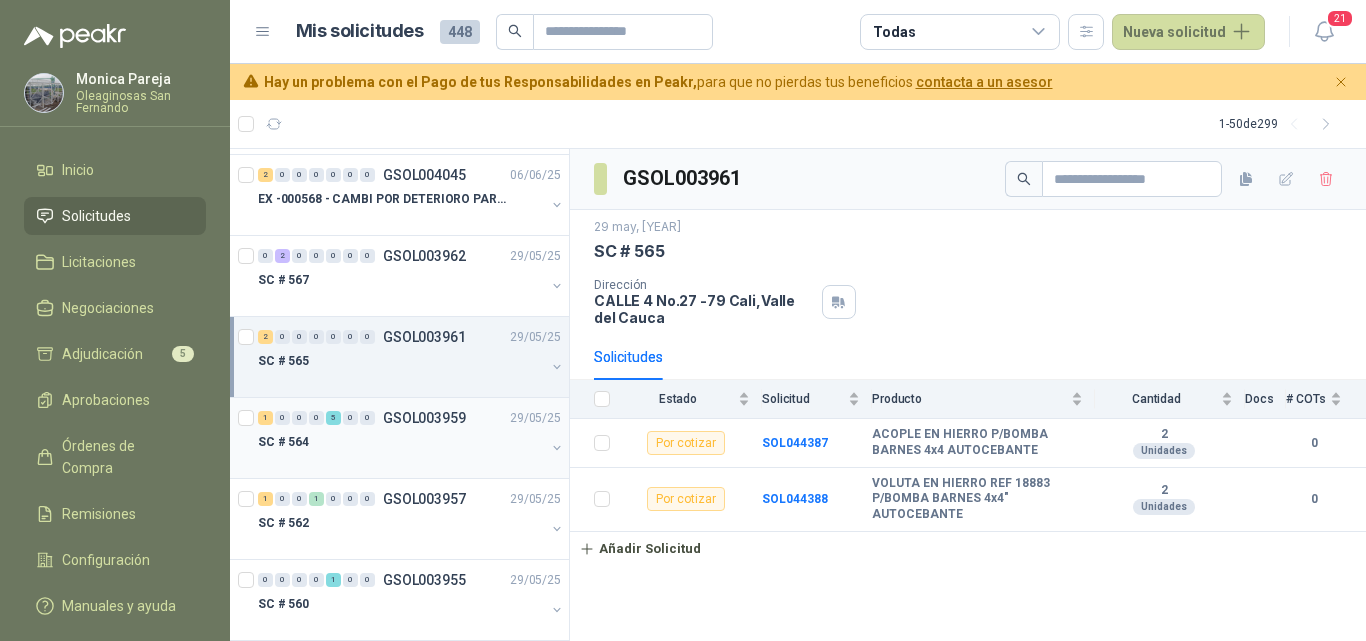 click at bounding box center (401, 462) 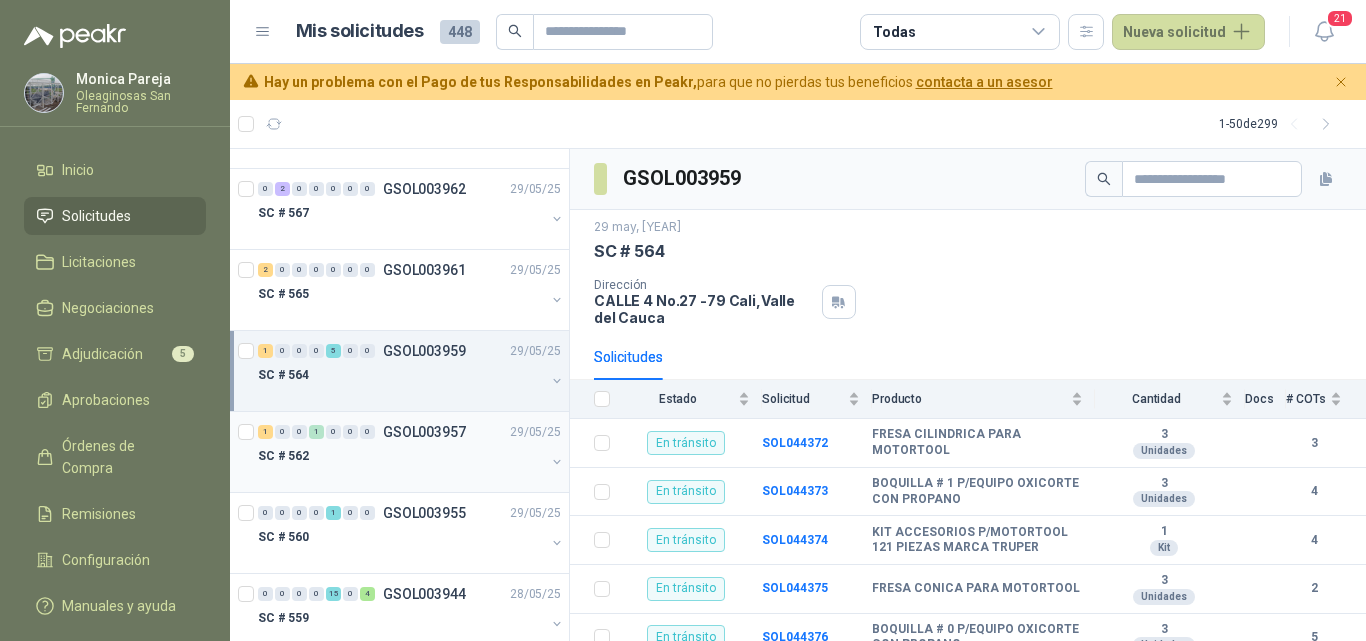 scroll, scrollTop: 2200, scrollLeft: 0, axis: vertical 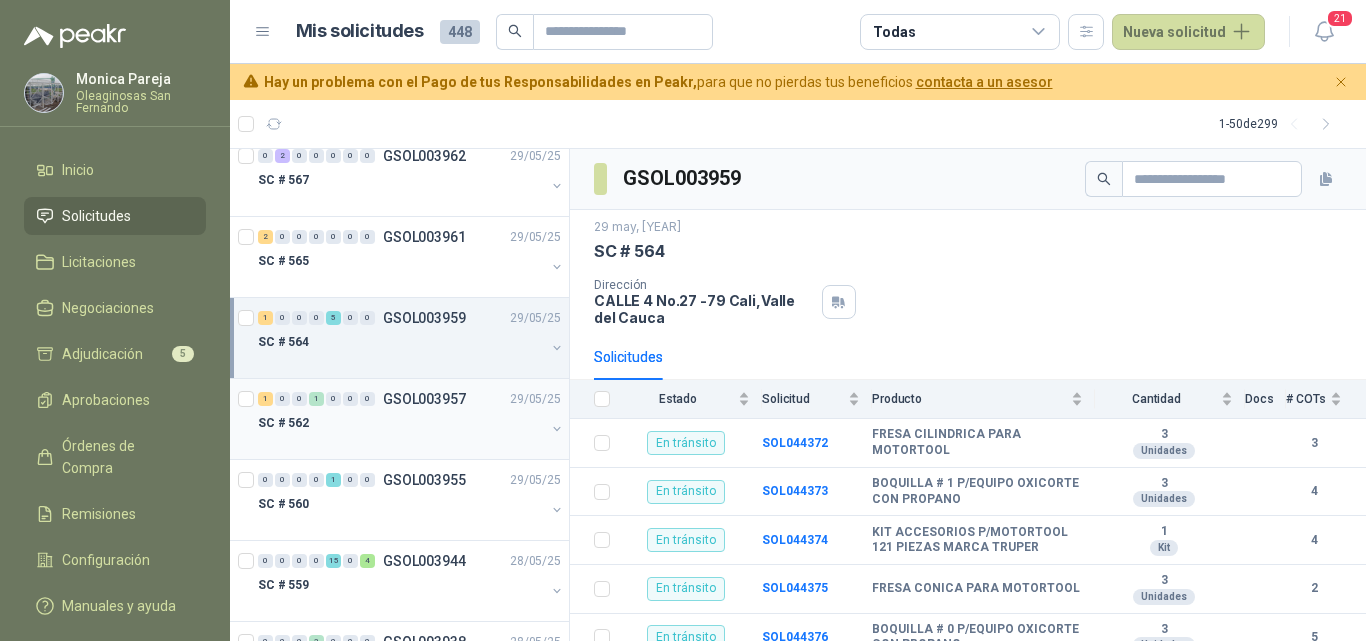 click at bounding box center [401, 443] 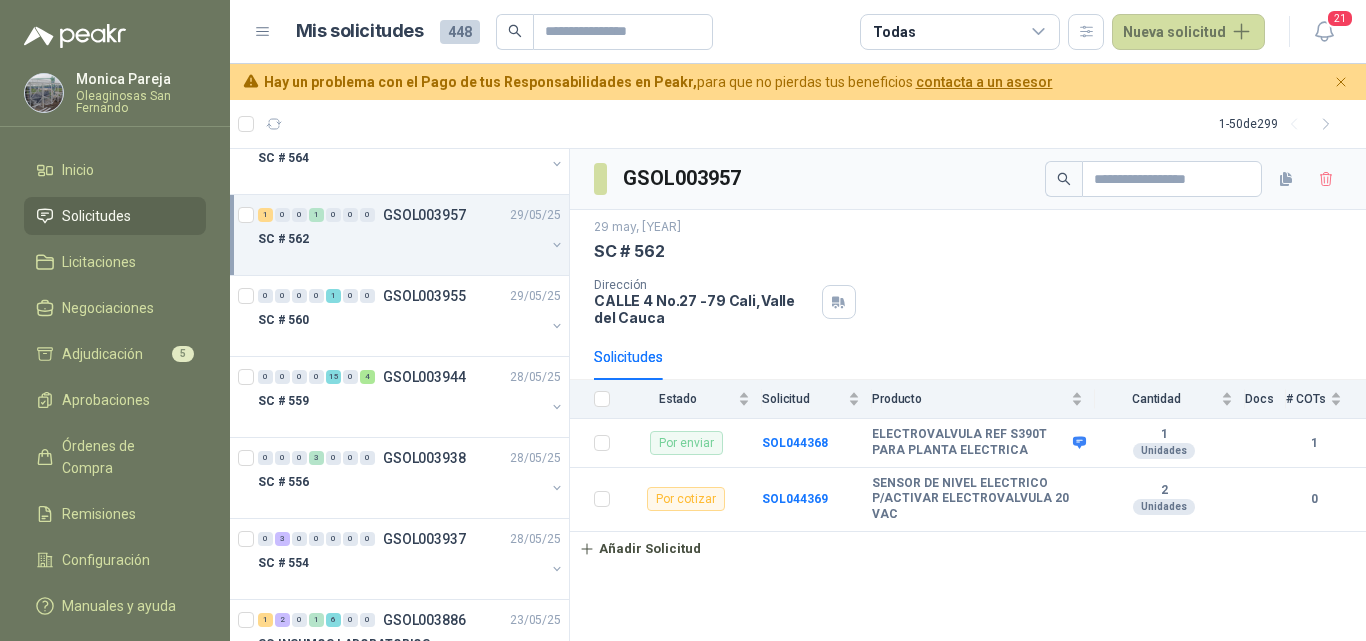scroll, scrollTop: 2400, scrollLeft: 0, axis: vertical 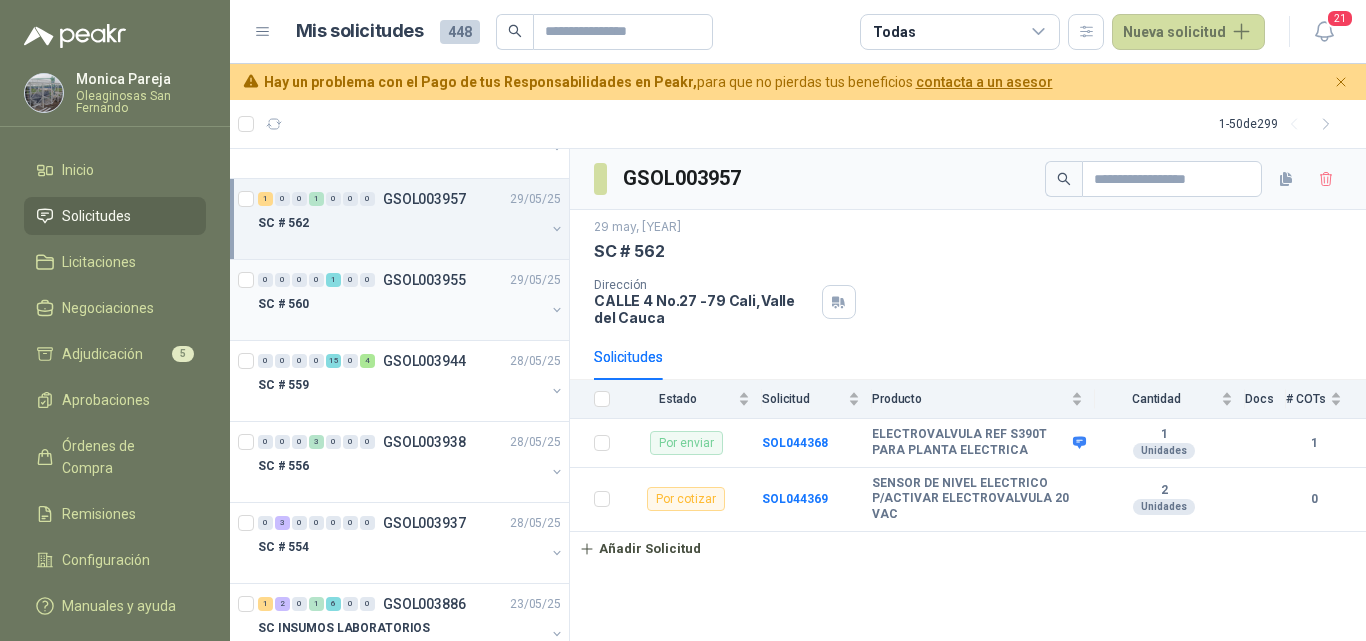 click at bounding box center [401, 324] 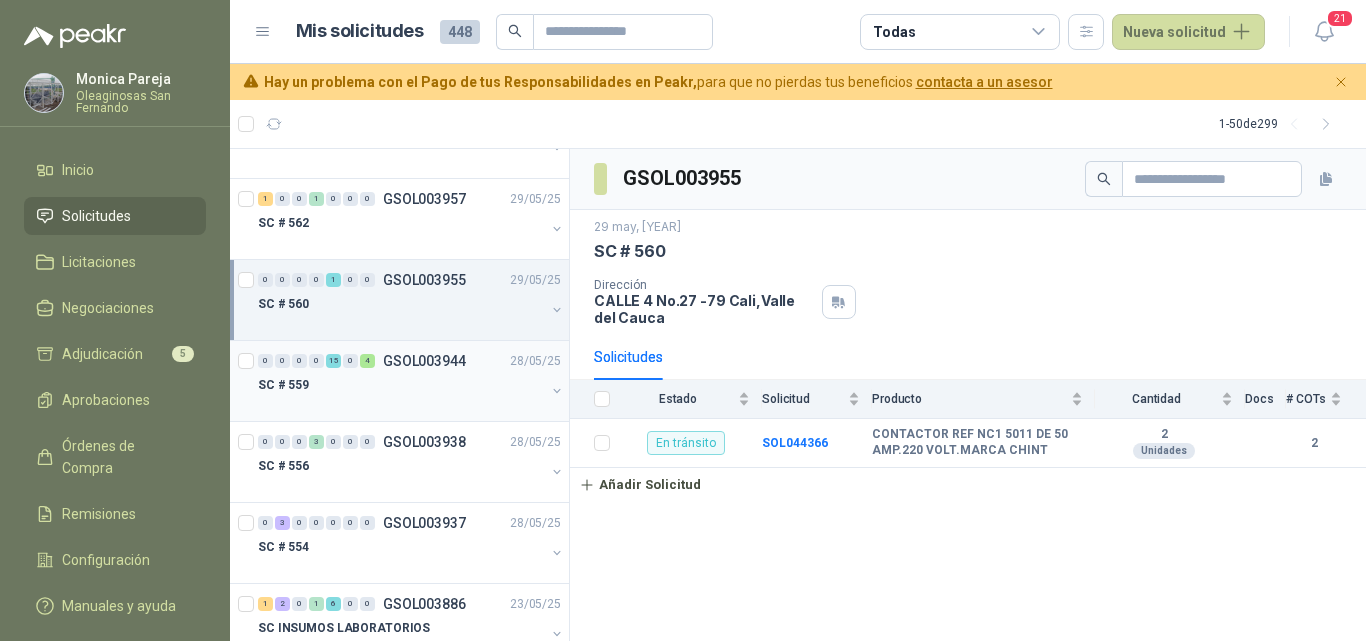 click on "SC # 559" at bounding box center [401, 385] 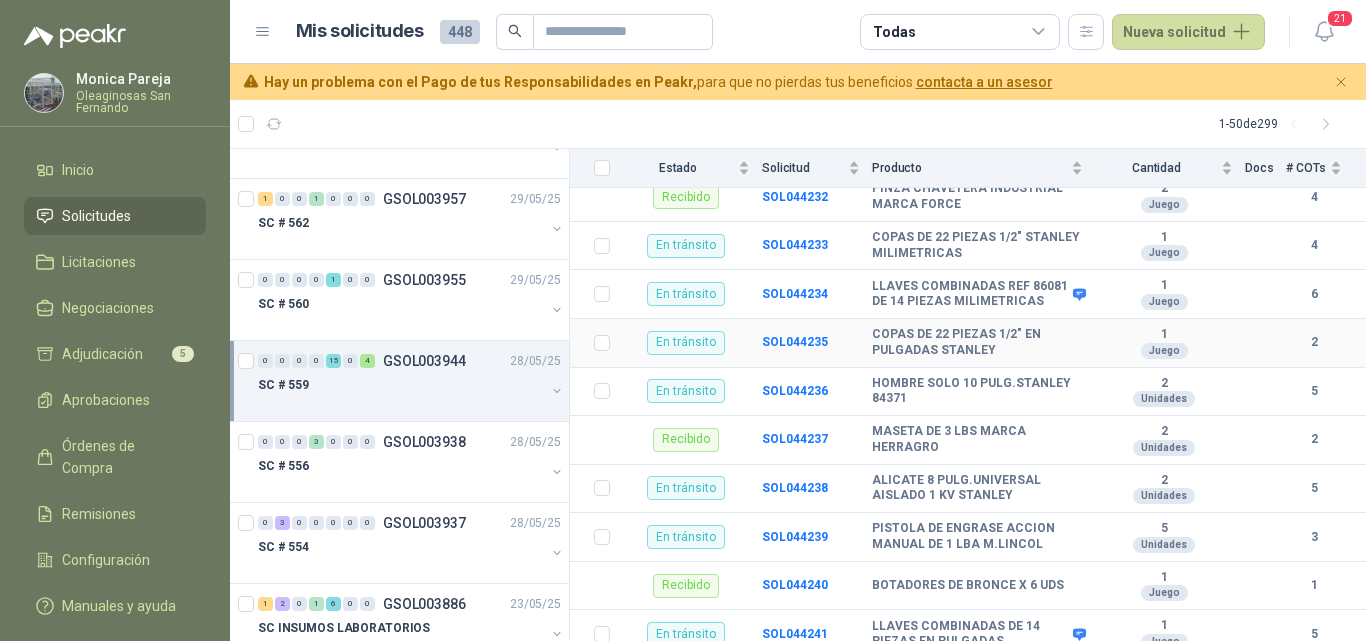 scroll, scrollTop: 500, scrollLeft: 0, axis: vertical 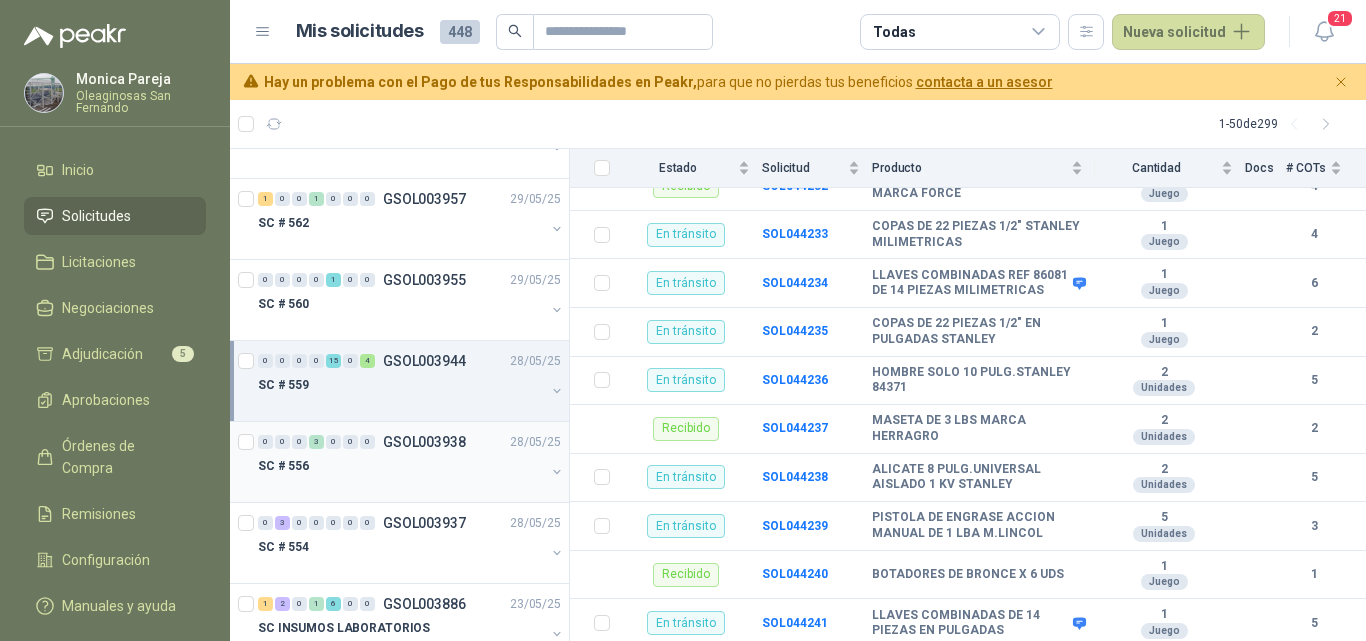 click at bounding box center (401, 486) 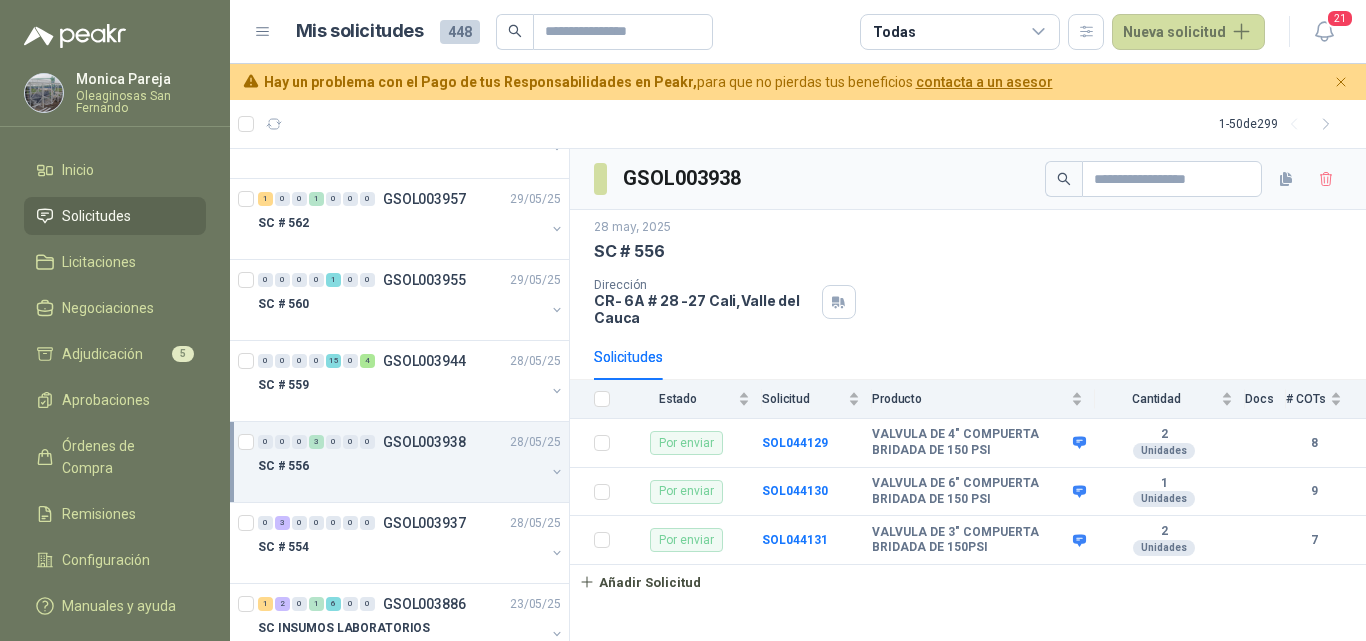 scroll, scrollTop: 2500, scrollLeft: 0, axis: vertical 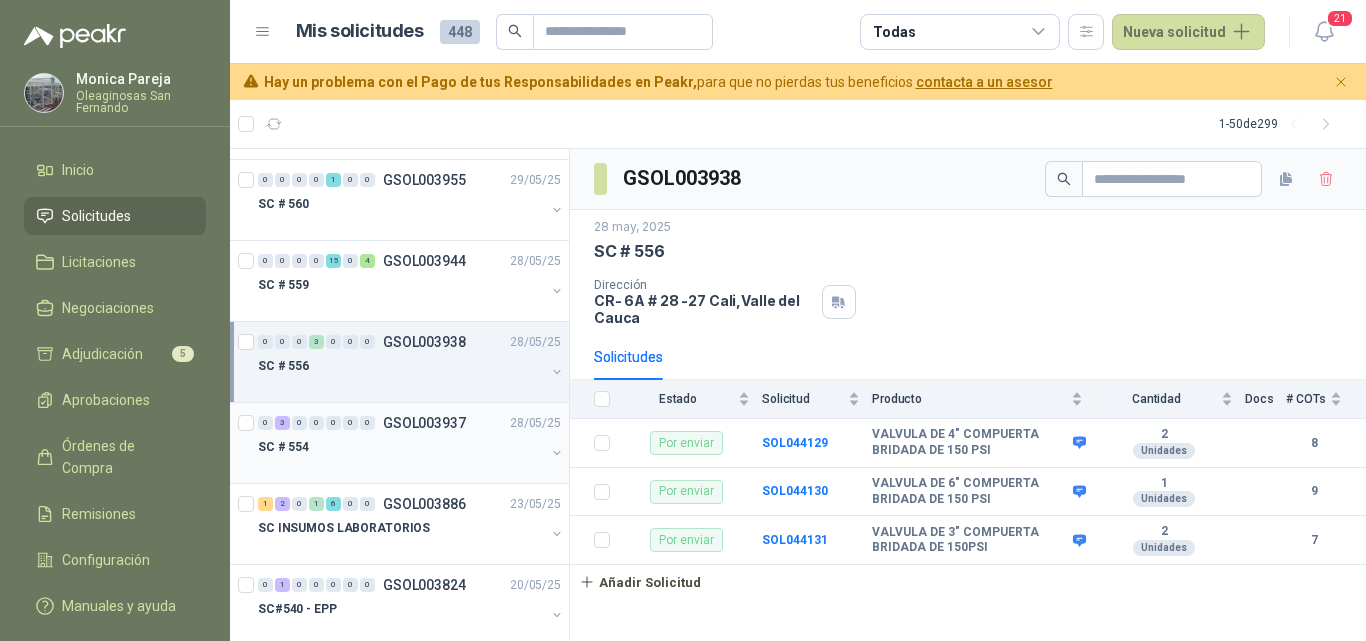 click at bounding box center (401, 467) 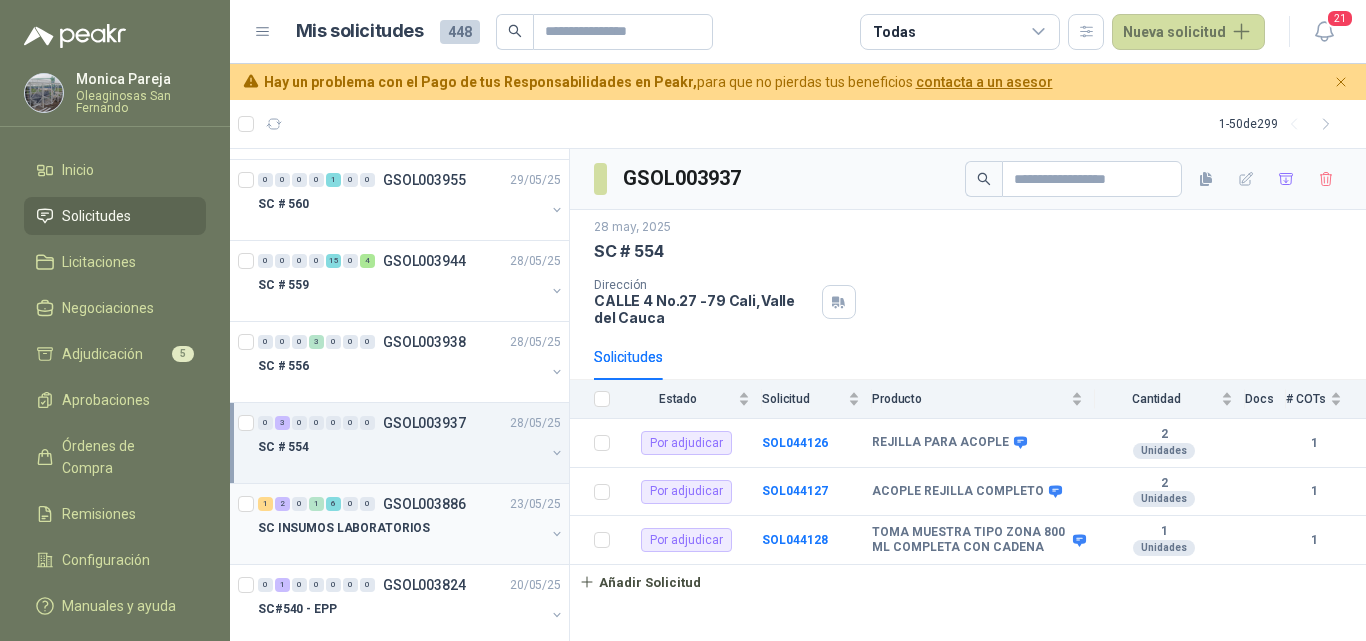 scroll, scrollTop: 2700, scrollLeft: 0, axis: vertical 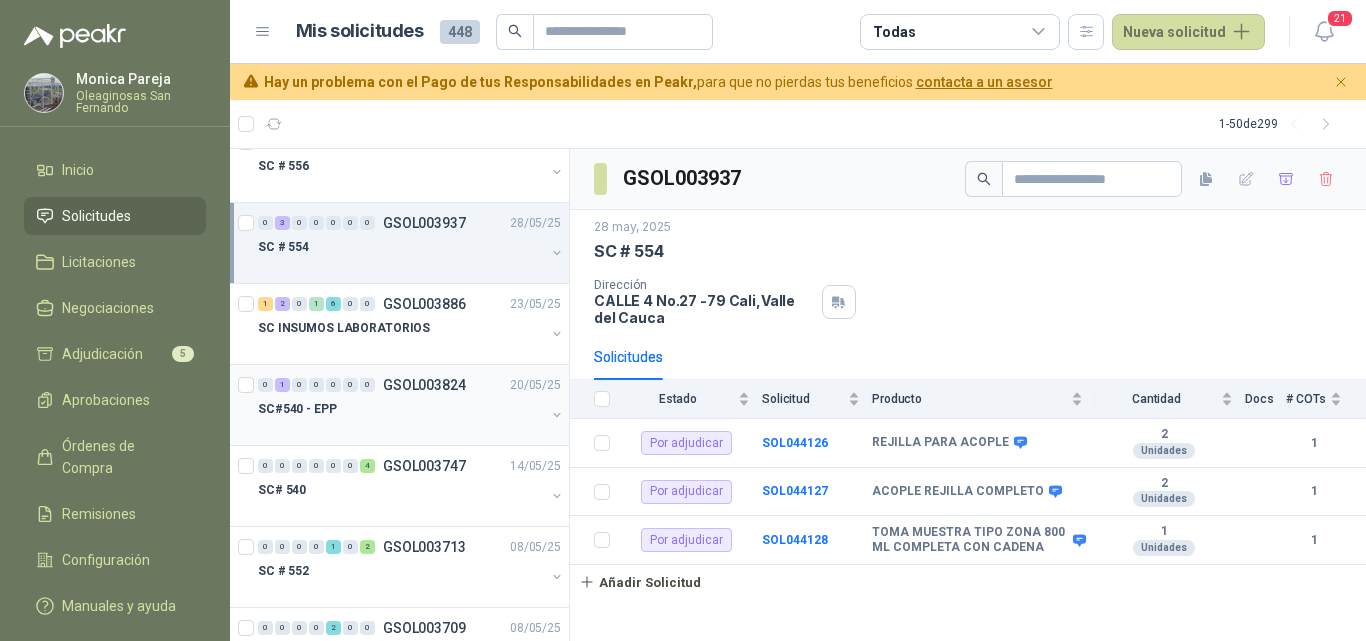 click on "SC#540 - EPP" at bounding box center [401, 409] 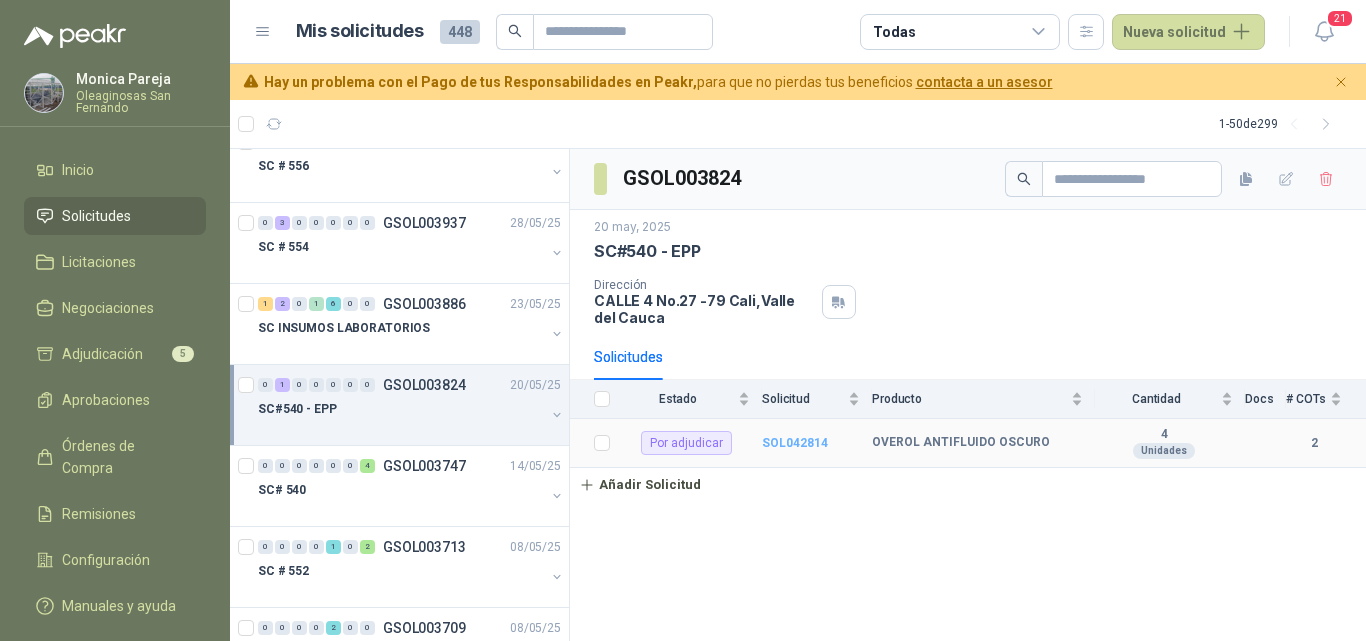 click on "SOL042814" at bounding box center [795, 443] 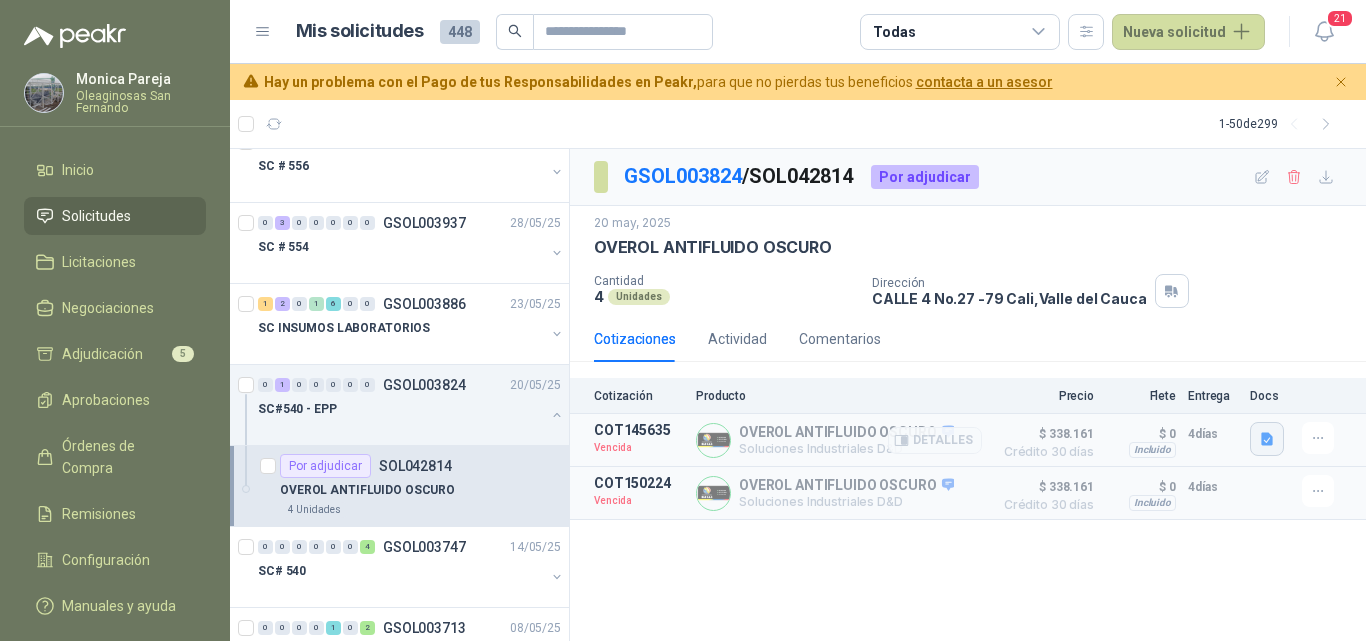 click 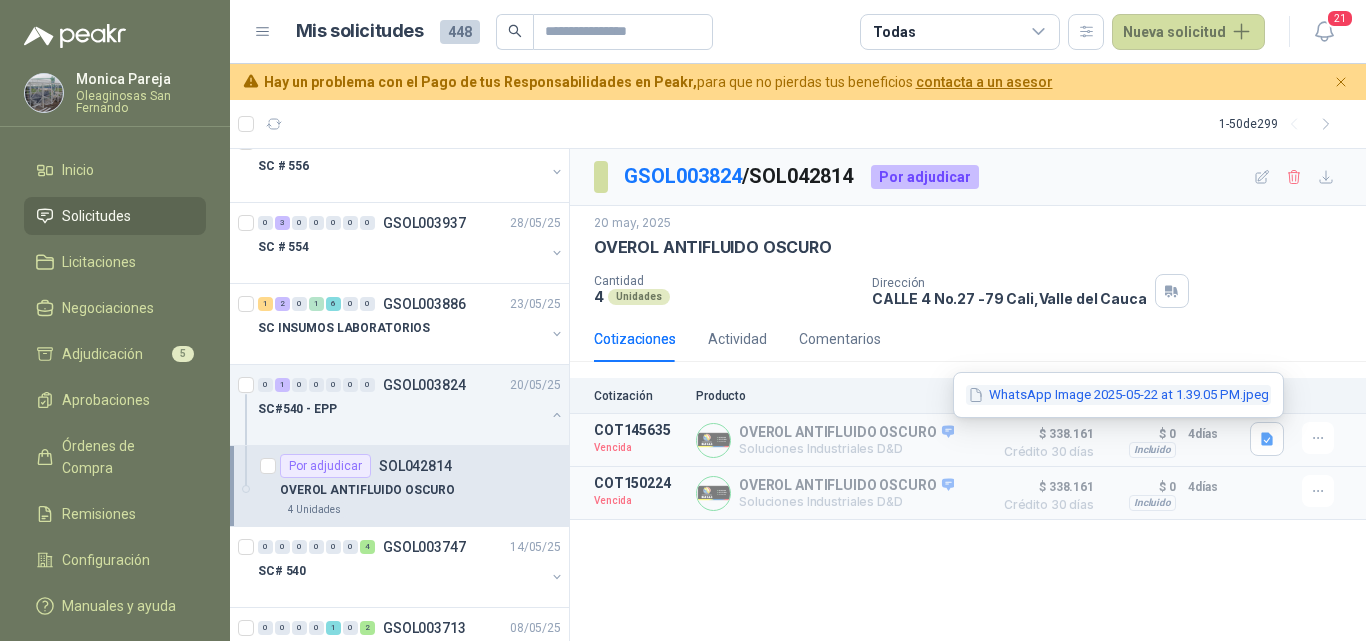 click on "WhatsApp Image 2025-05-22 at 1.39.05 PM.jpeg" at bounding box center [1118, 395] 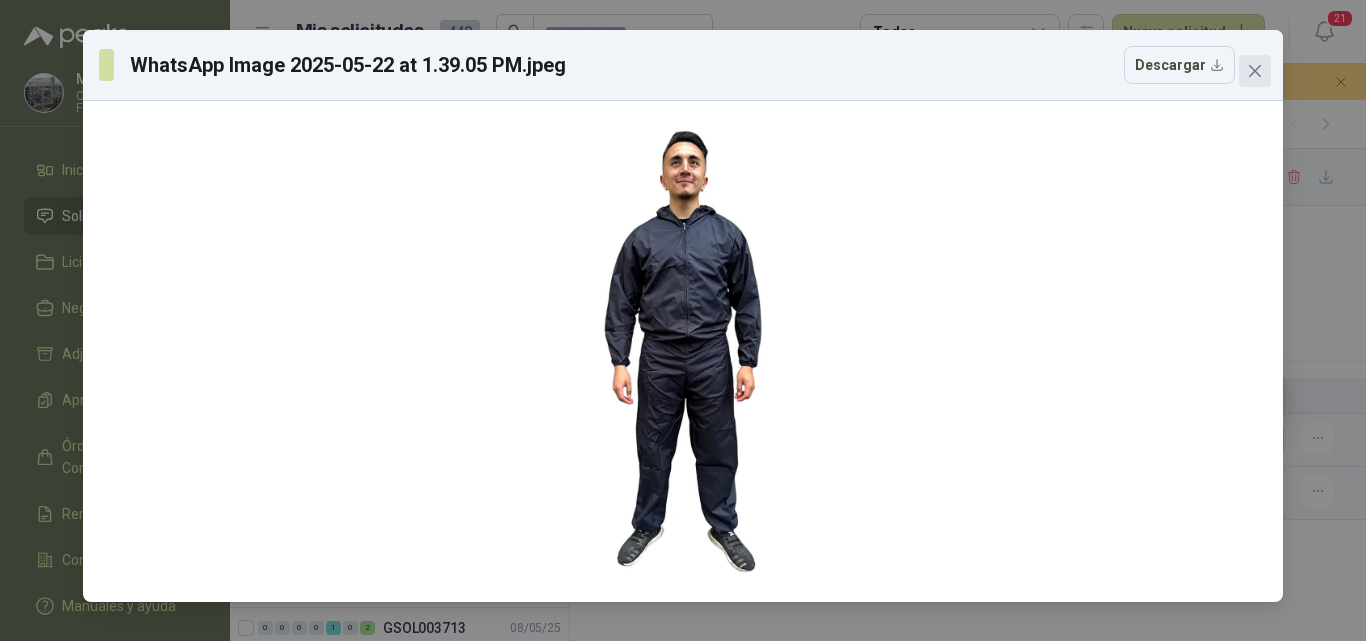 click 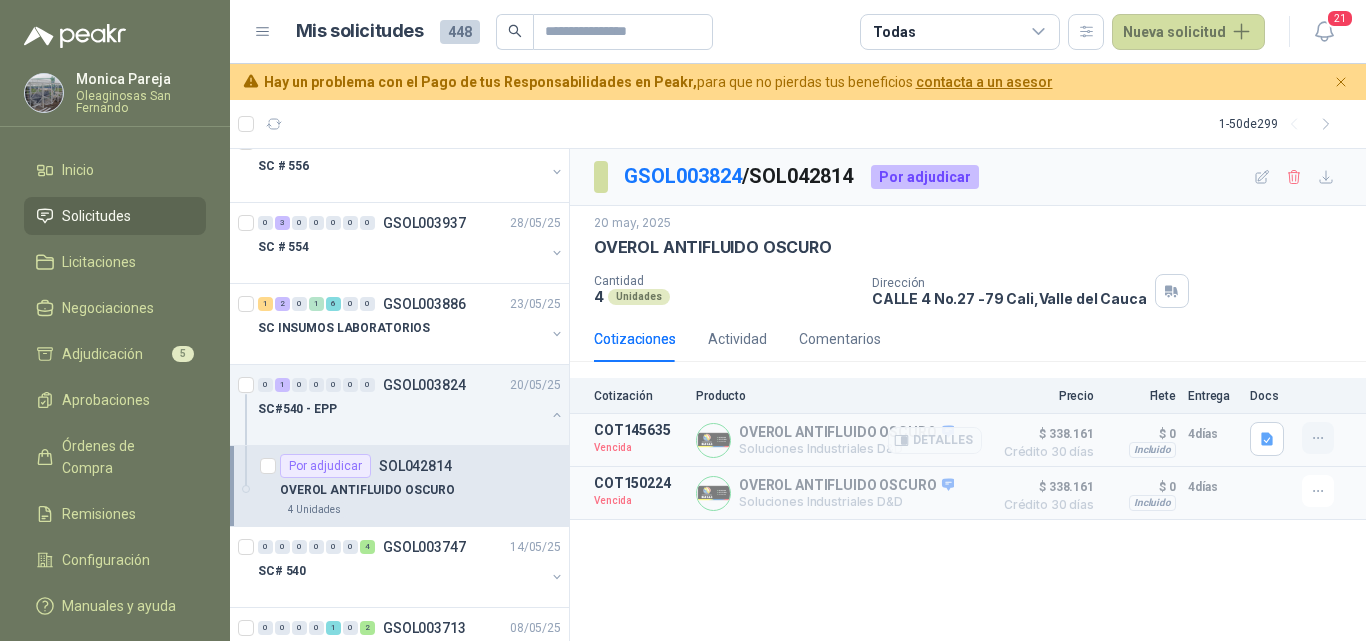 click at bounding box center [1318, 438] 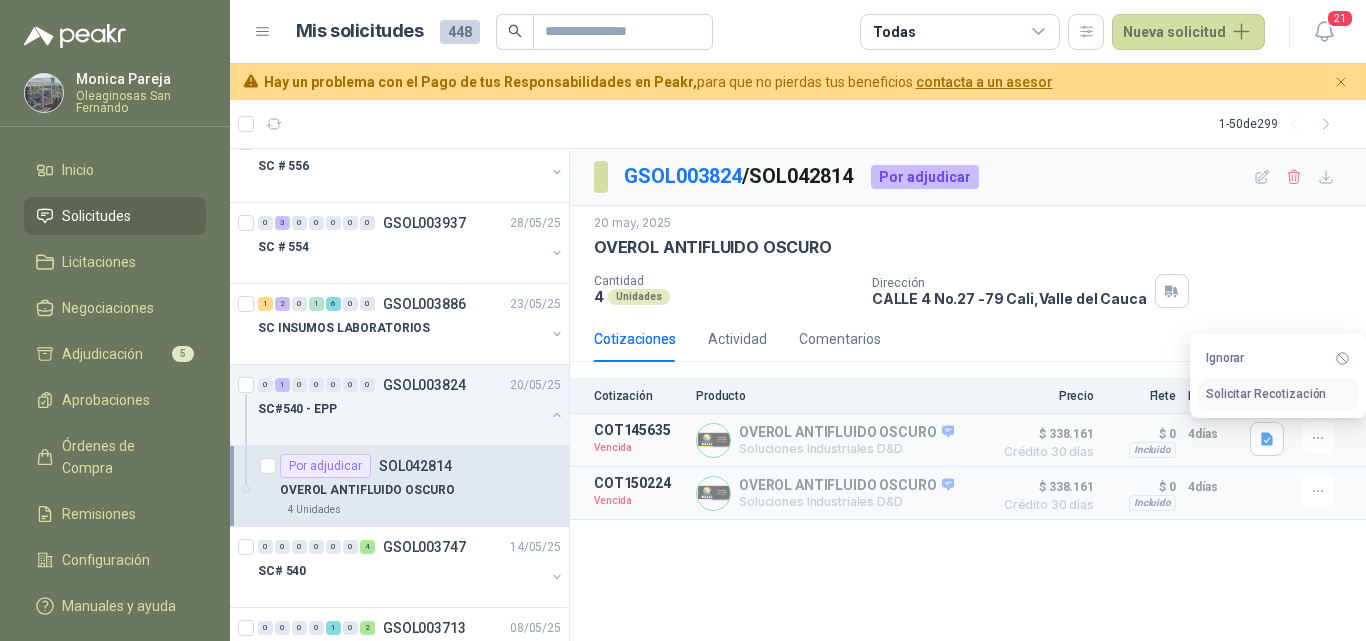 click on "Solicitar Recotización" at bounding box center (1278, 394) 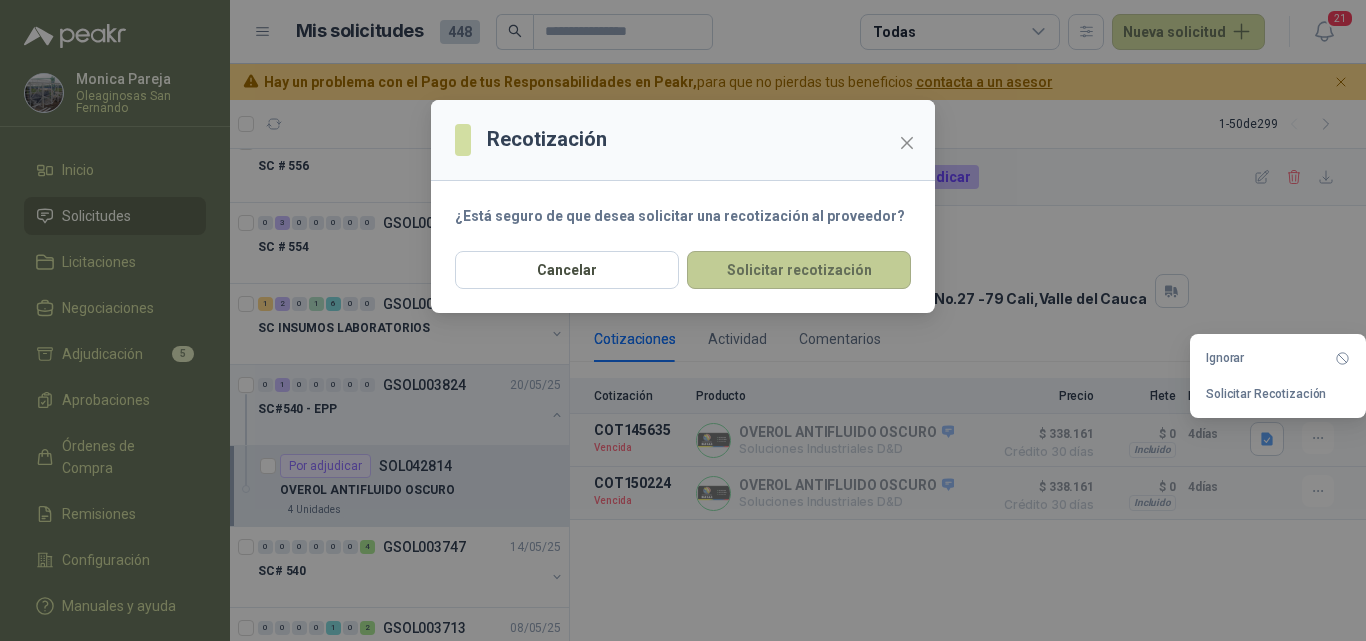 click on "Solicitar recotización" at bounding box center (799, 270) 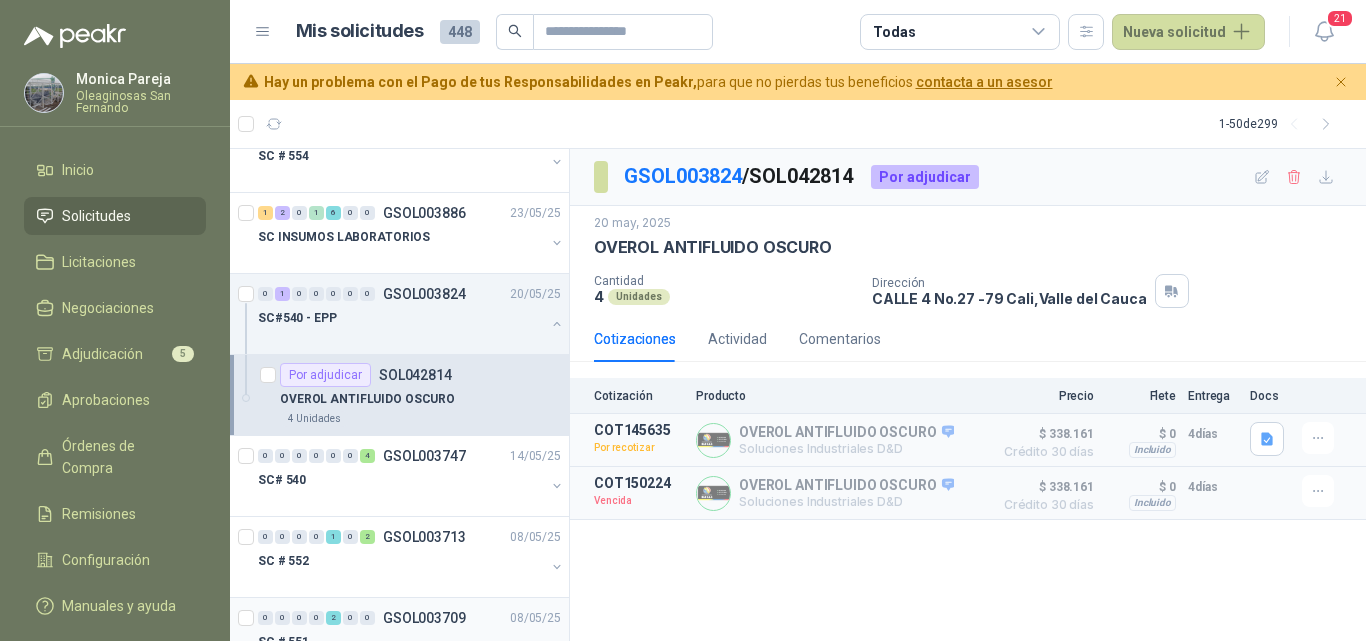 scroll, scrollTop: 2900, scrollLeft: 0, axis: vertical 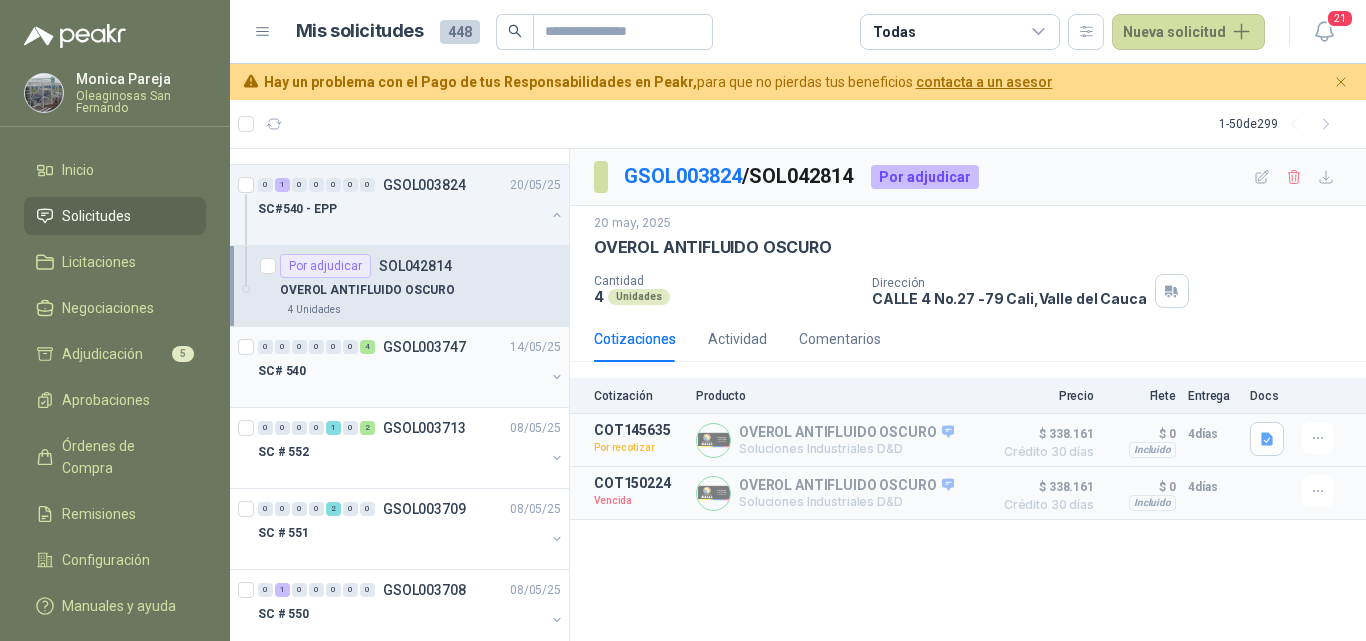 click on "SC# 540" at bounding box center (401, 371) 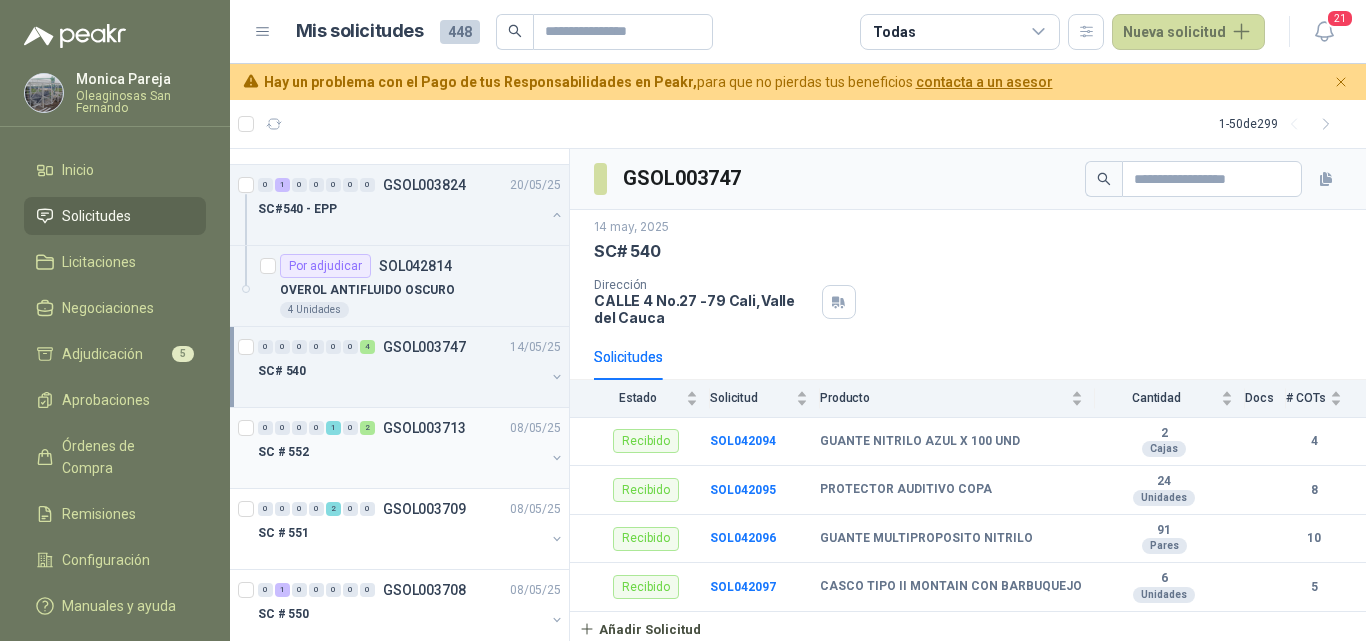 click on "SC # 552" at bounding box center (401, 452) 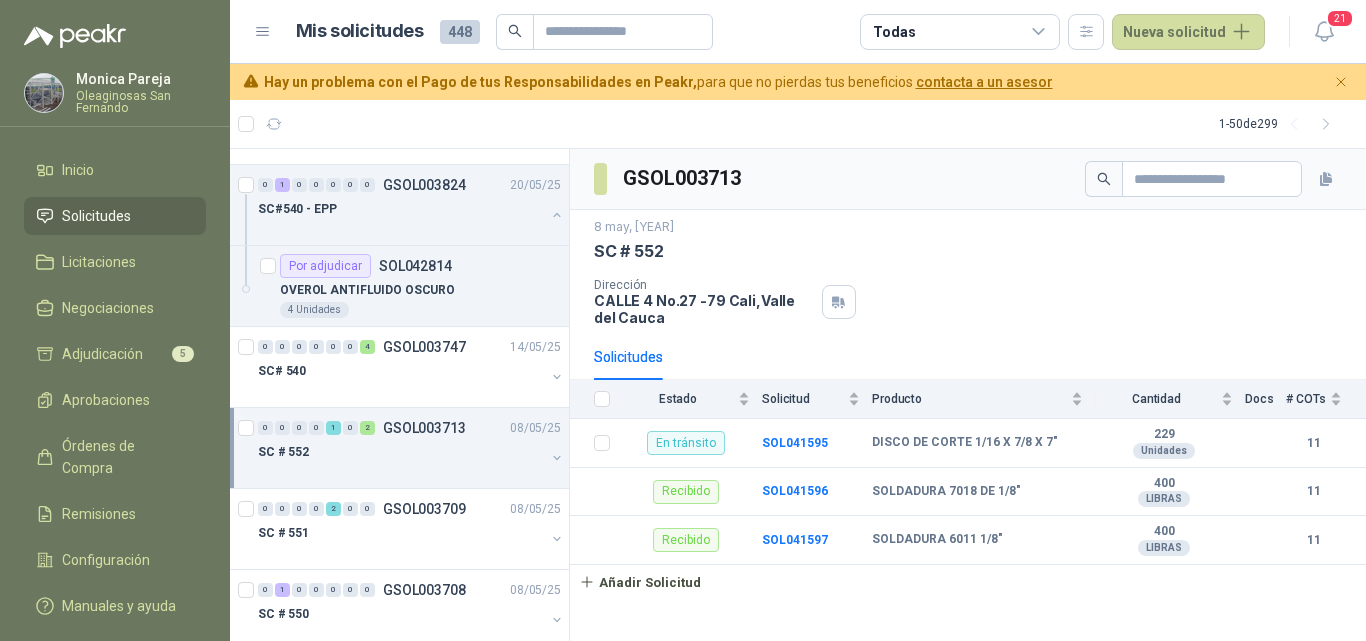 scroll, scrollTop: 3000, scrollLeft: 0, axis: vertical 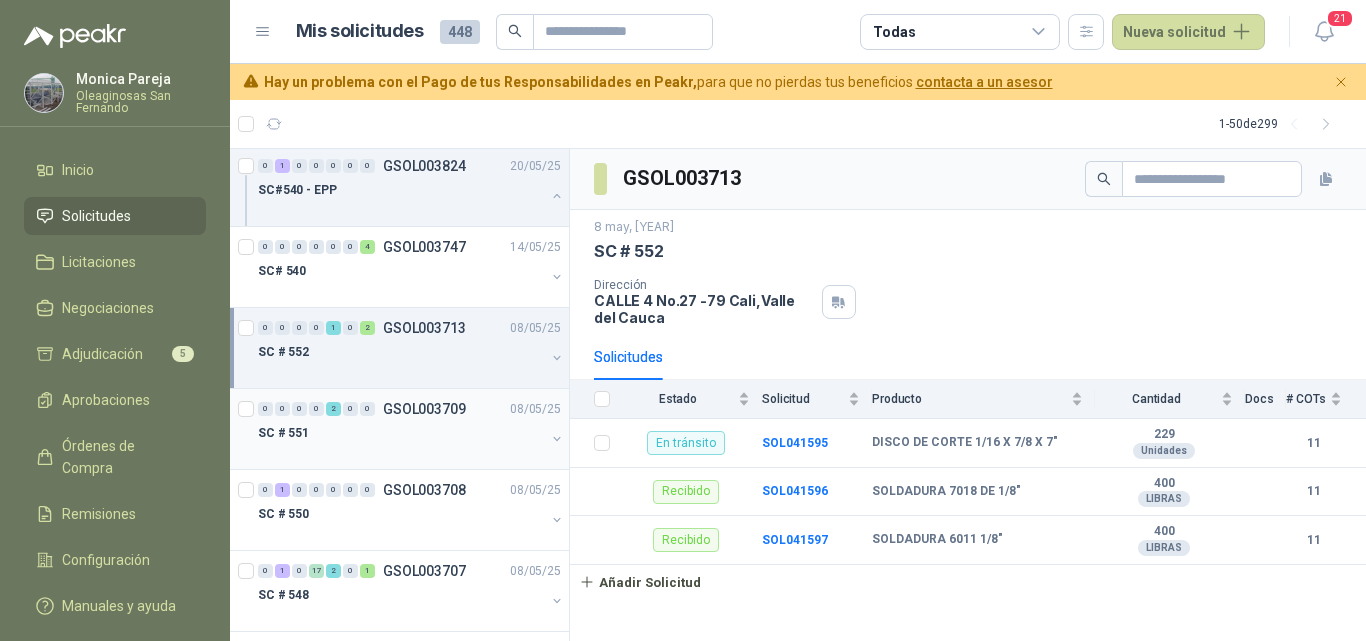 click at bounding box center [401, 453] 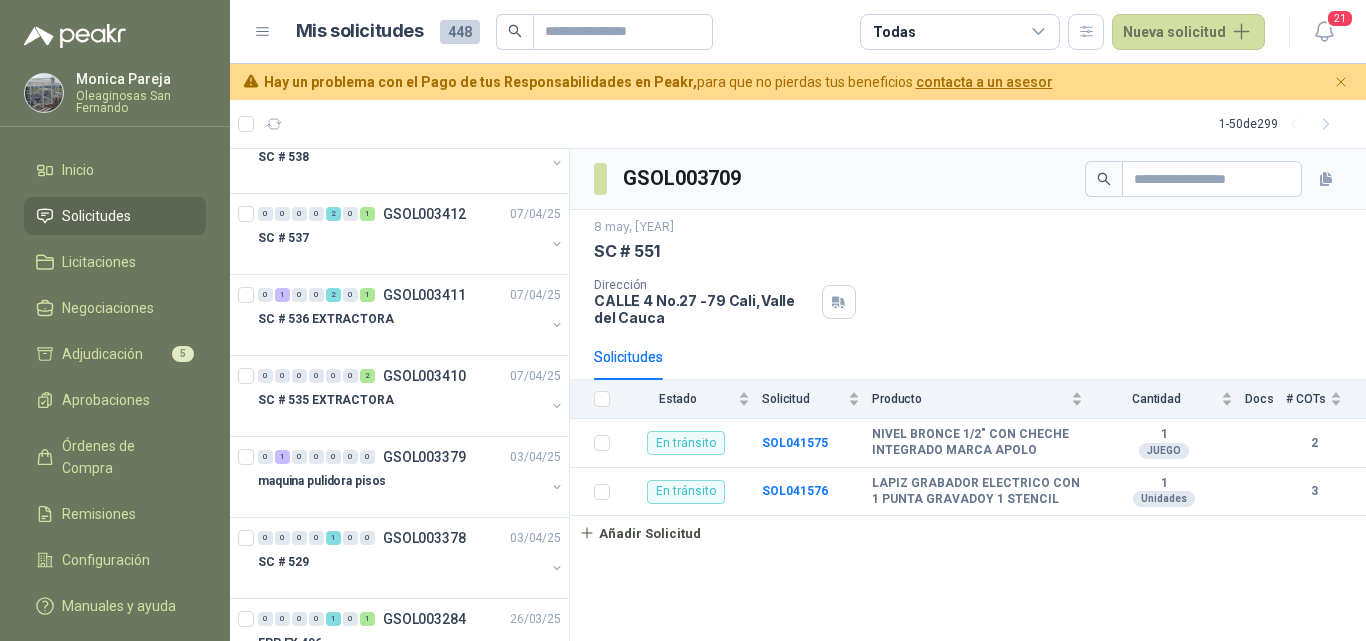 scroll, scrollTop: 3666, scrollLeft: 0, axis: vertical 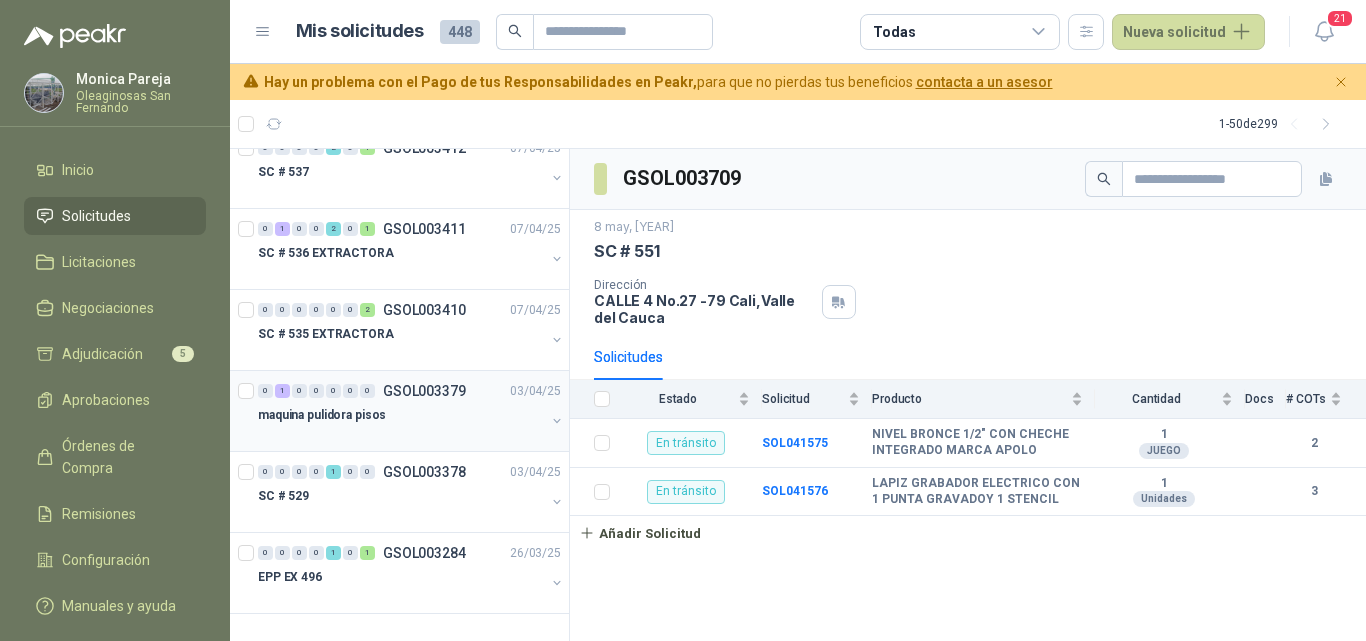 click on "0   1   0   0   0   0   0   GSOL003379 03/04/[YEAR]   maquina pulidora pisos" at bounding box center [399, 411] 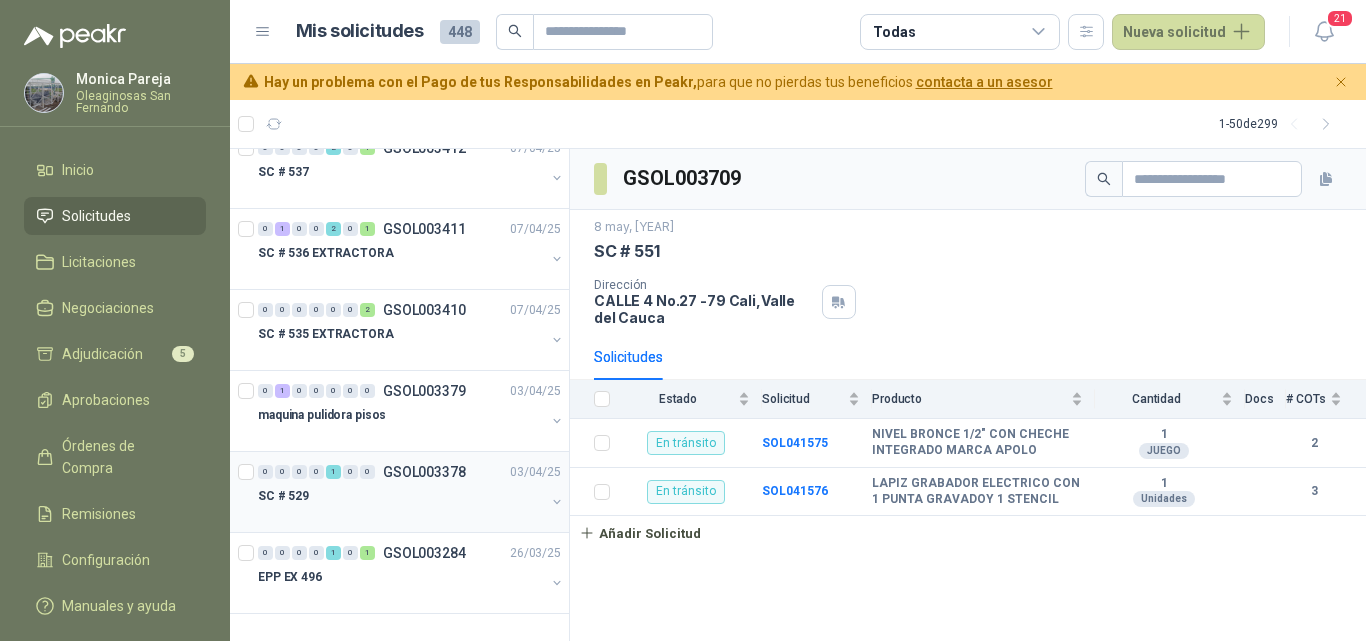 click on "SC # 529" at bounding box center (401, 496) 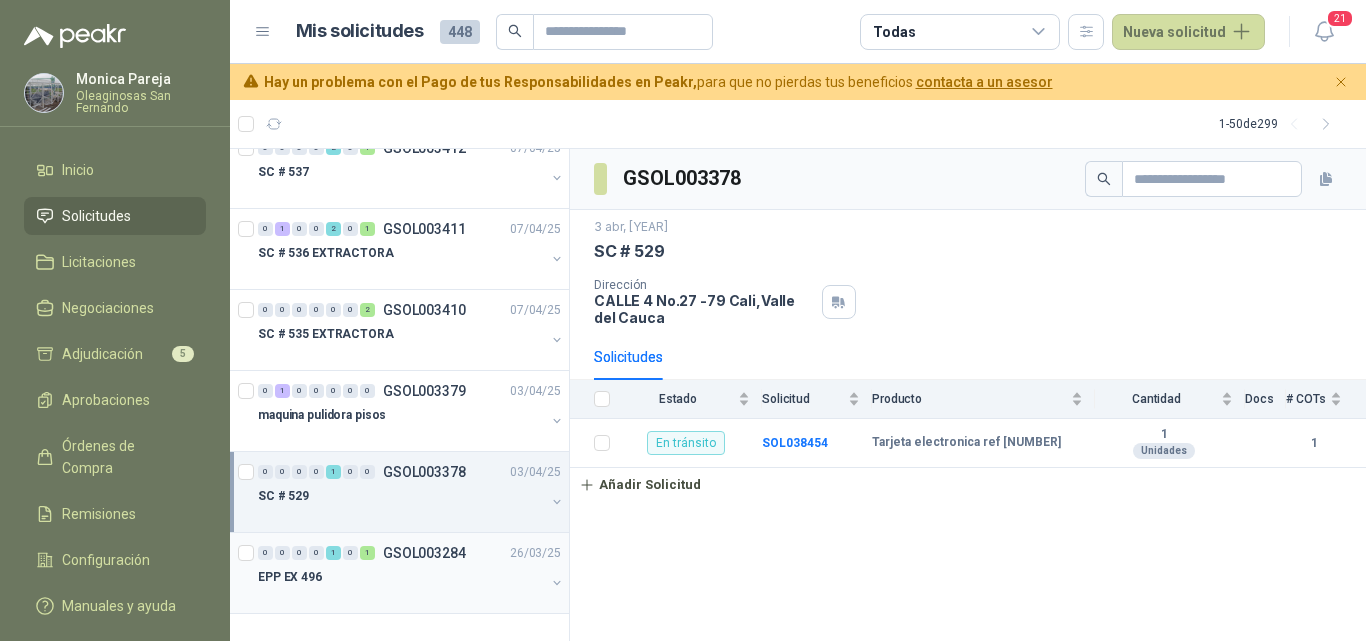 click at bounding box center (401, 597) 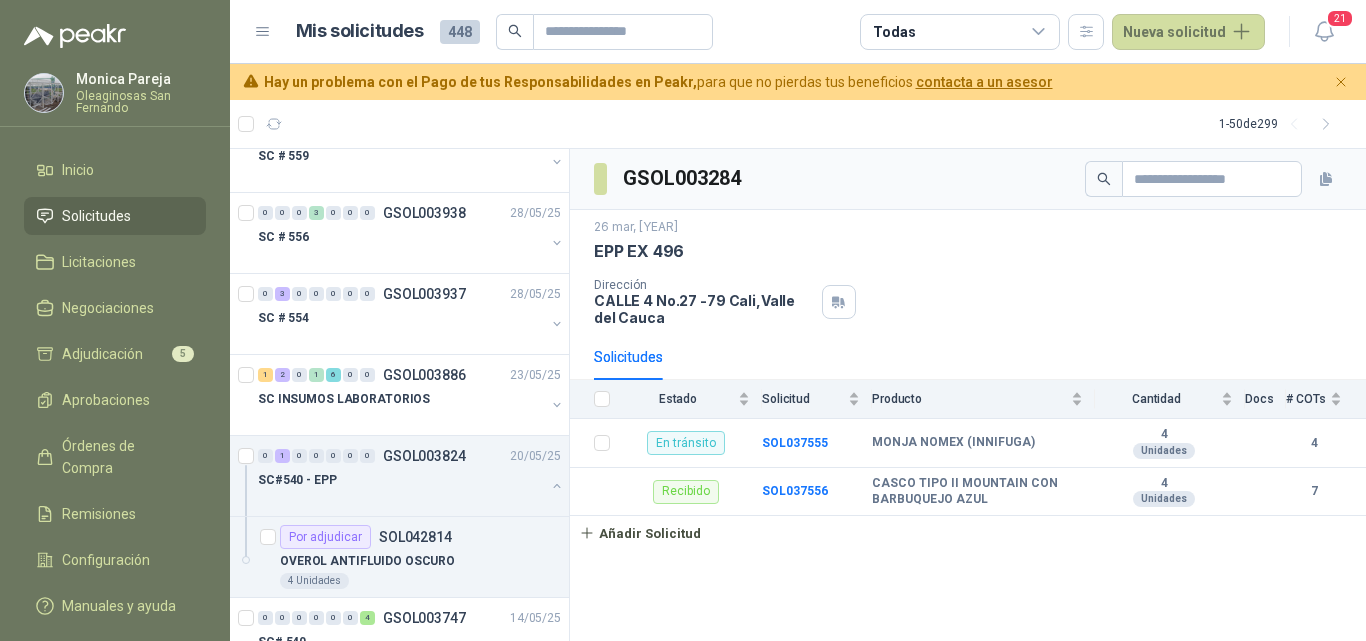 scroll, scrollTop: 2700, scrollLeft: 0, axis: vertical 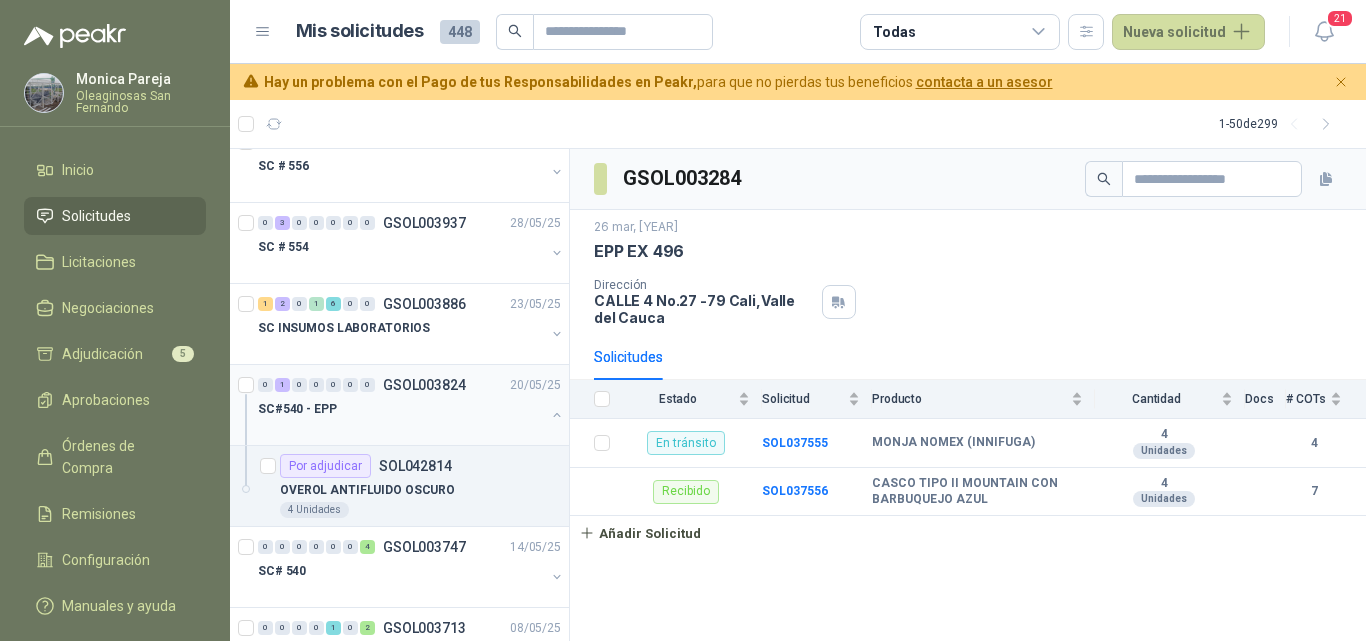 click on "SC#540 - EPP" at bounding box center [401, 409] 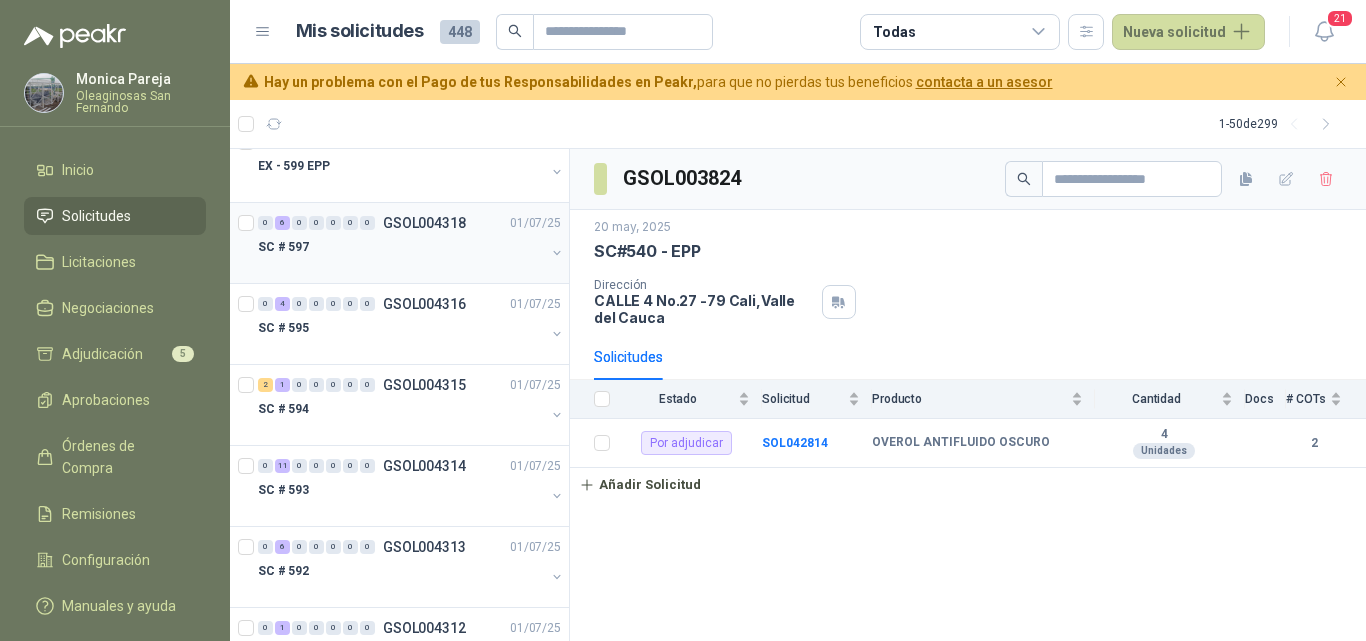 scroll, scrollTop: 0, scrollLeft: 0, axis: both 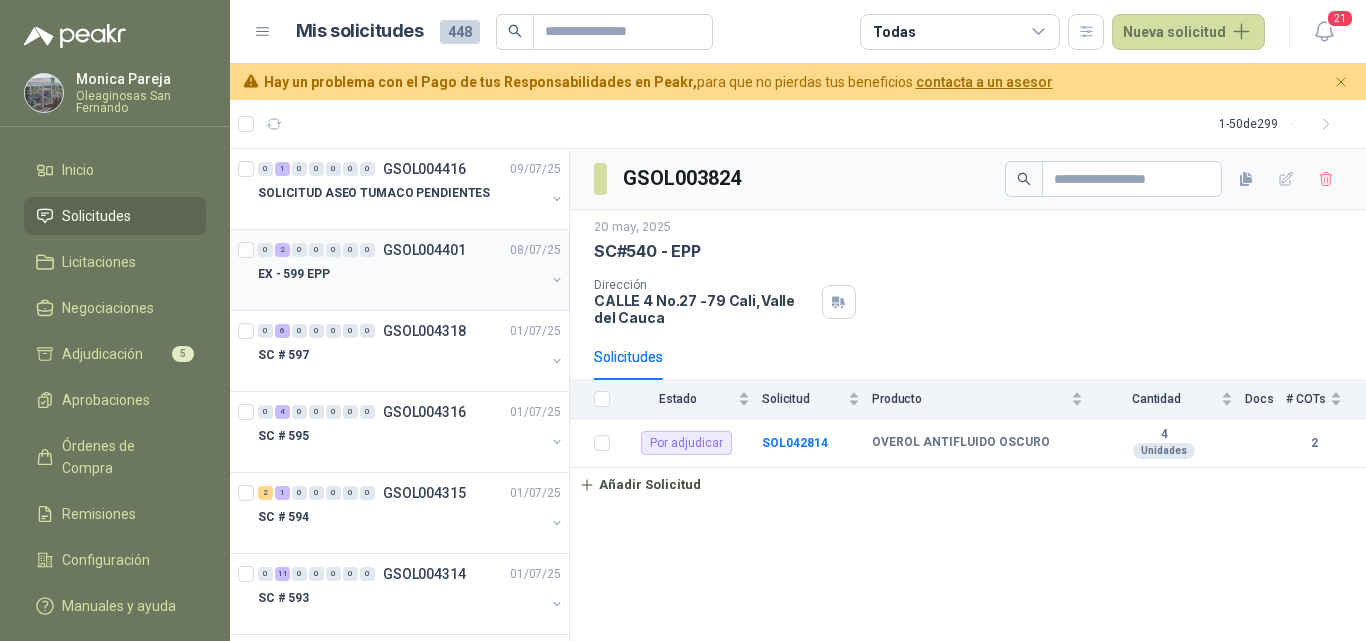click at bounding box center [401, 294] 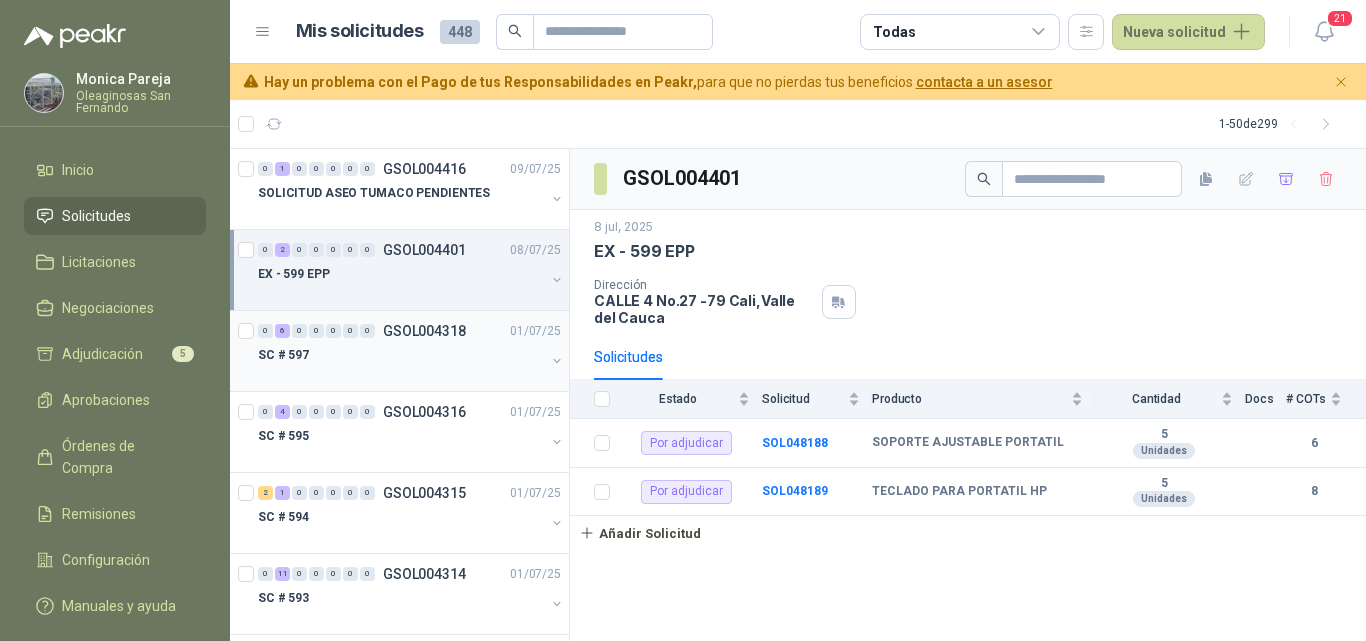 click on "SC # 597" at bounding box center (401, 355) 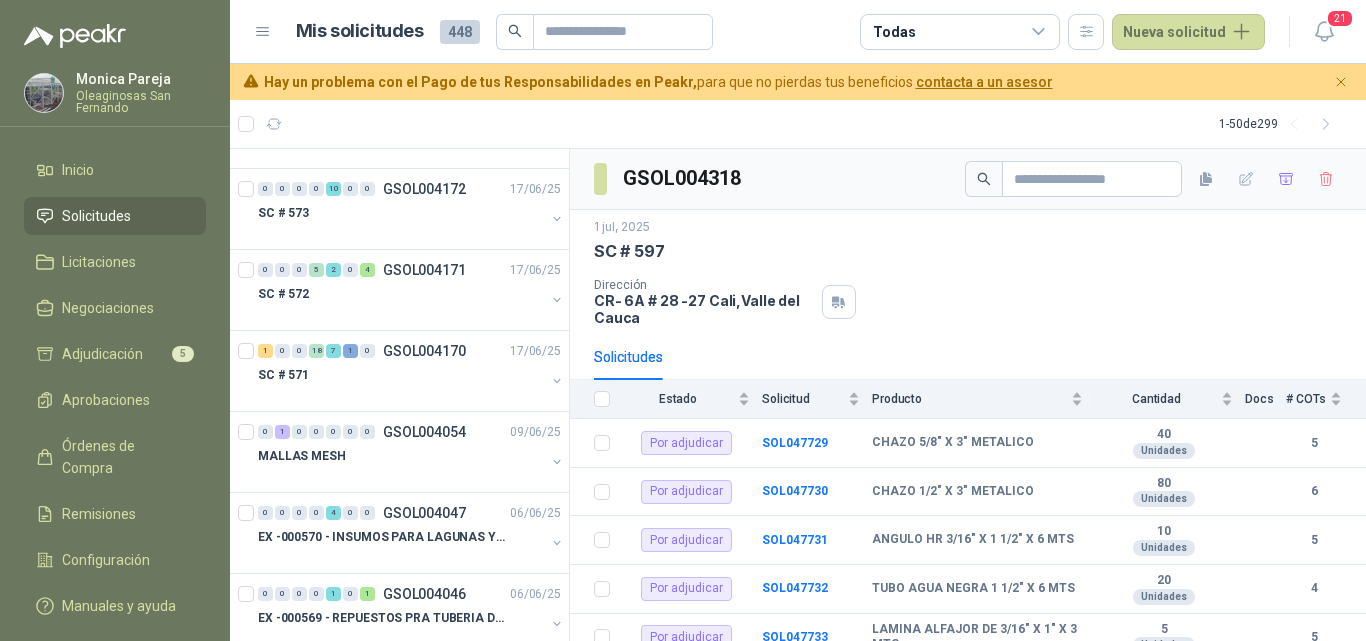 scroll, scrollTop: 1700, scrollLeft: 0, axis: vertical 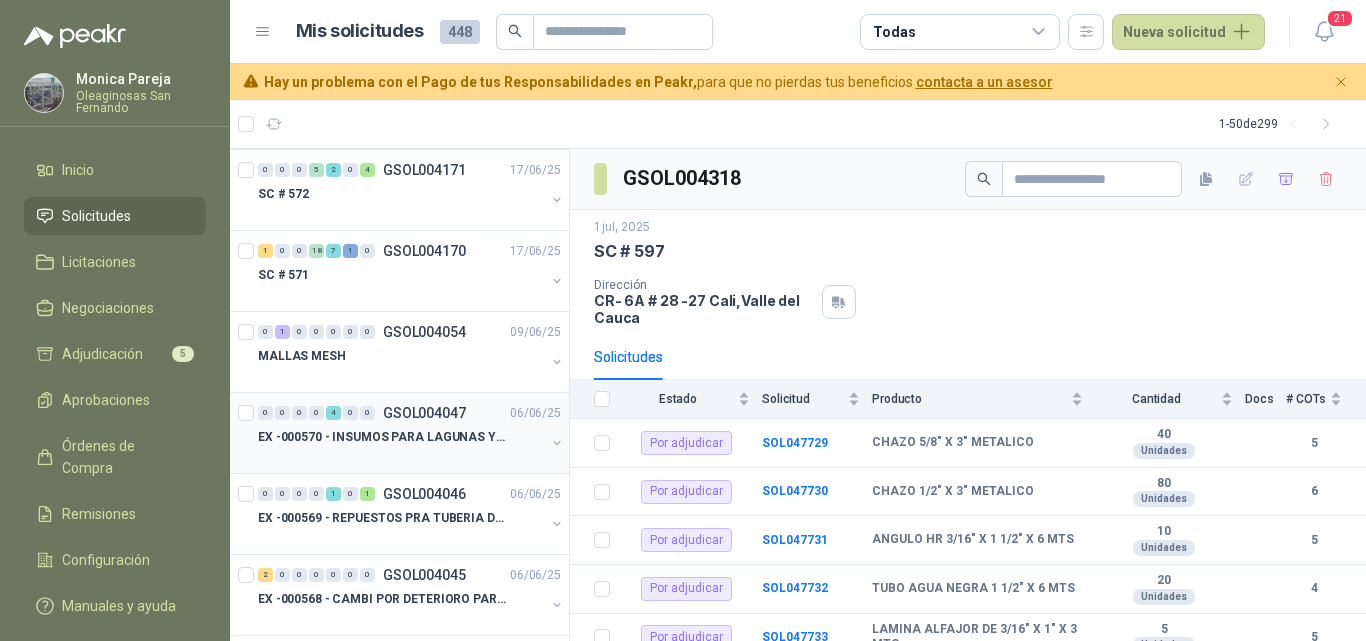 click on "EX -000570 - INSUMOS PARA LAGUNAS Y MATRIAL PARA M" at bounding box center [382, 437] 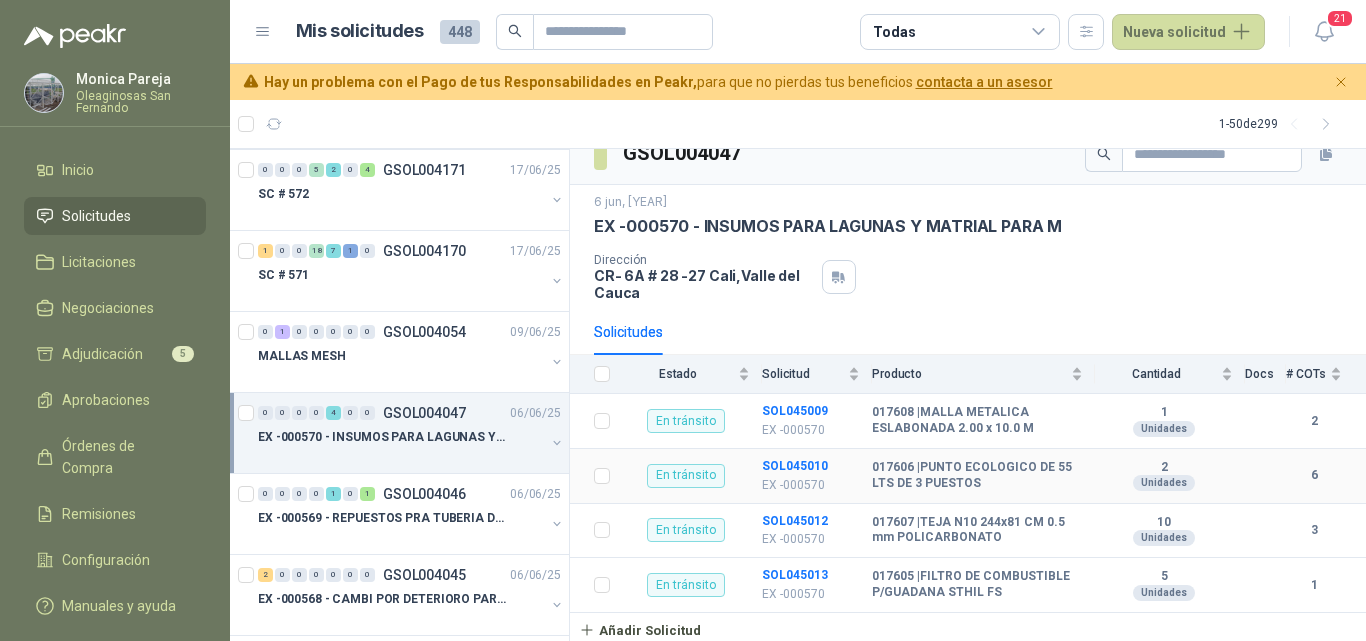 scroll, scrollTop: 30, scrollLeft: 0, axis: vertical 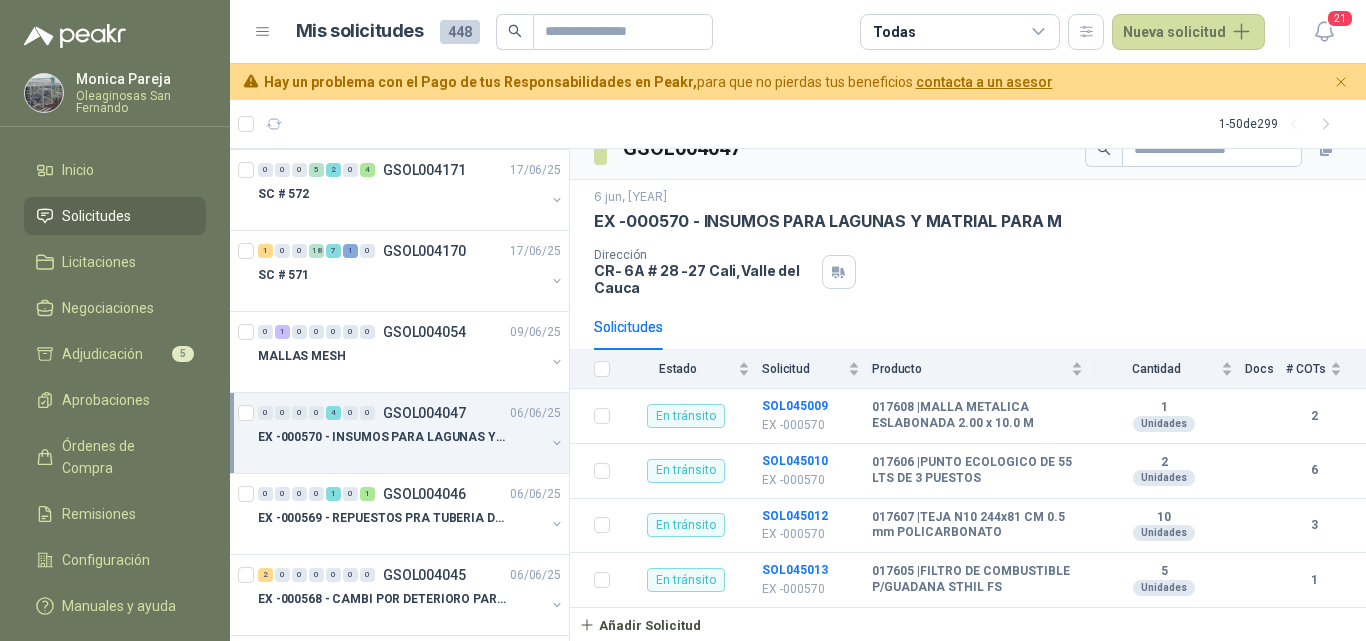 click on "0   0   0   0   4   0   0   GSOL004047 06/06/[YEAR]   EX -000570 - INSUMOS PARA LAGUNAS Y MATRIAL PARA M" at bounding box center [399, 433] 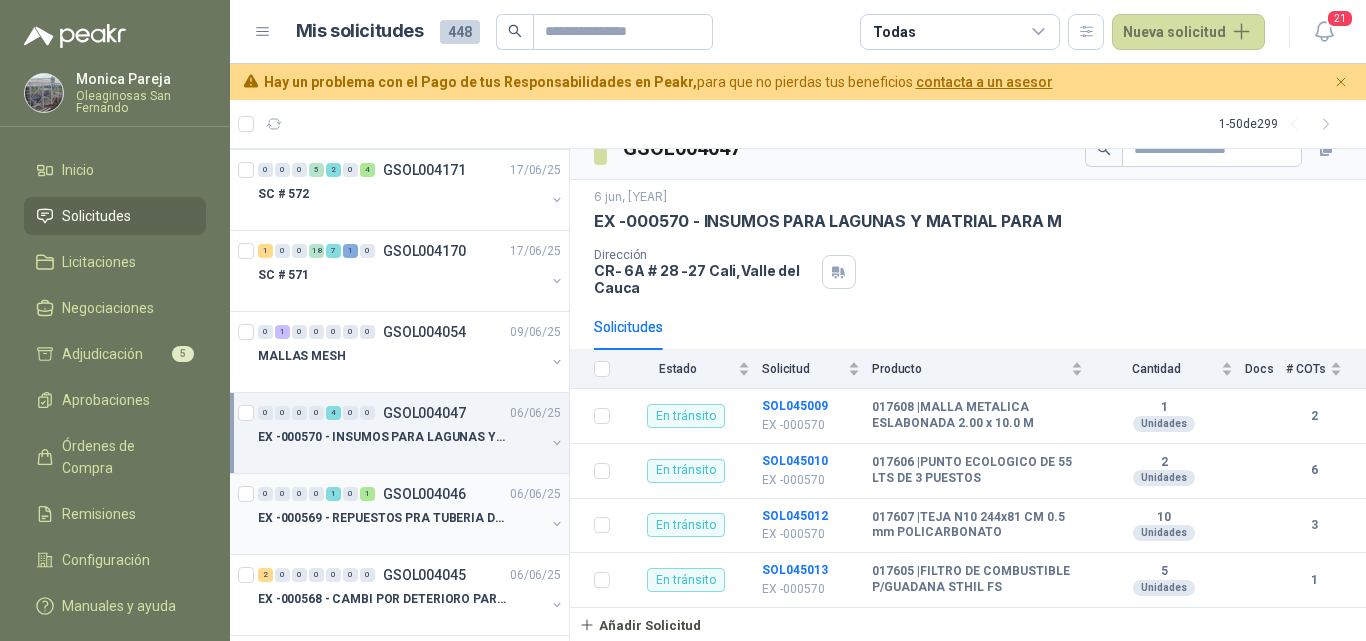 click on "EX -000569 - REPUESTOS PRA TUBERIA DE PURGA DE LOS" at bounding box center [382, 518] 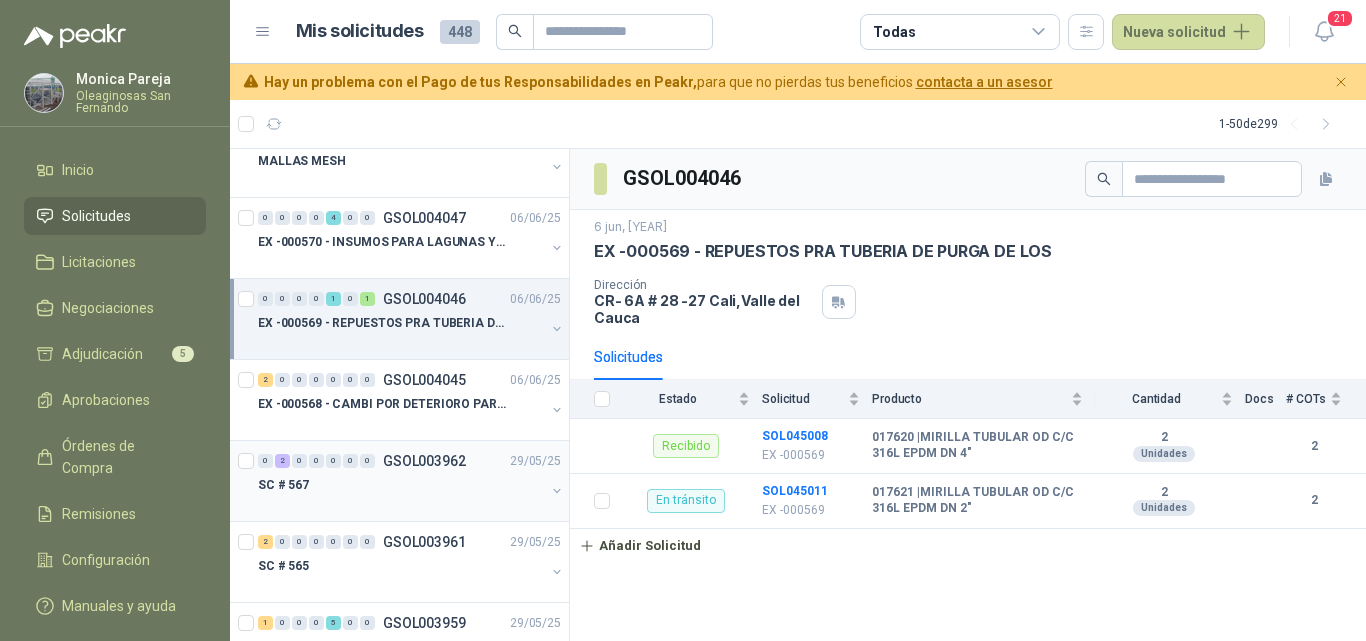 scroll, scrollTop: 1900, scrollLeft: 0, axis: vertical 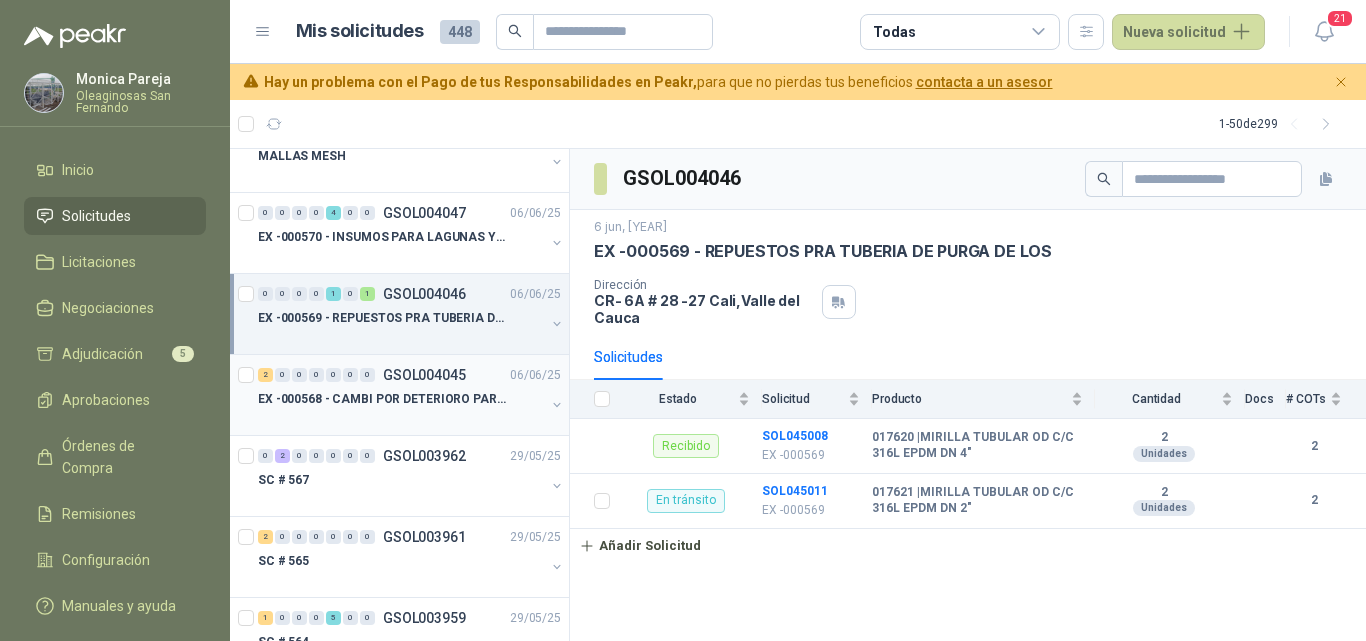 click on "2   0   0   0   0   0   0   GSOL004045 06/06/[YEAR]   EX -000568 - CAMBI POR DETERIORO PARA EQUIPOS DE S" at bounding box center [399, 395] 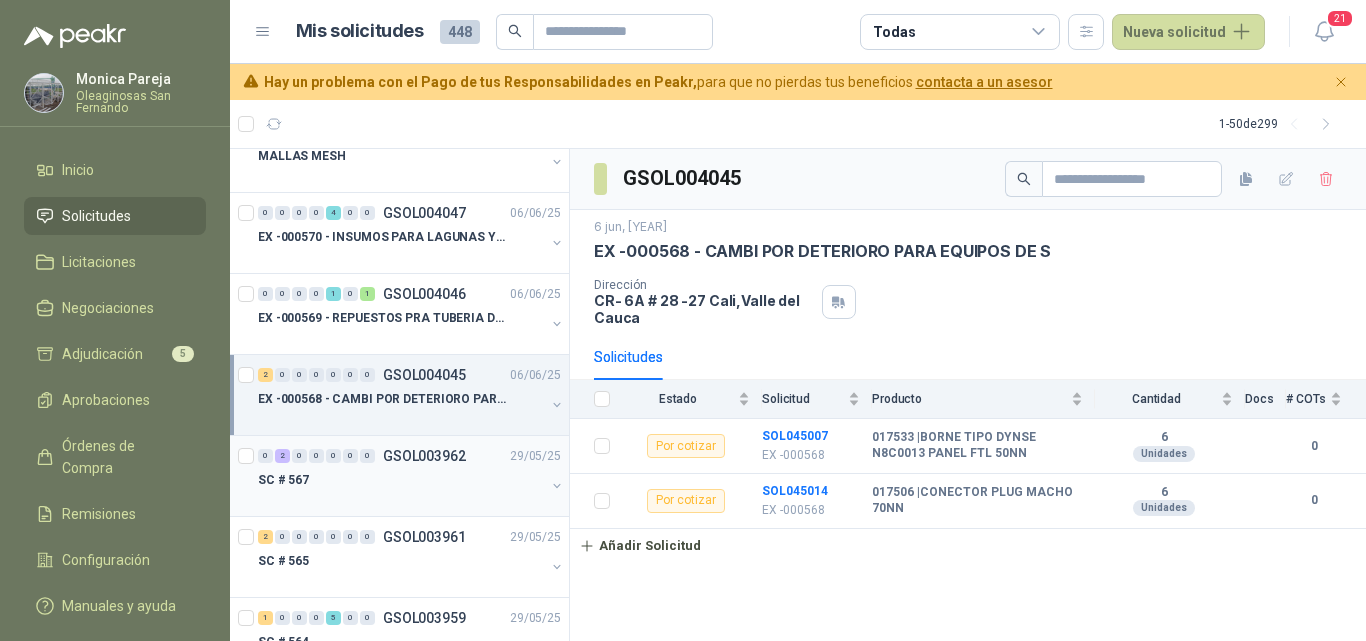 click at bounding box center [401, 500] 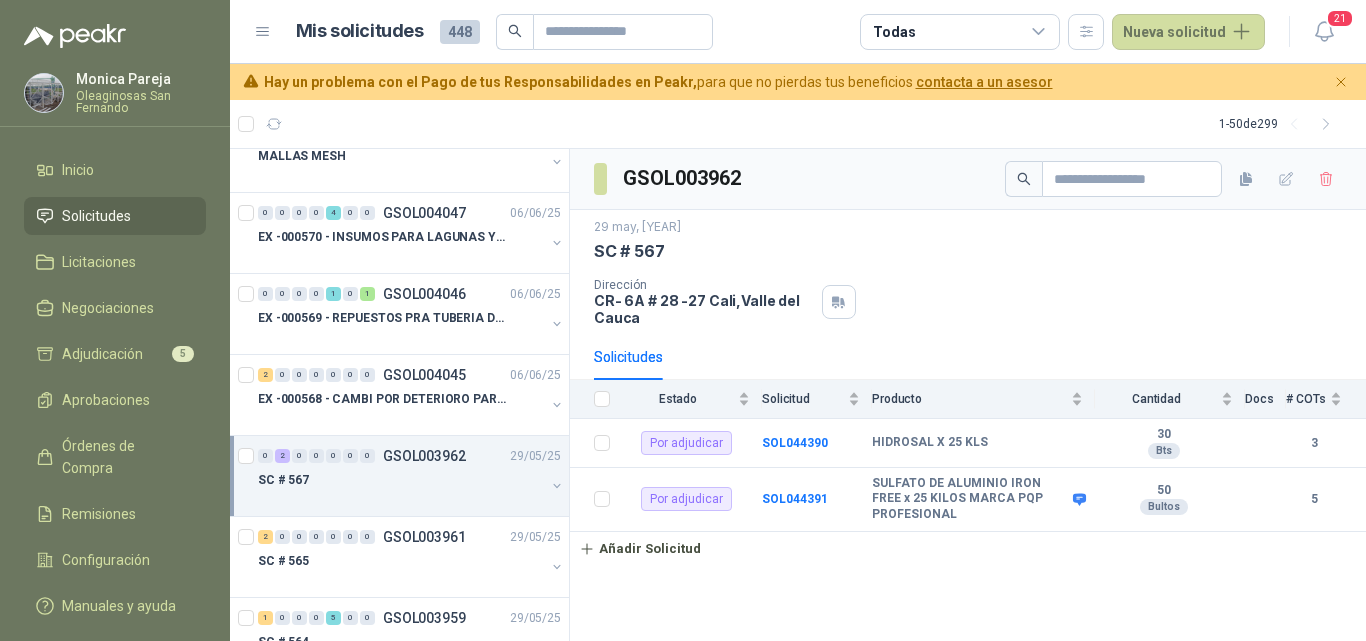 scroll, scrollTop: 2000, scrollLeft: 0, axis: vertical 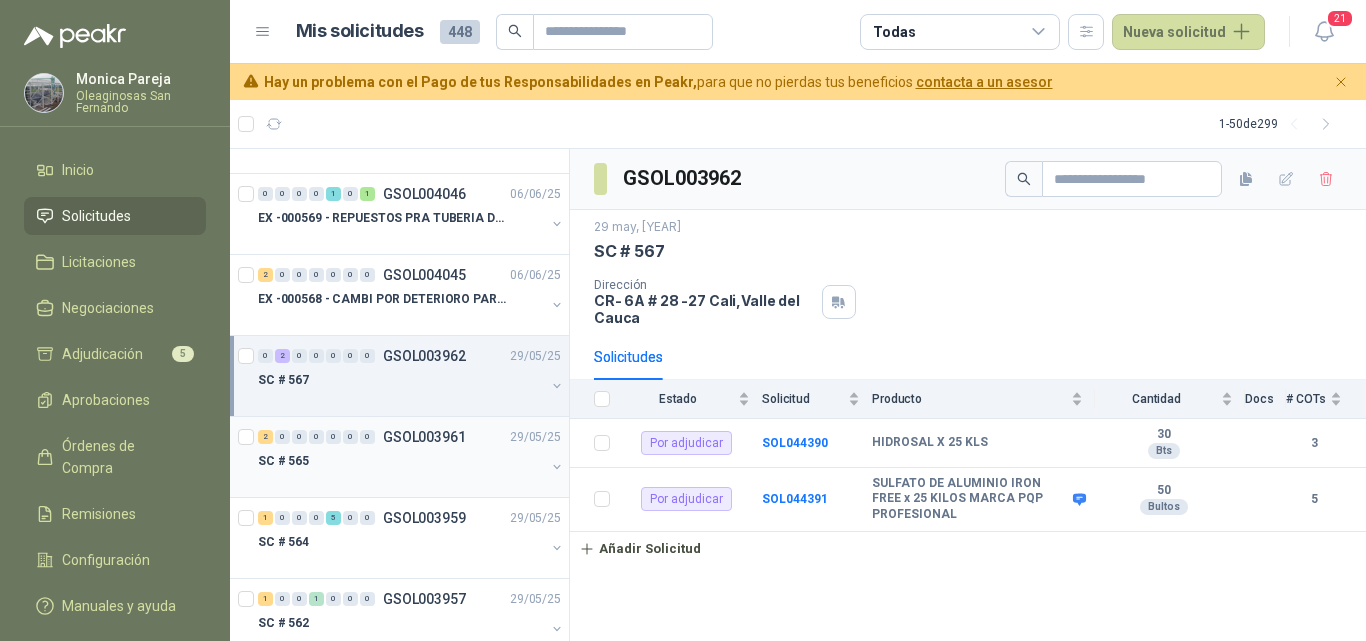 click at bounding box center [401, 481] 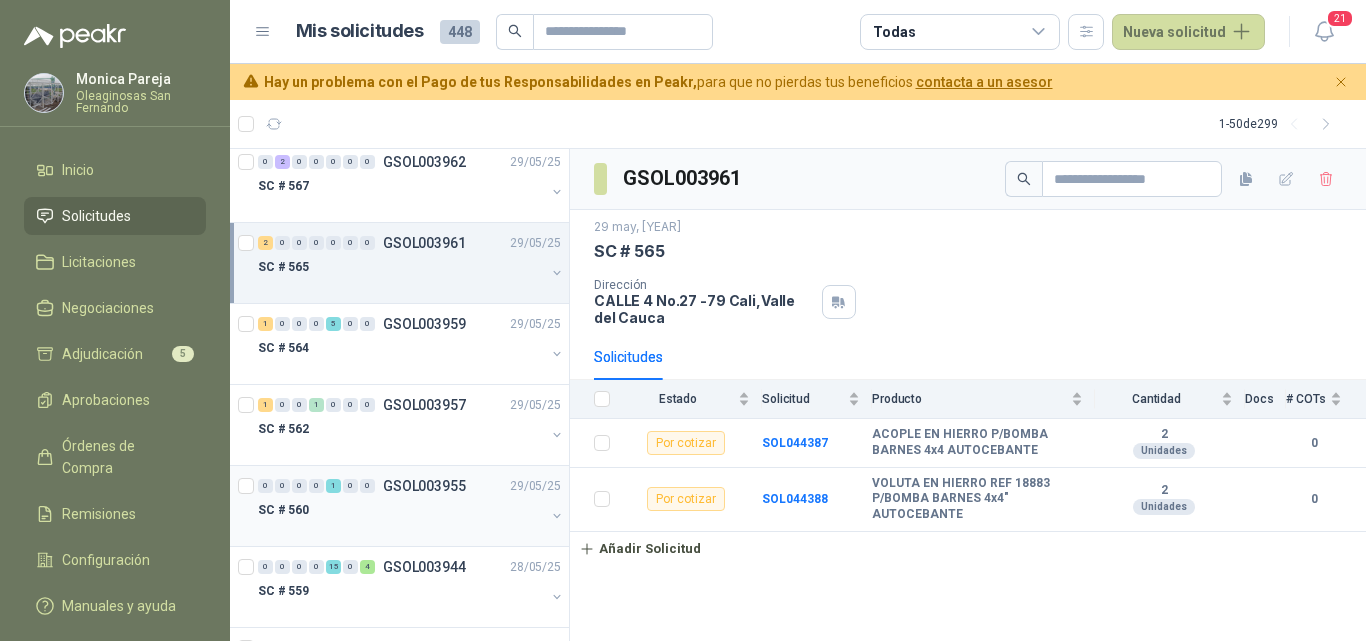 scroll, scrollTop: 2200, scrollLeft: 0, axis: vertical 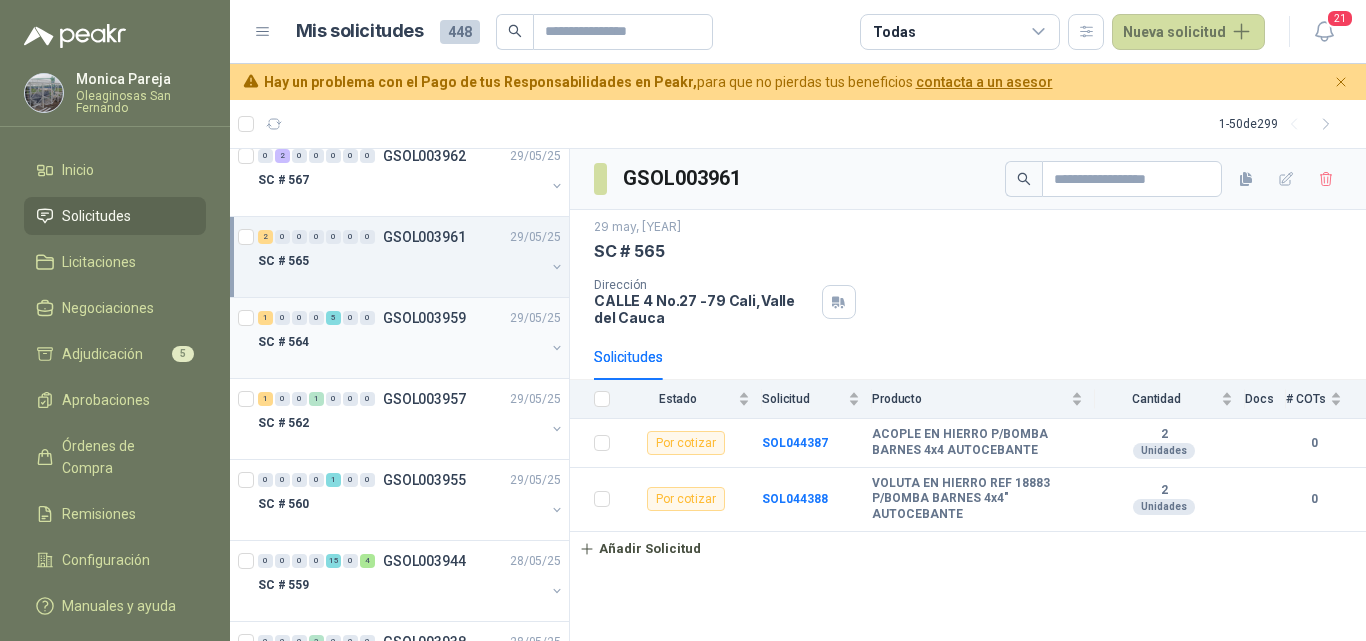 click at bounding box center [401, 362] 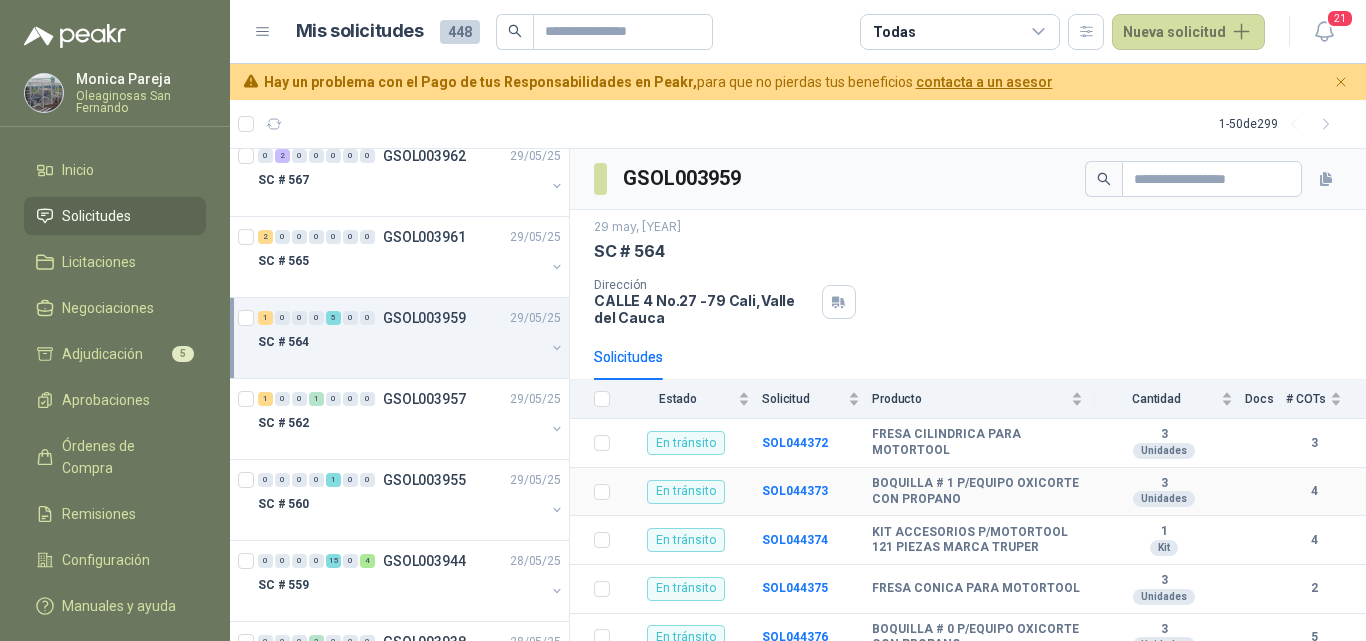 scroll, scrollTop: 100, scrollLeft: 0, axis: vertical 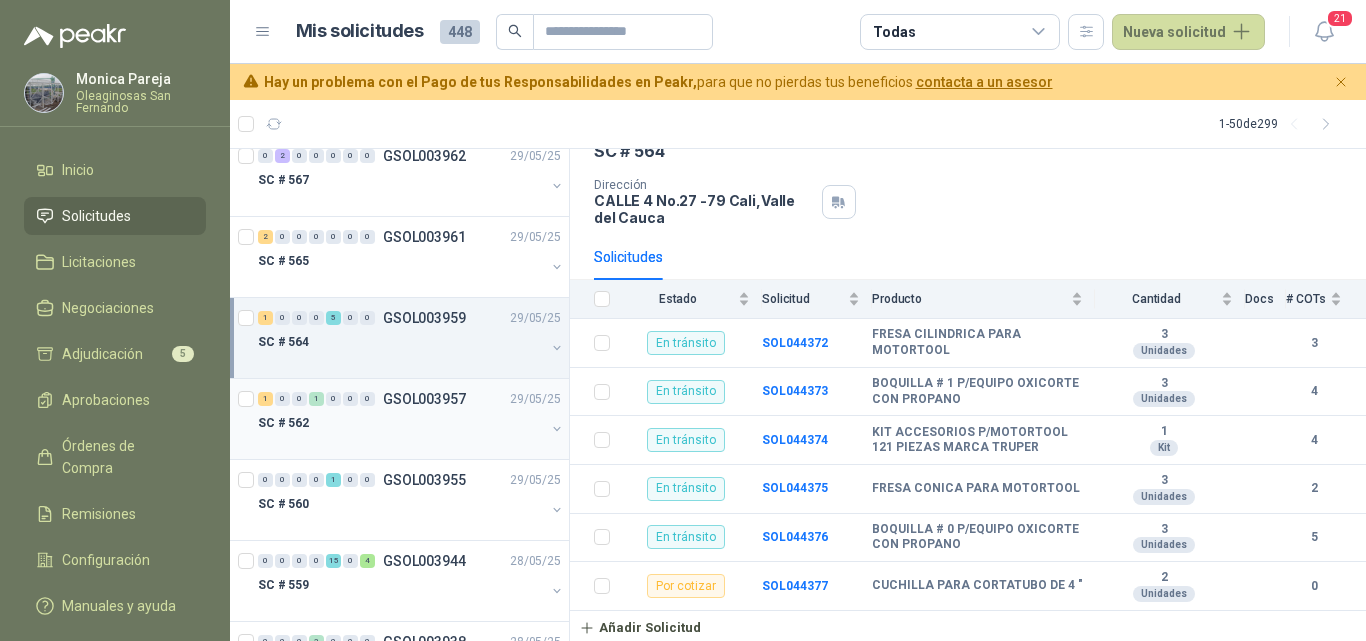 click at bounding box center [401, 443] 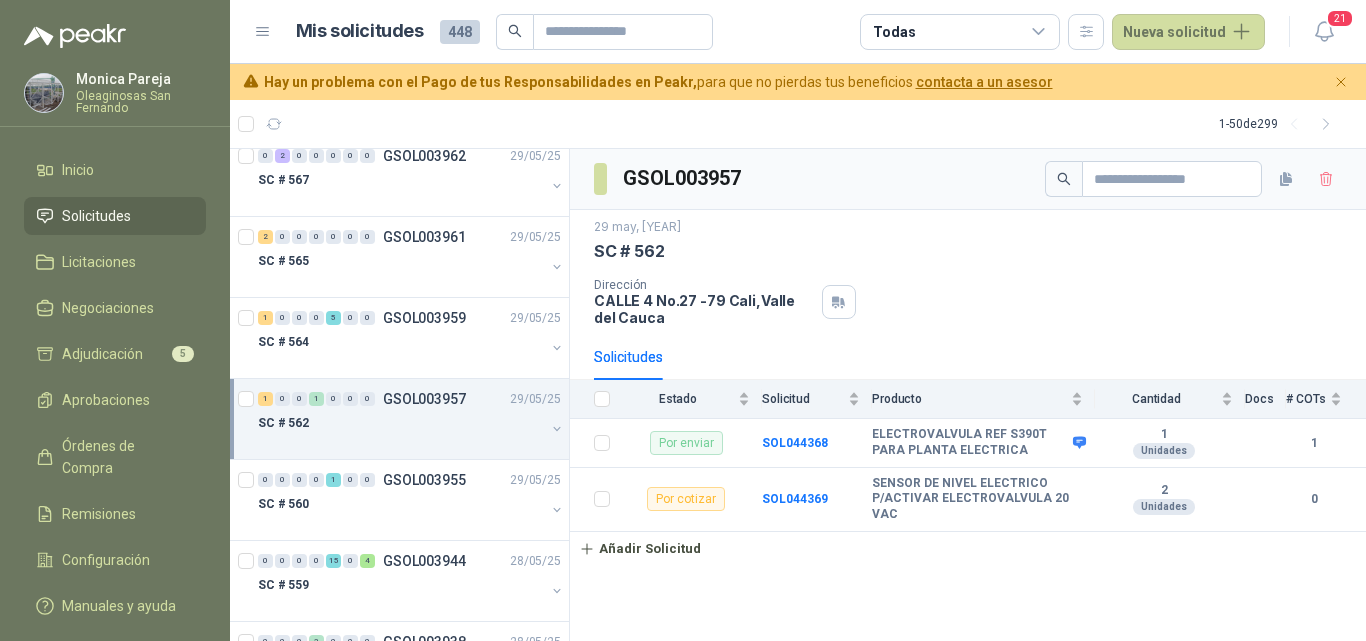 scroll, scrollTop: 2300, scrollLeft: 0, axis: vertical 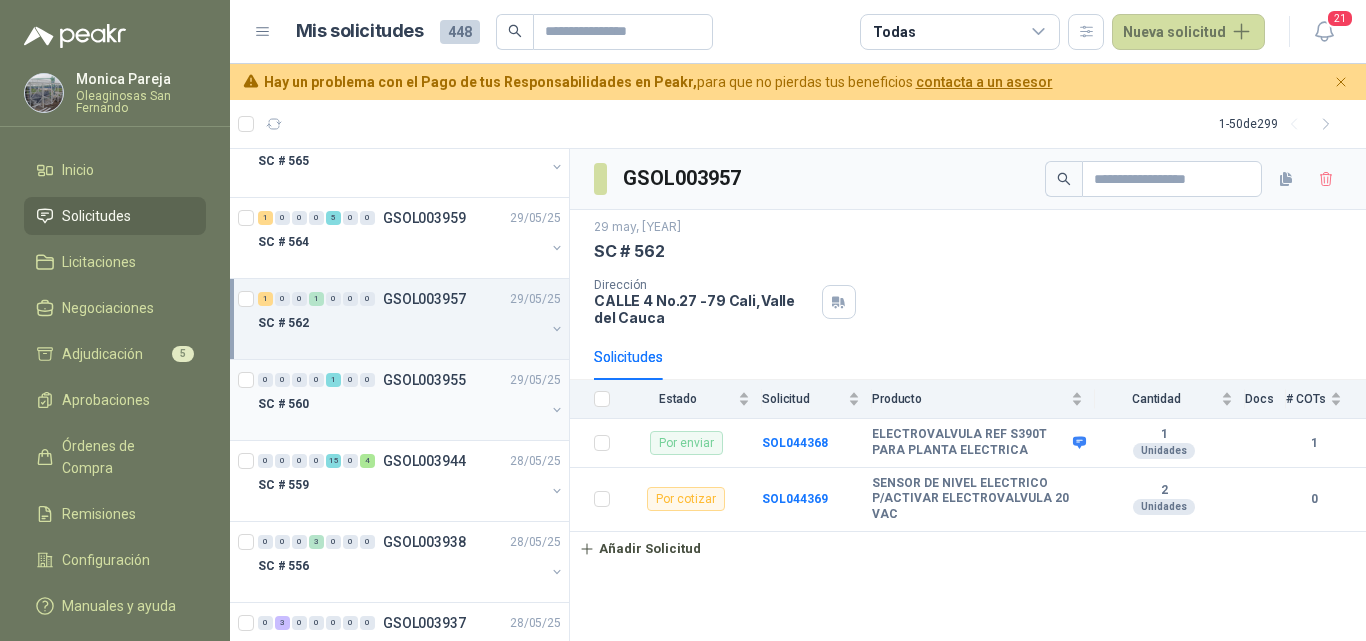 click on "0   0   0   0   1   0   0   GSOL003955 29/05/[YEAR]   SC # 560" at bounding box center (399, 400) 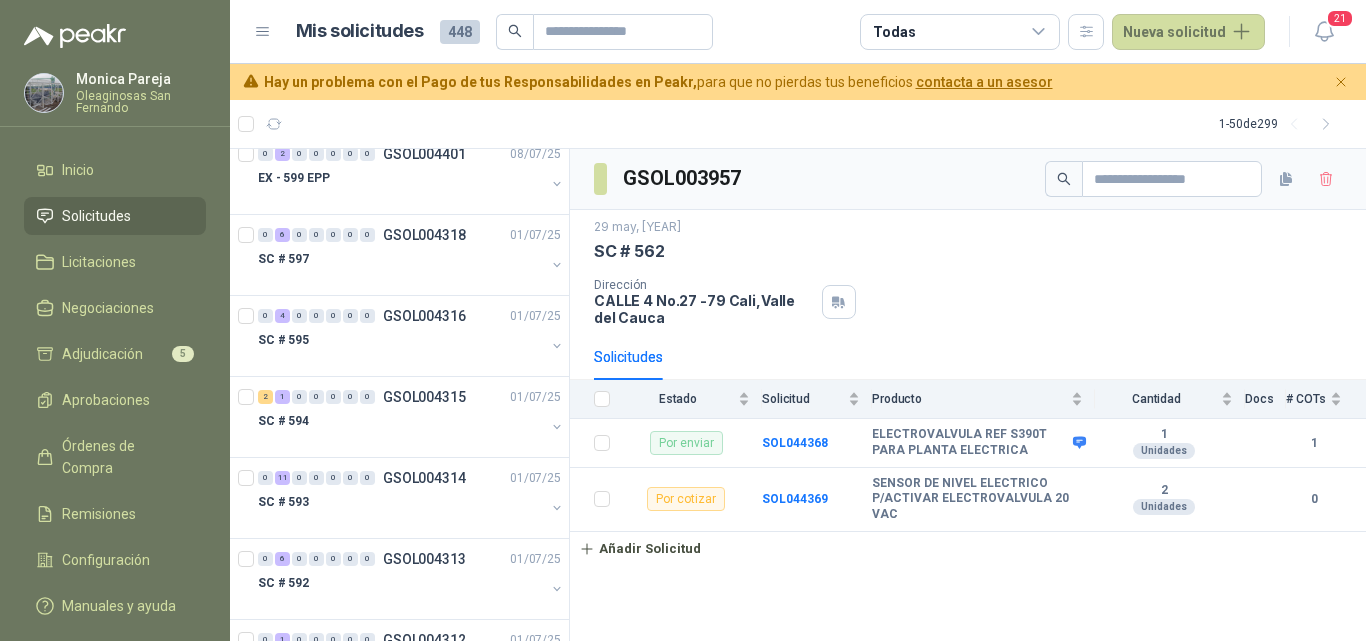 scroll, scrollTop: 0, scrollLeft: 0, axis: both 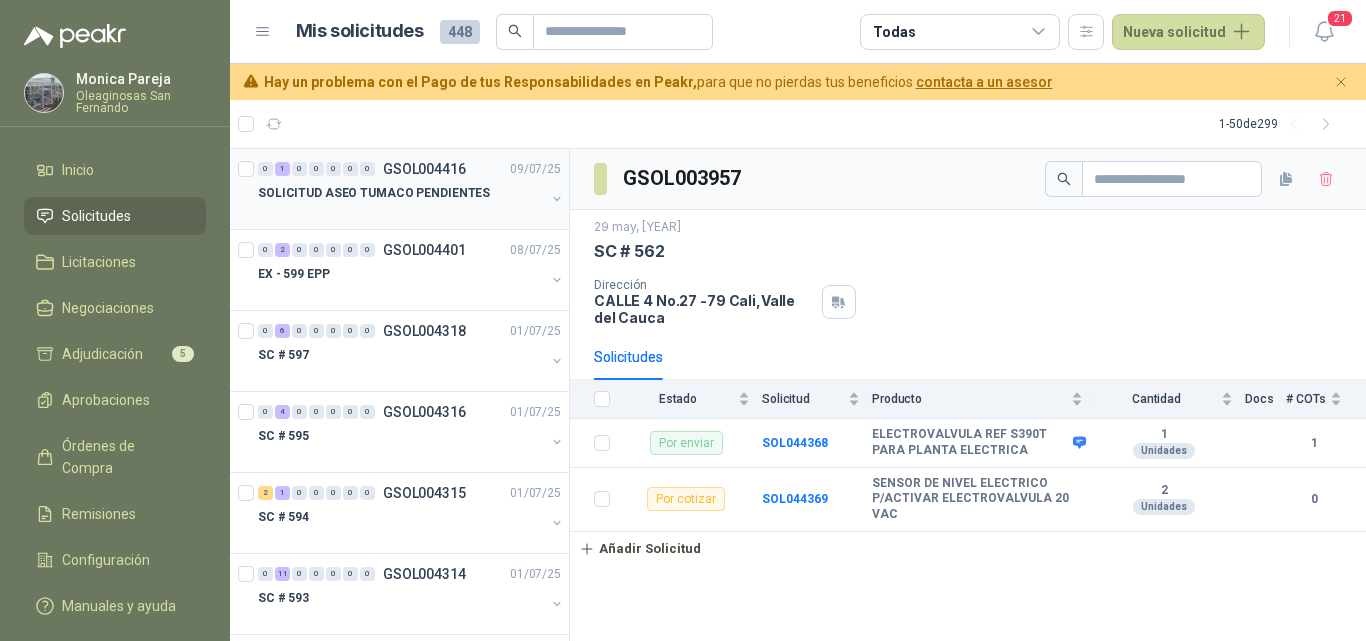 click at bounding box center (401, 213) 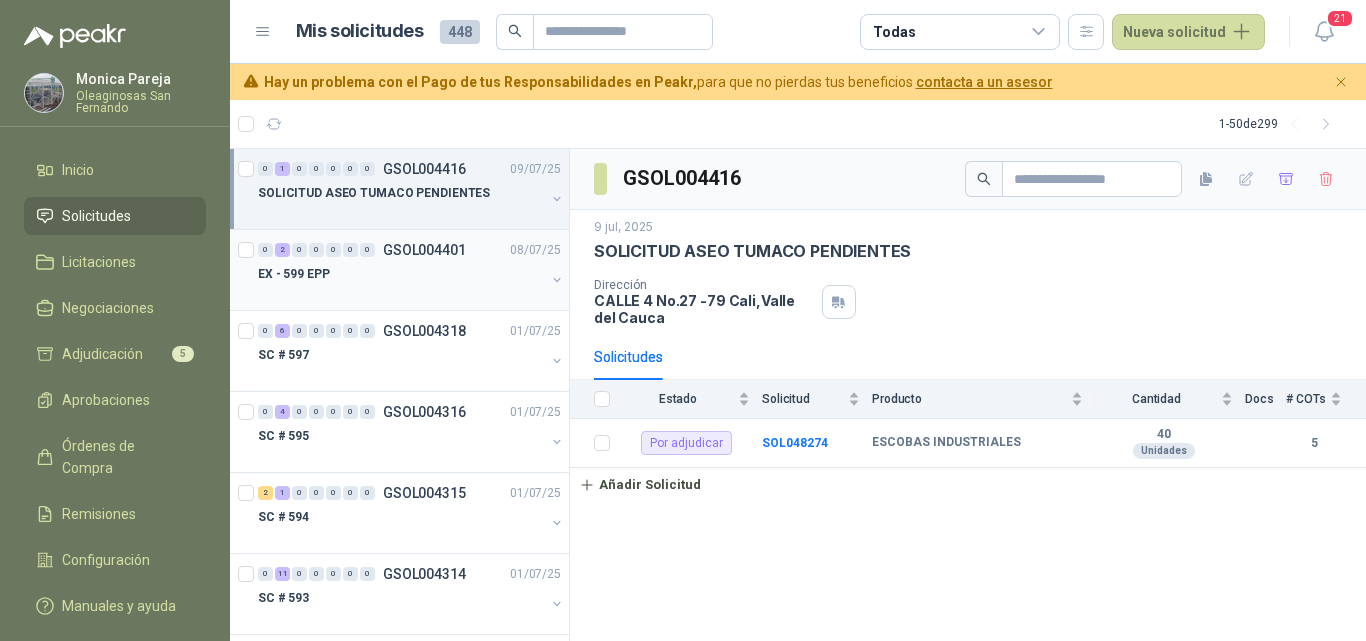 click on "EX - 599 EPP" at bounding box center [401, 274] 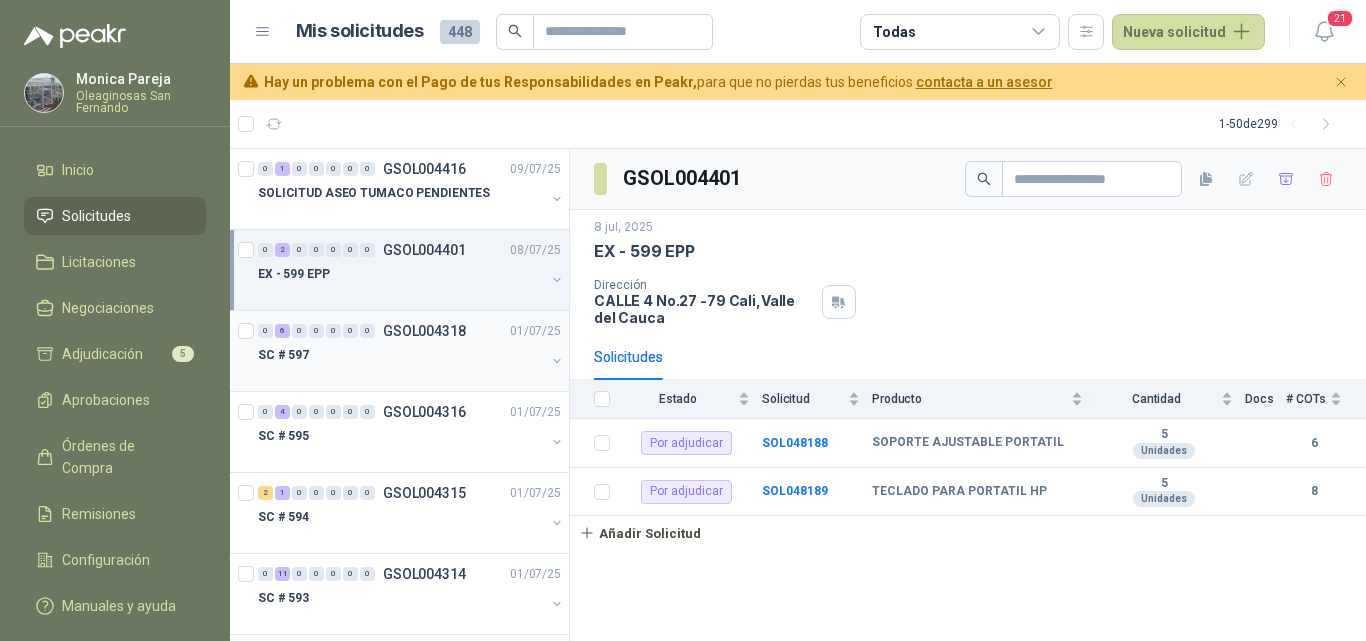 click on "SC # 597" at bounding box center (401, 355) 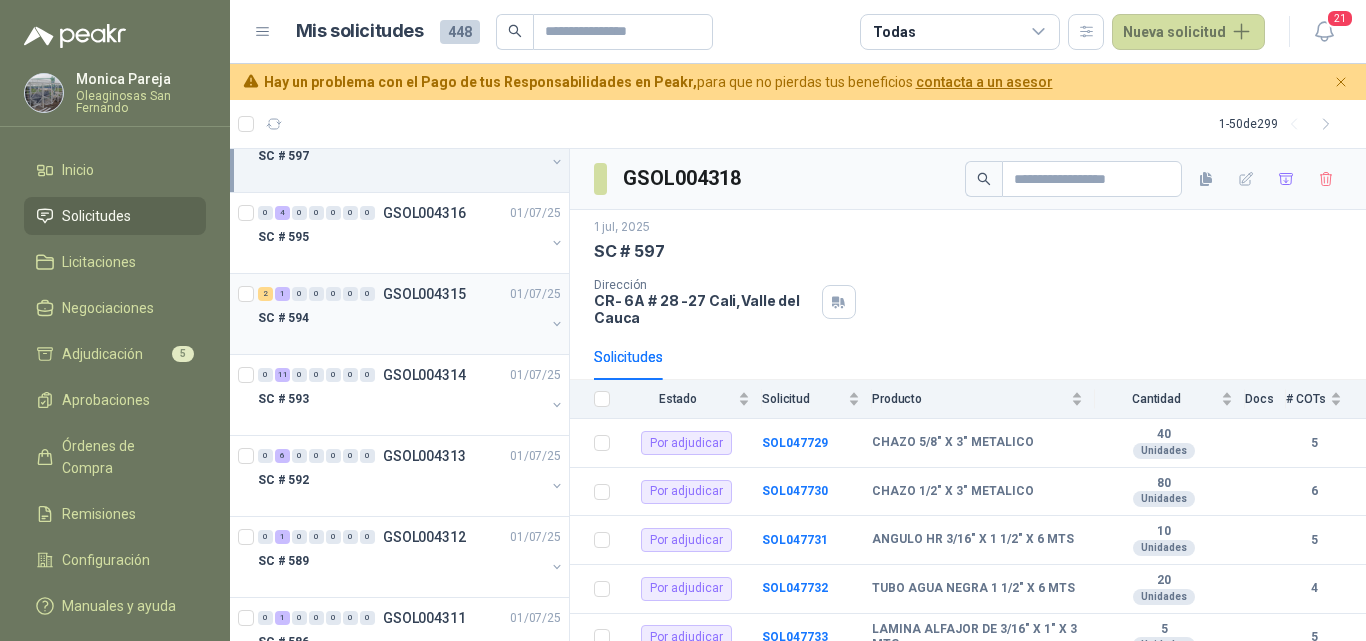 scroll, scrollTop: 200, scrollLeft: 0, axis: vertical 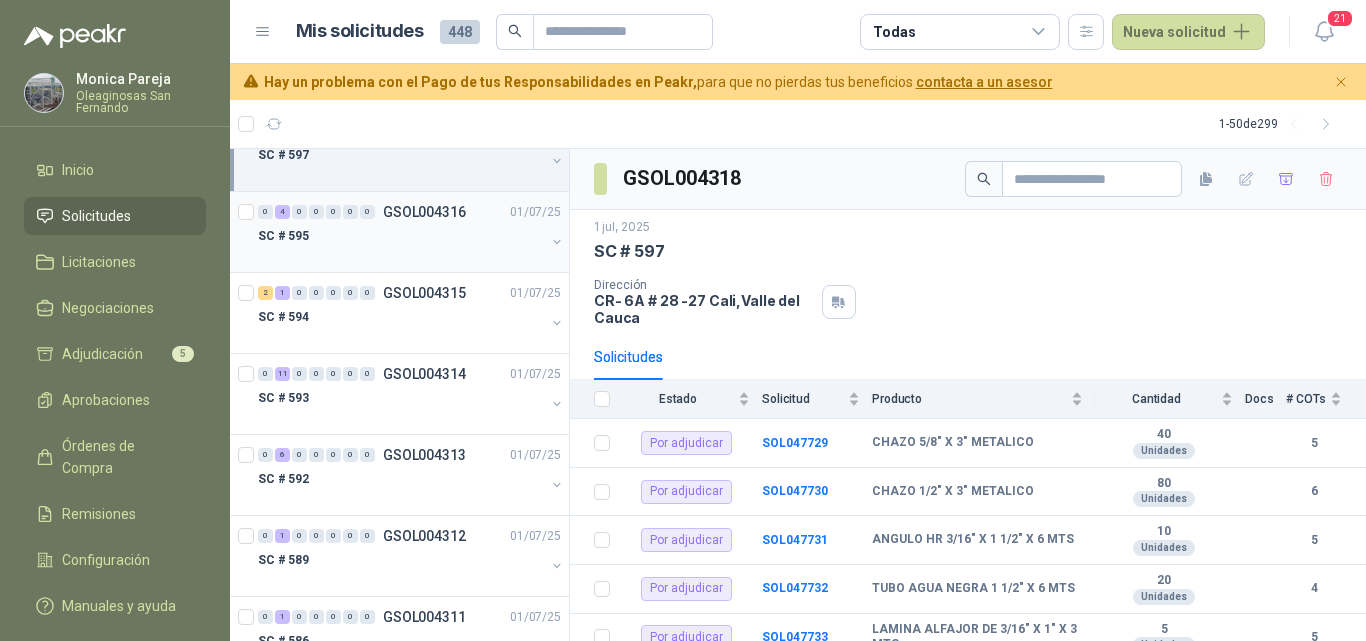 click at bounding box center [401, 256] 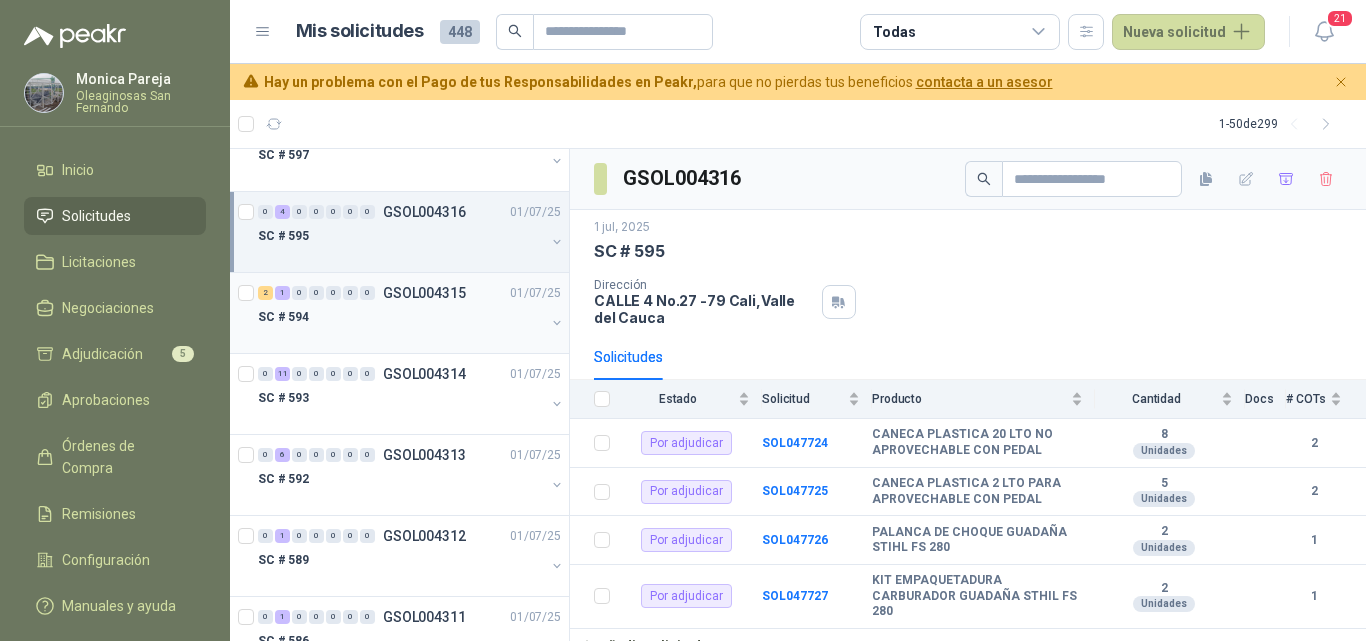 click at bounding box center (401, 337) 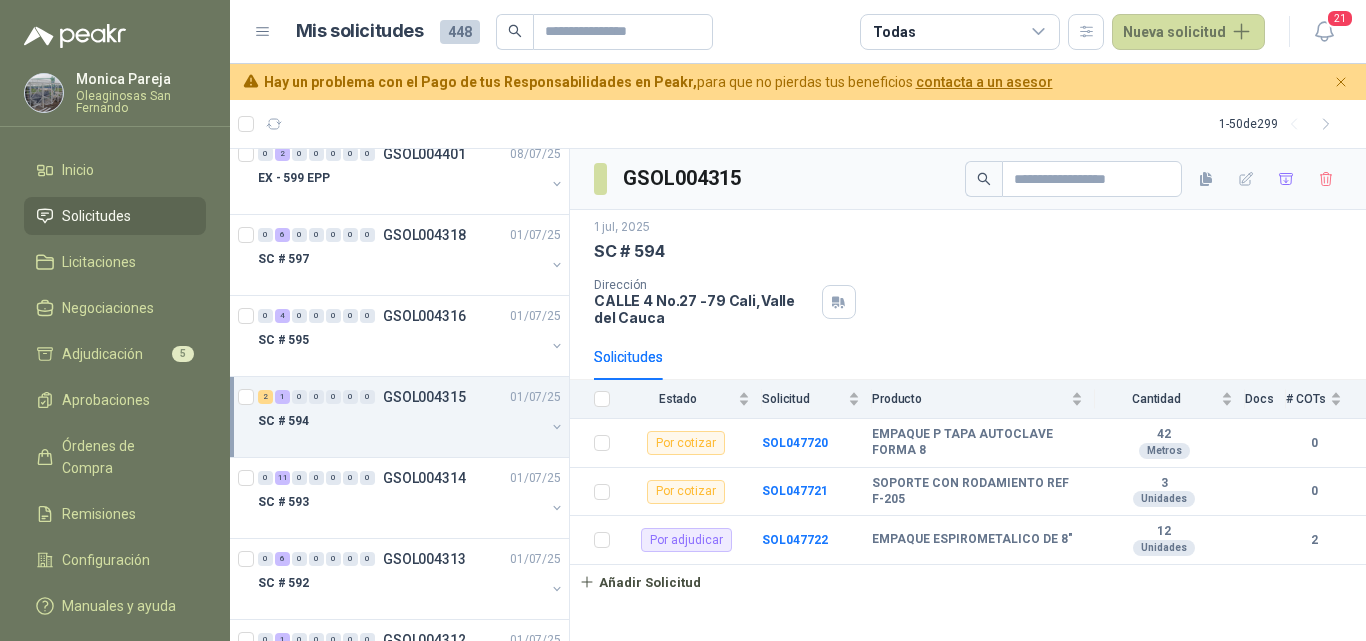 scroll, scrollTop: 0, scrollLeft: 0, axis: both 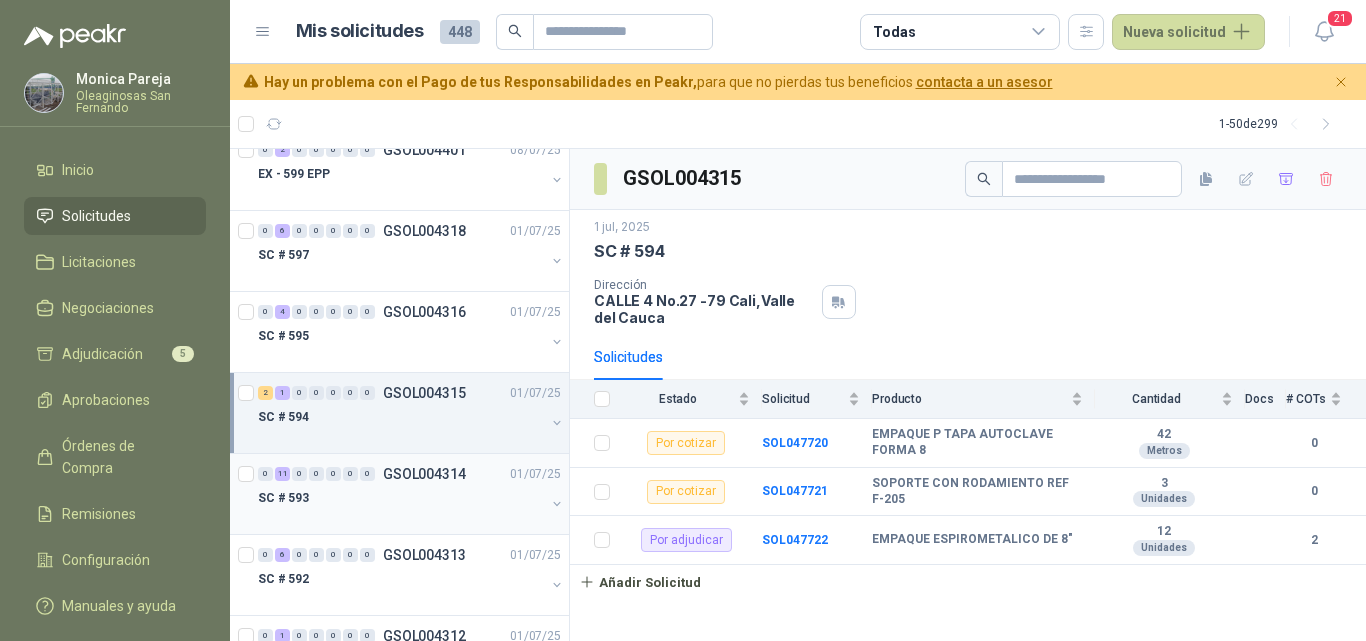 click on "GSOL004314" at bounding box center [424, 474] 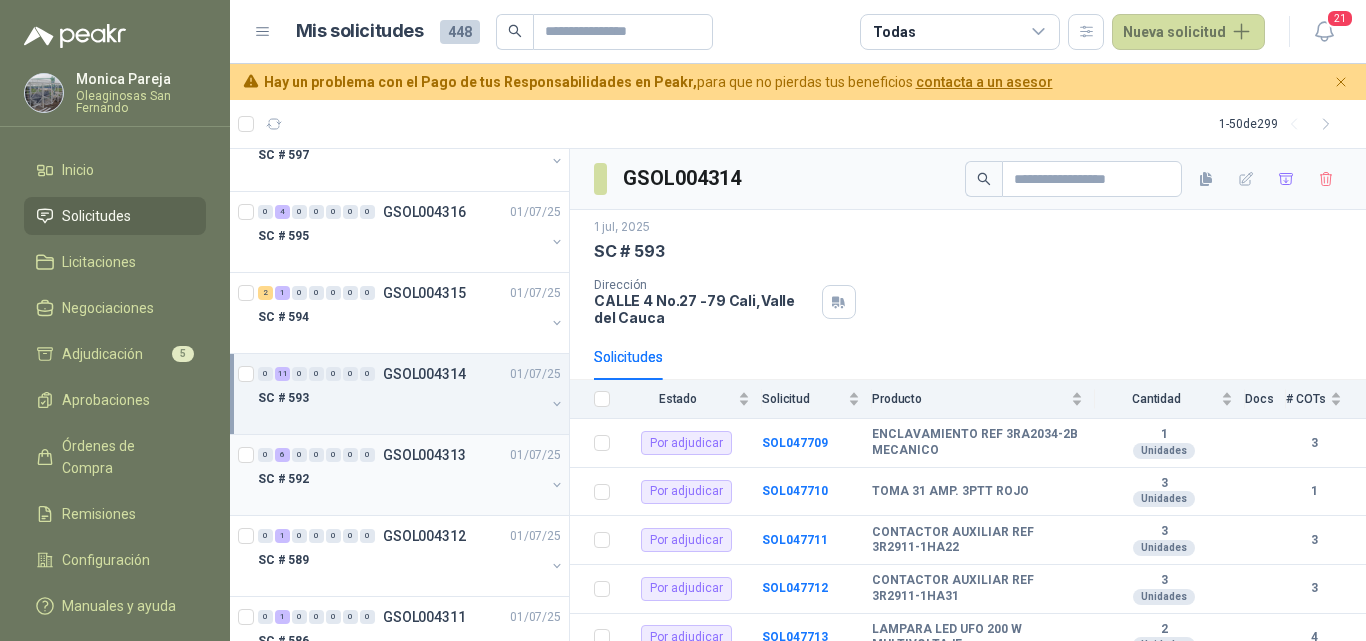 scroll, scrollTop: 300, scrollLeft: 0, axis: vertical 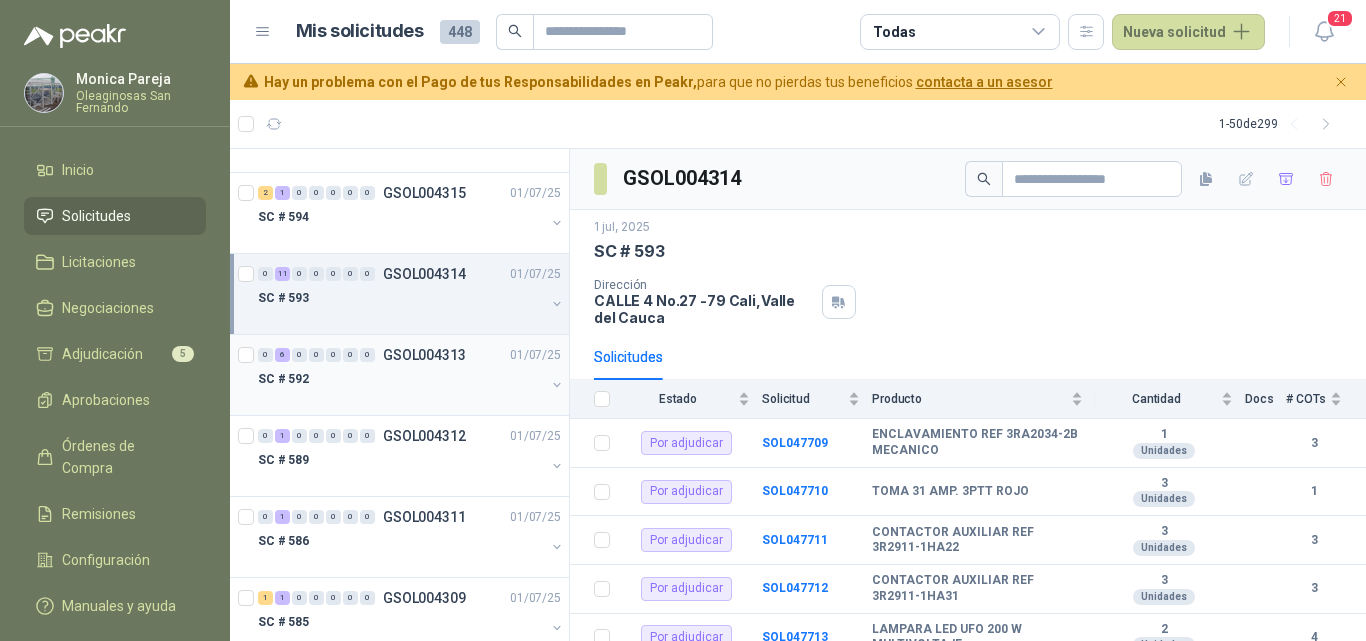 click at bounding box center (401, 399) 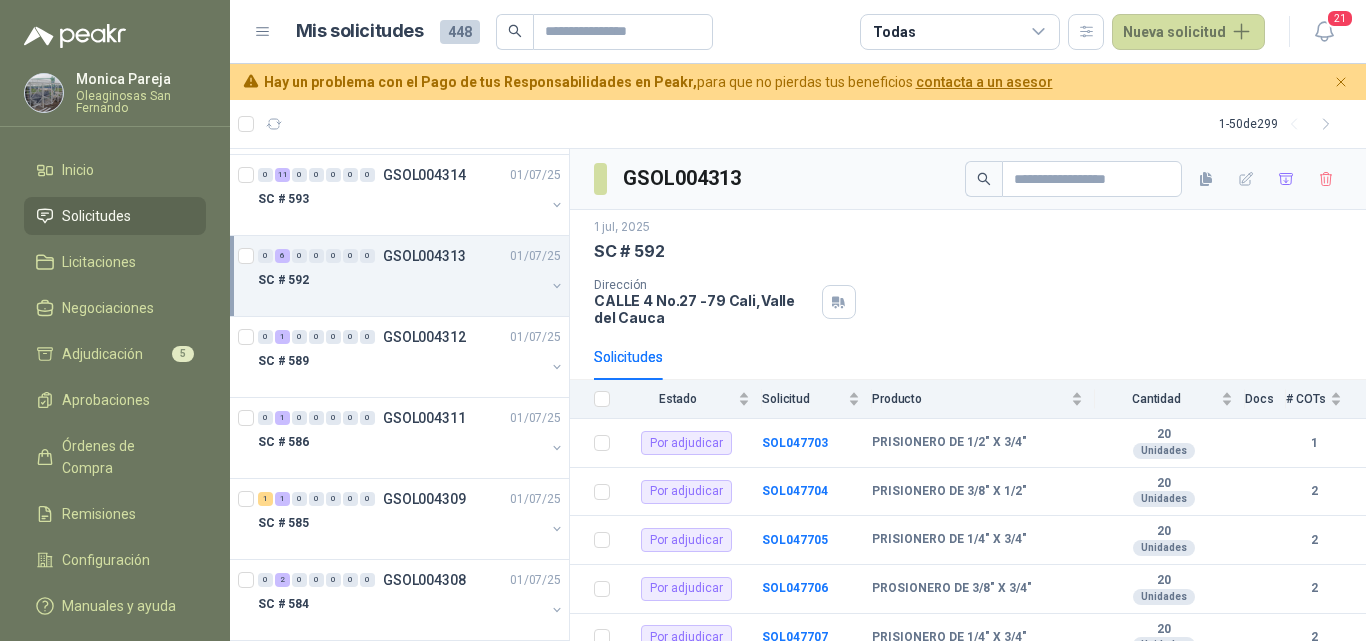 scroll, scrollTop: 400, scrollLeft: 0, axis: vertical 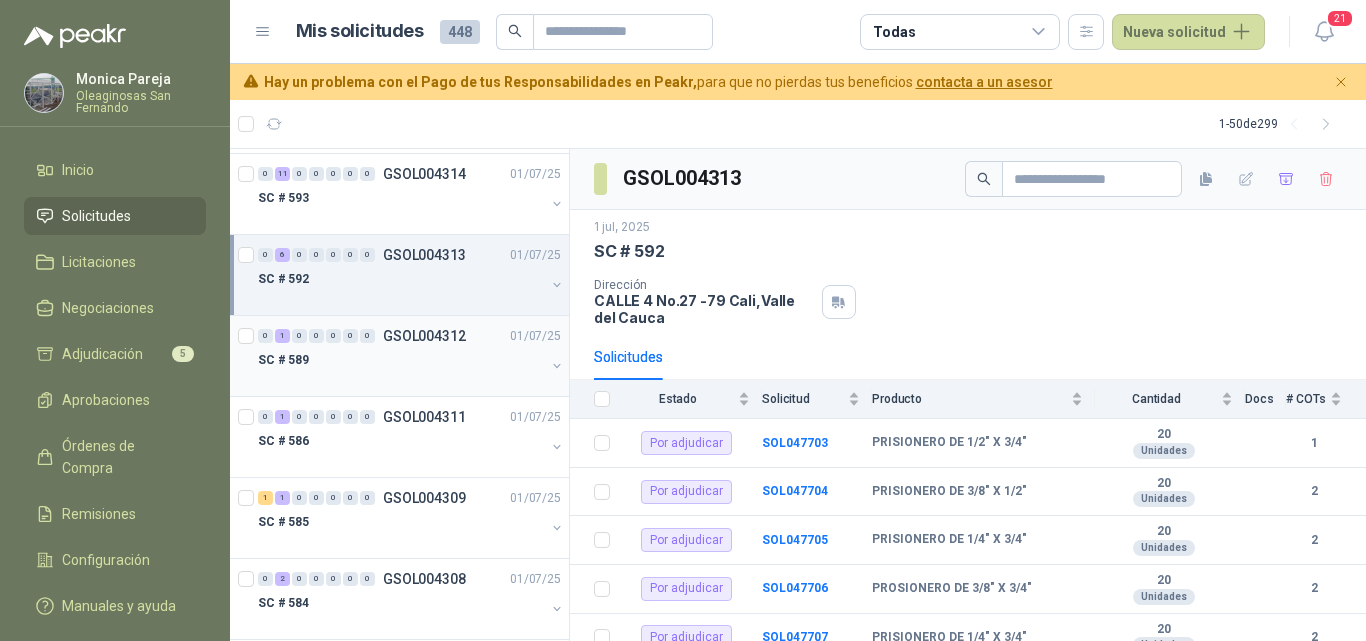 click on "0   1   0   0   0   0   0   GSOL004312 01/07/25   SC # 589" at bounding box center [399, 356] 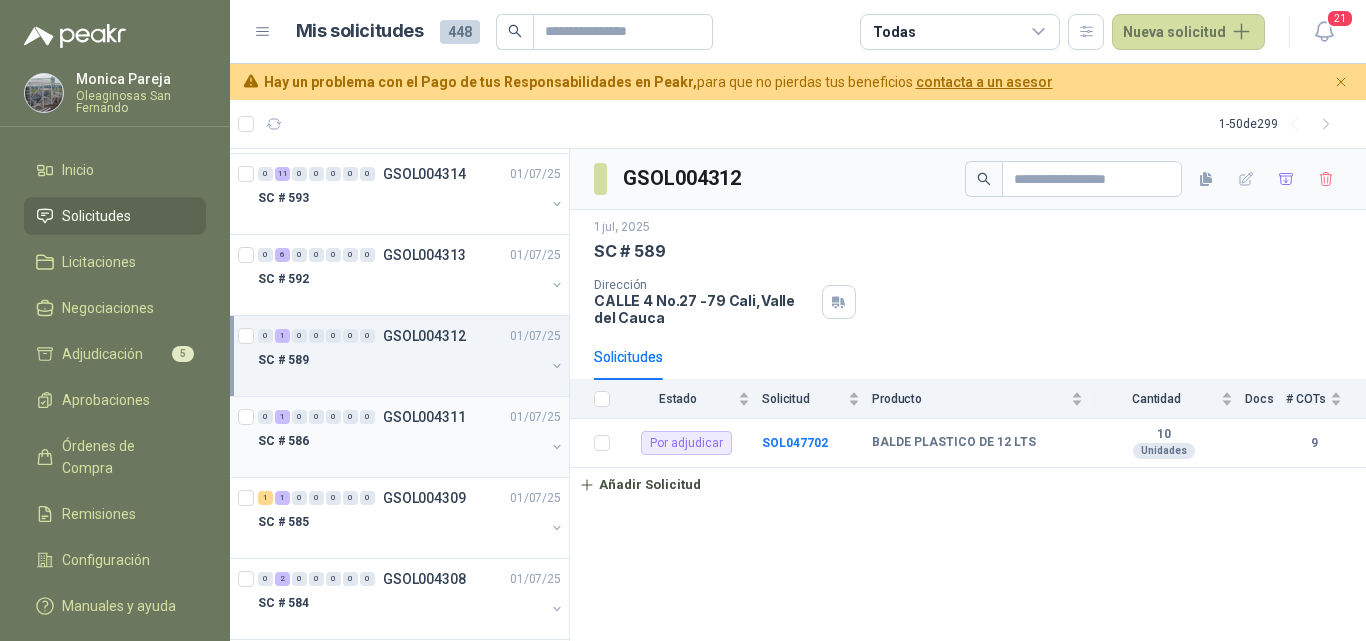 click on "SC # 586" at bounding box center [401, 441] 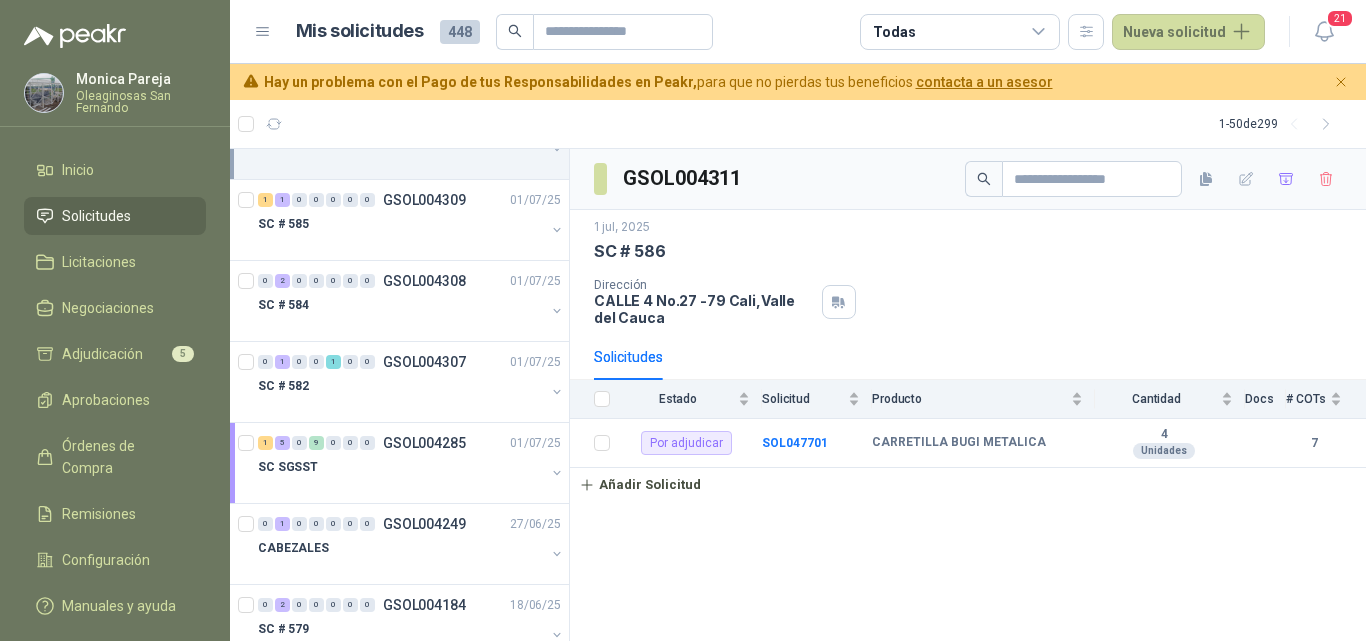 scroll, scrollTop: 700, scrollLeft: 0, axis: vertical 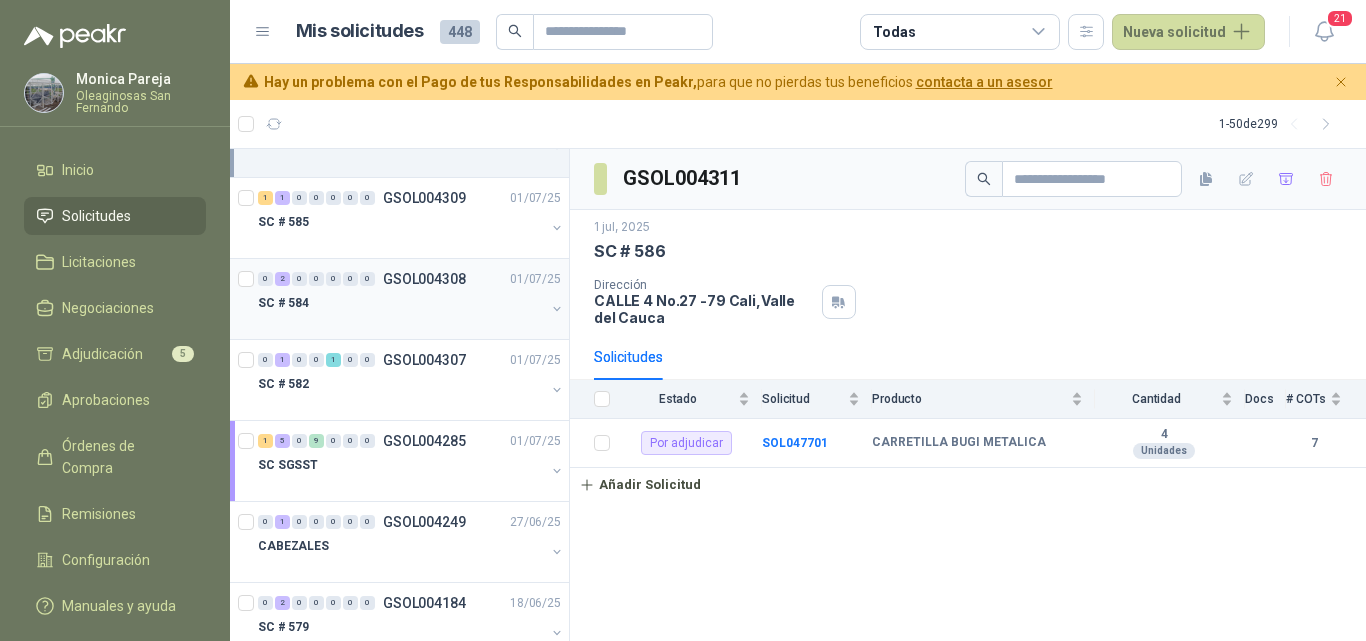 click on "SC # 584" at bounding box center [401, 303] 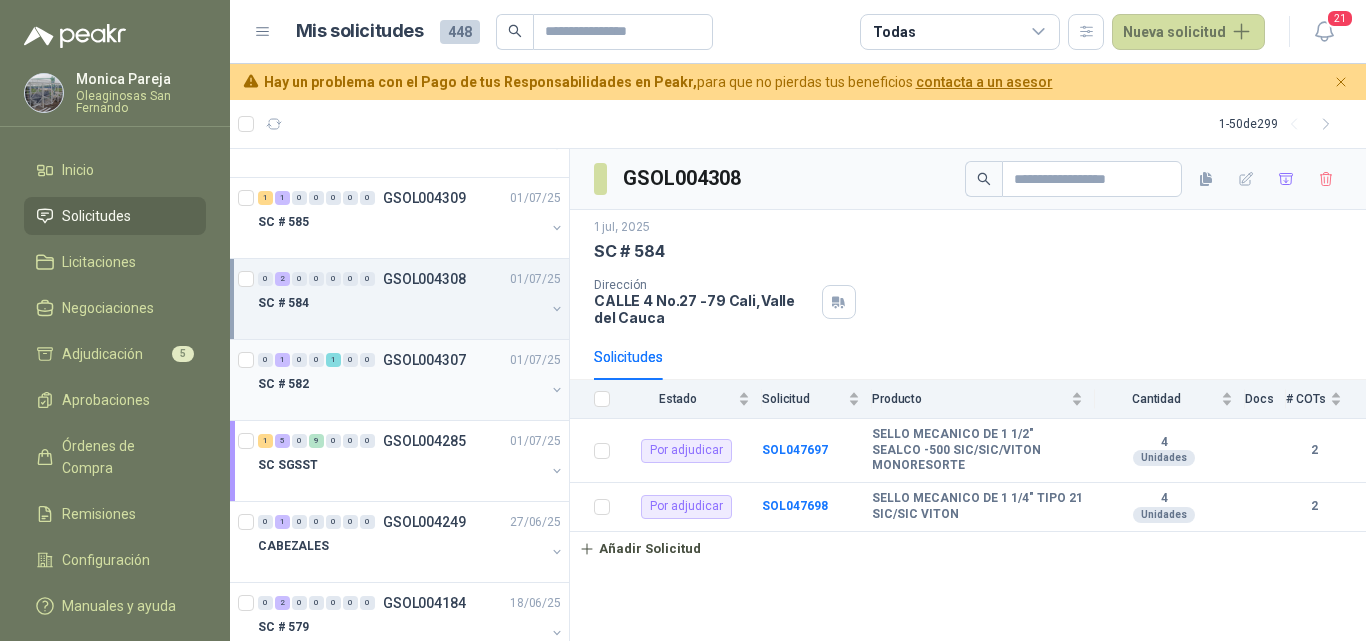click on "SC # 582" at bounding box center (401, 384) 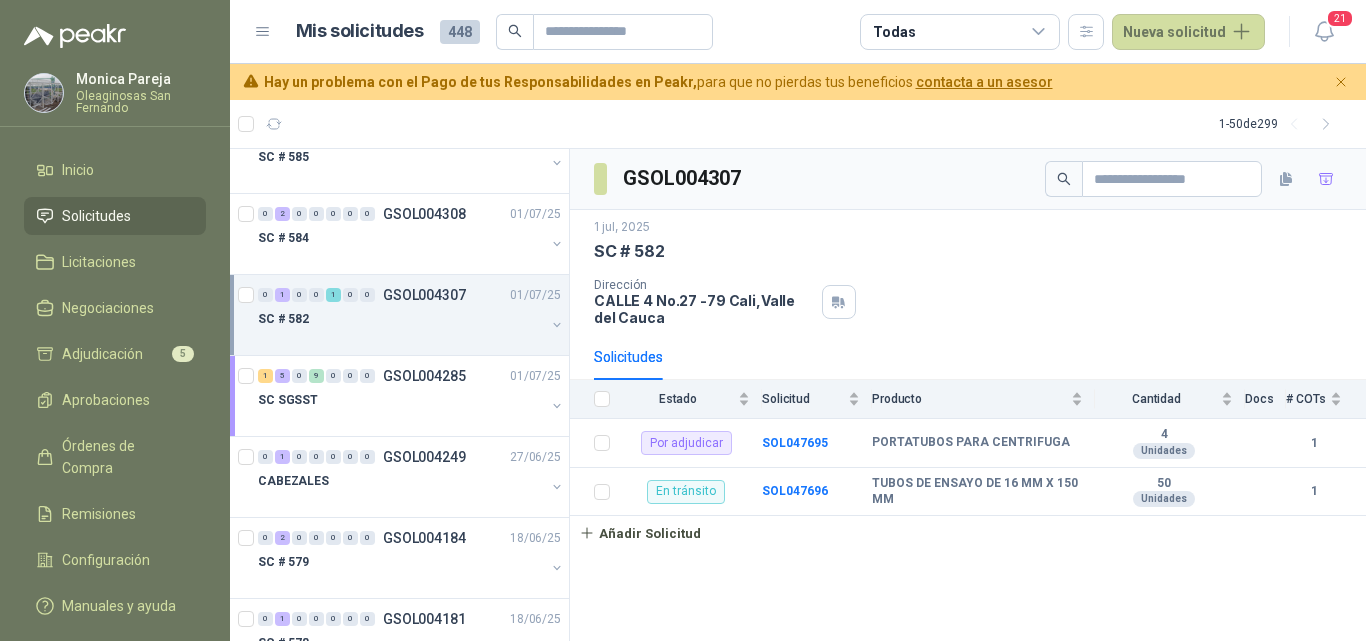 scroll, scrollTop: 800, scrollLeft: 0, axis: vertical 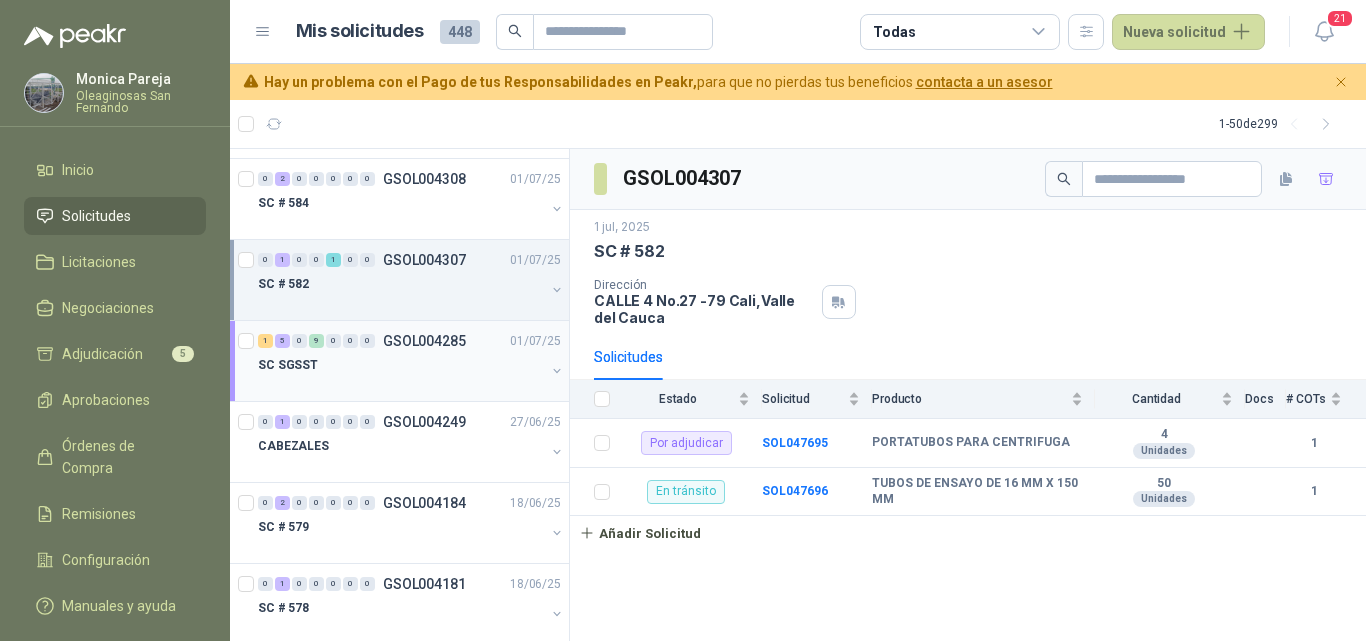 click at bounding box center (401, 385) 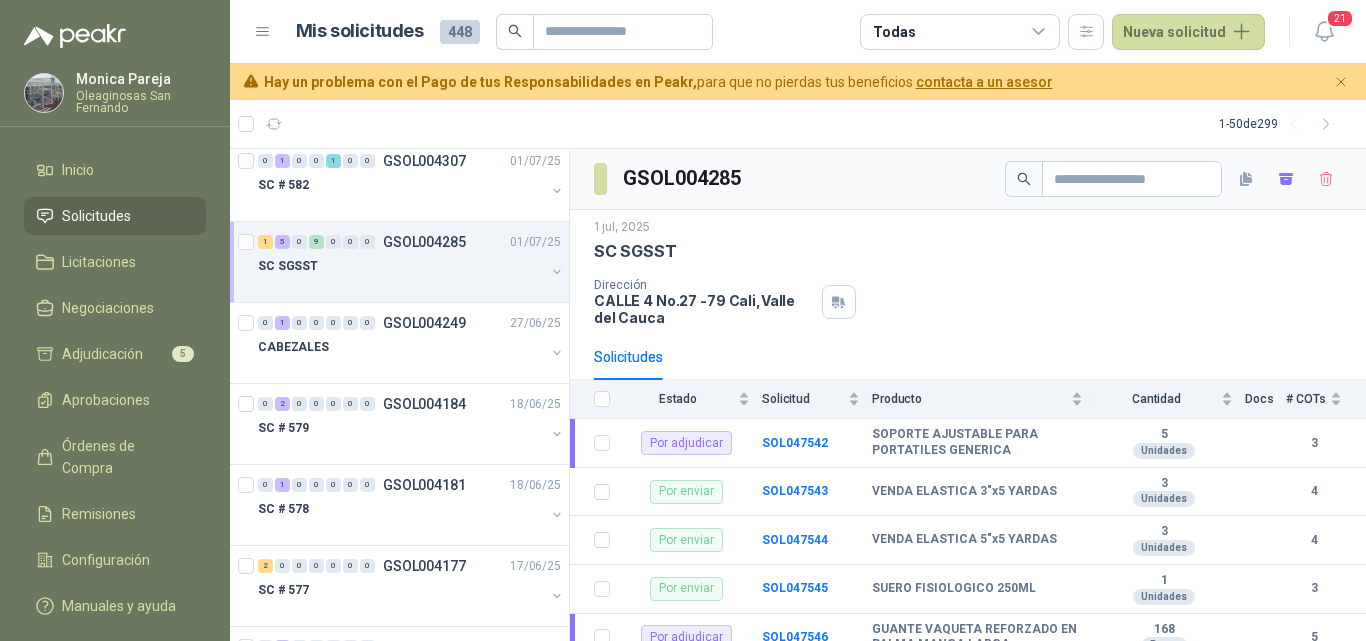 scroll, scrollTop: 900, scrollLeft: 0, axis: vertical 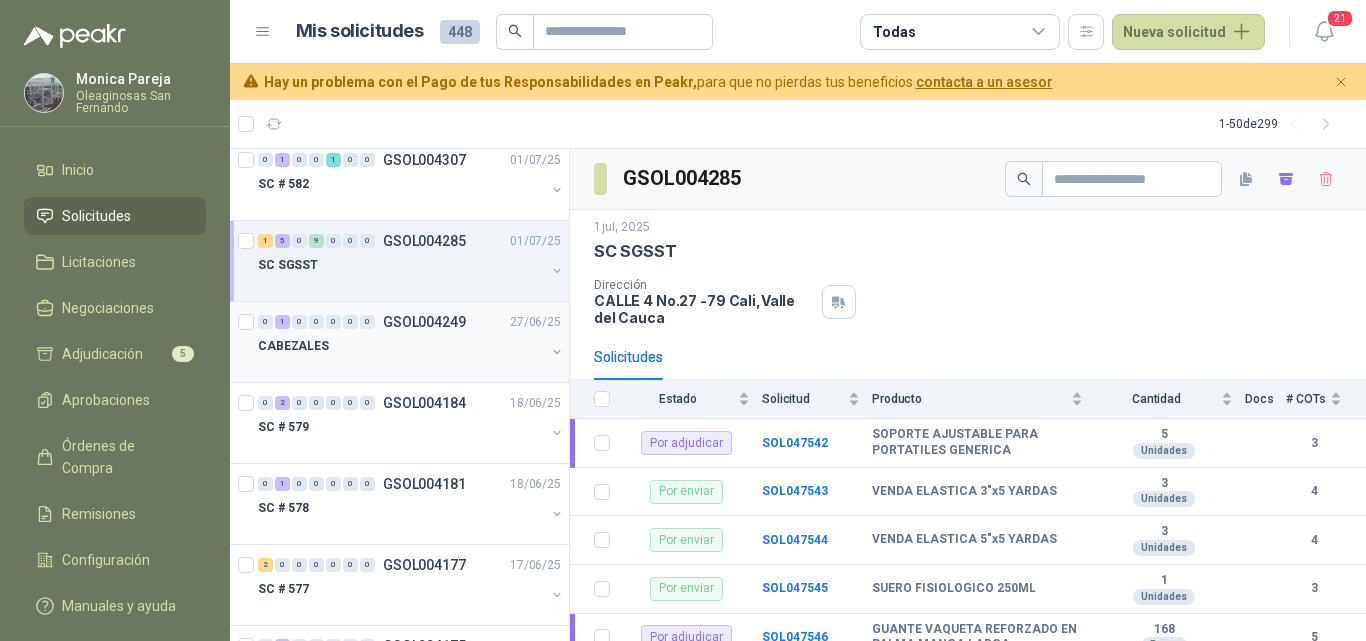 click on "CABEZALES" at bounding box center [401, 346] 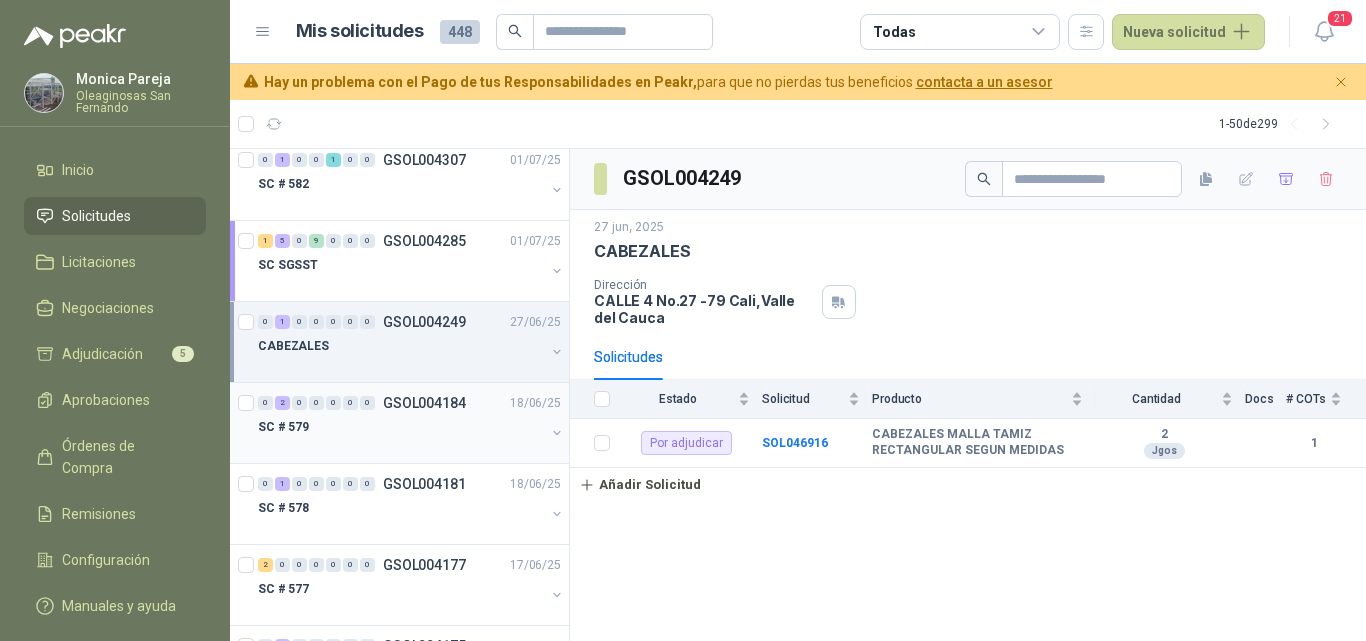 click at bounding box center (401, 447) 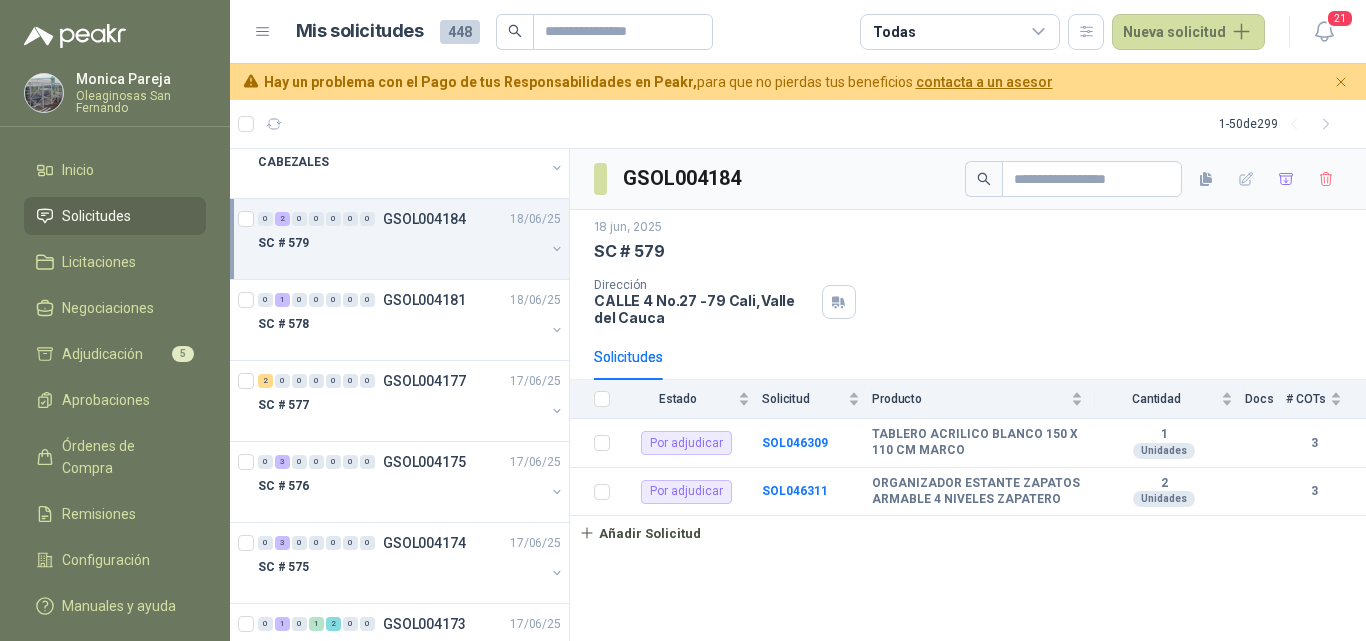 scroll, scrollTop: 1100, scrollLeft: 0, axis: vertical 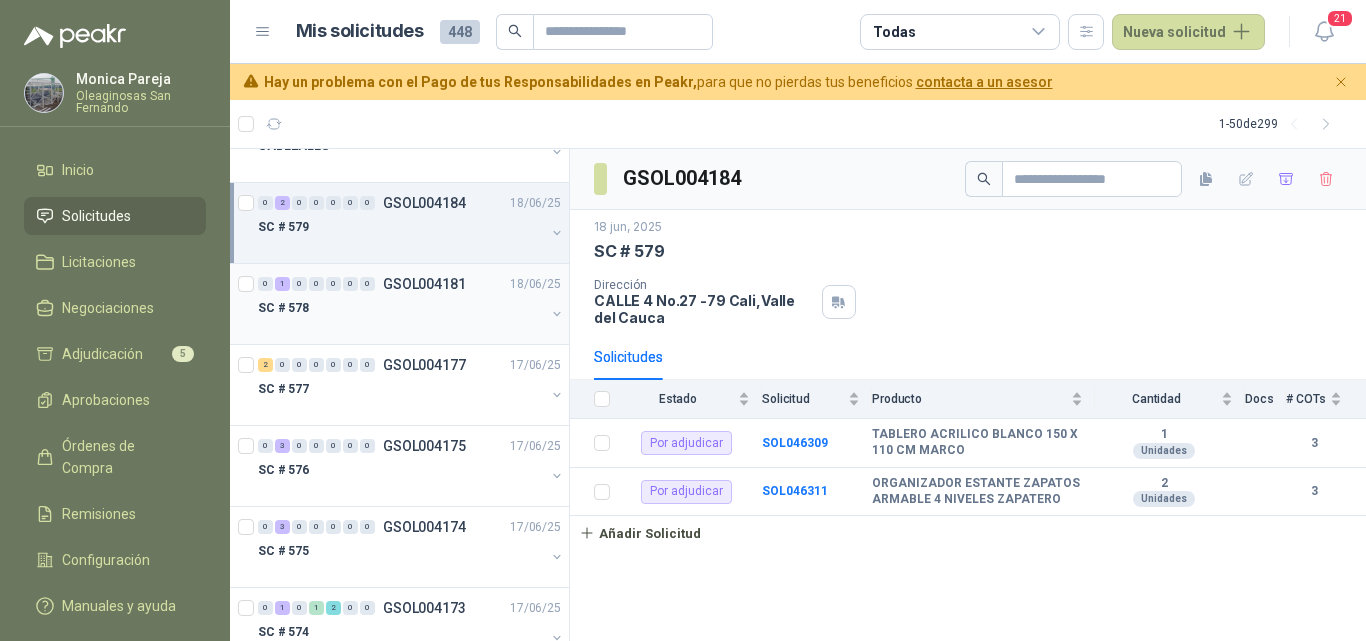 click on "SC # 578" at bounding box center (401, 308) 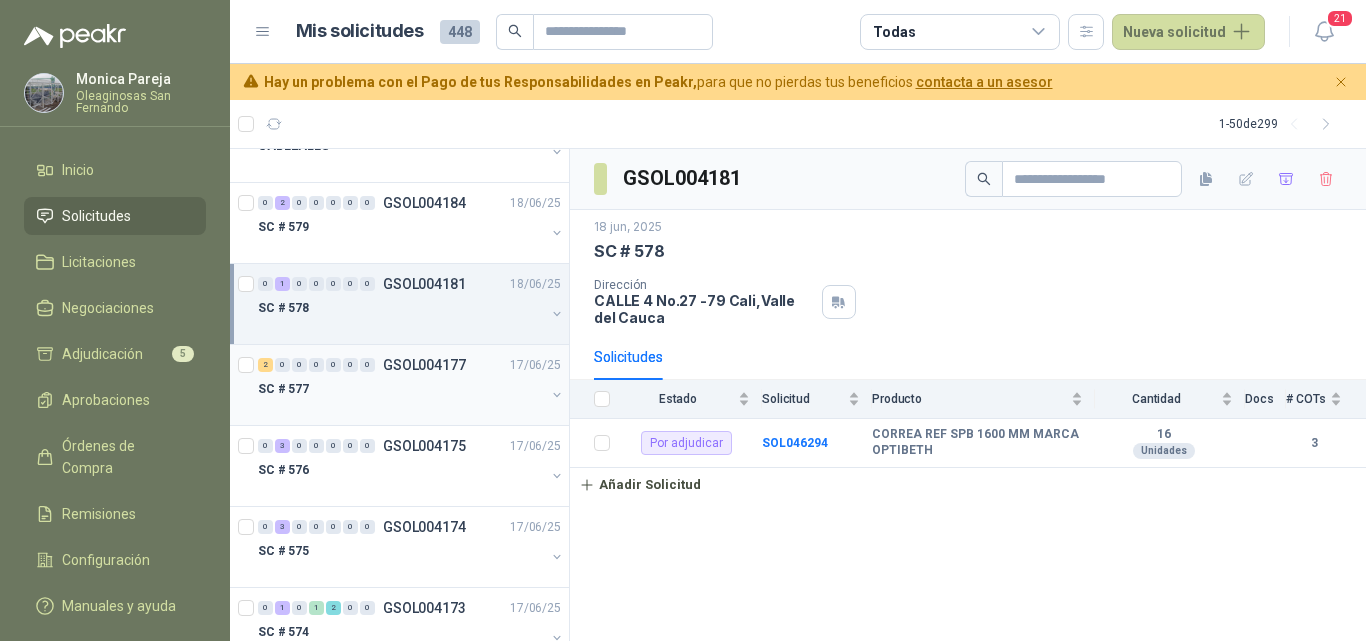 click on "2   0   0   0   0   0   0   GSOL004177 17/06/25   SC # 577" at bounding box center [399, 385] 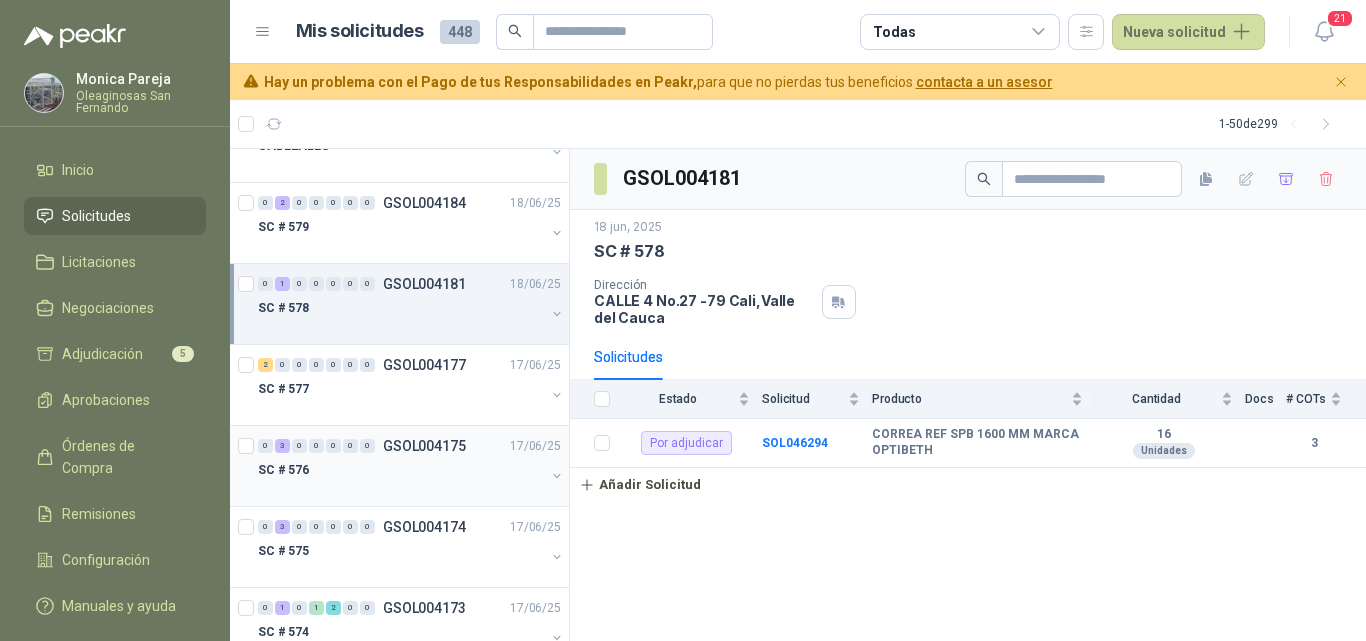 click on "SC # 576" at bounding box center [401, 470] 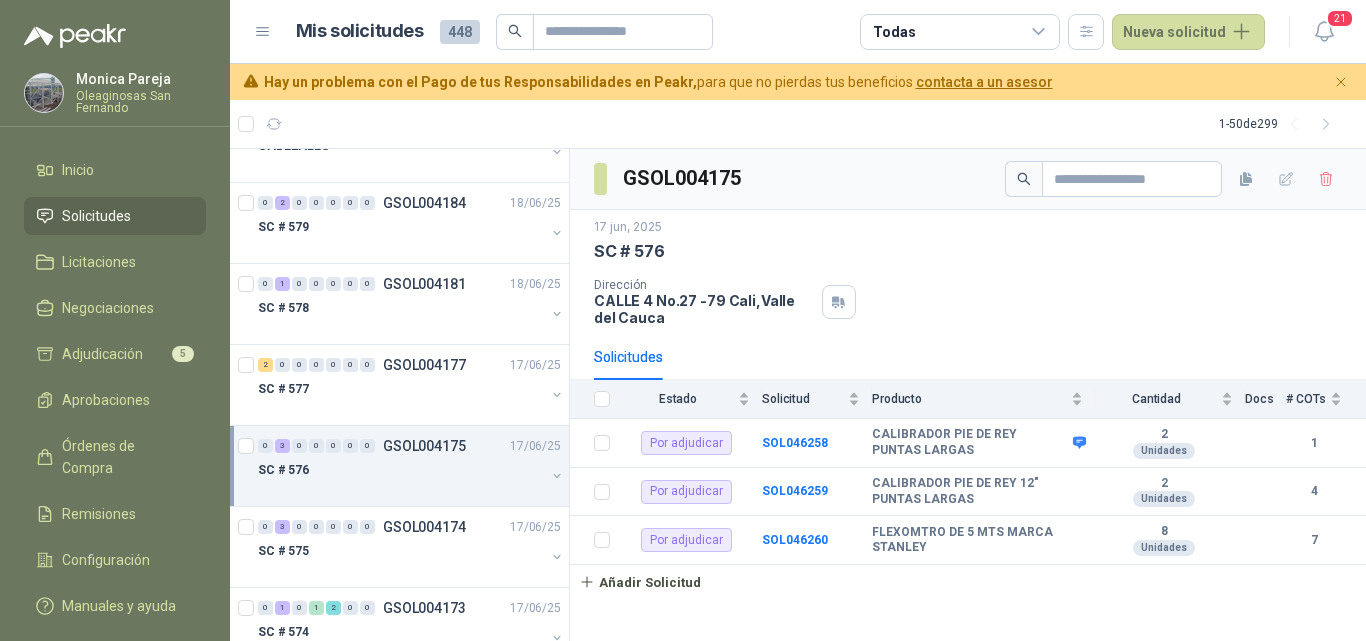 scroll, scrollTop: 1200, scrollLeft: 0, axis: vertical 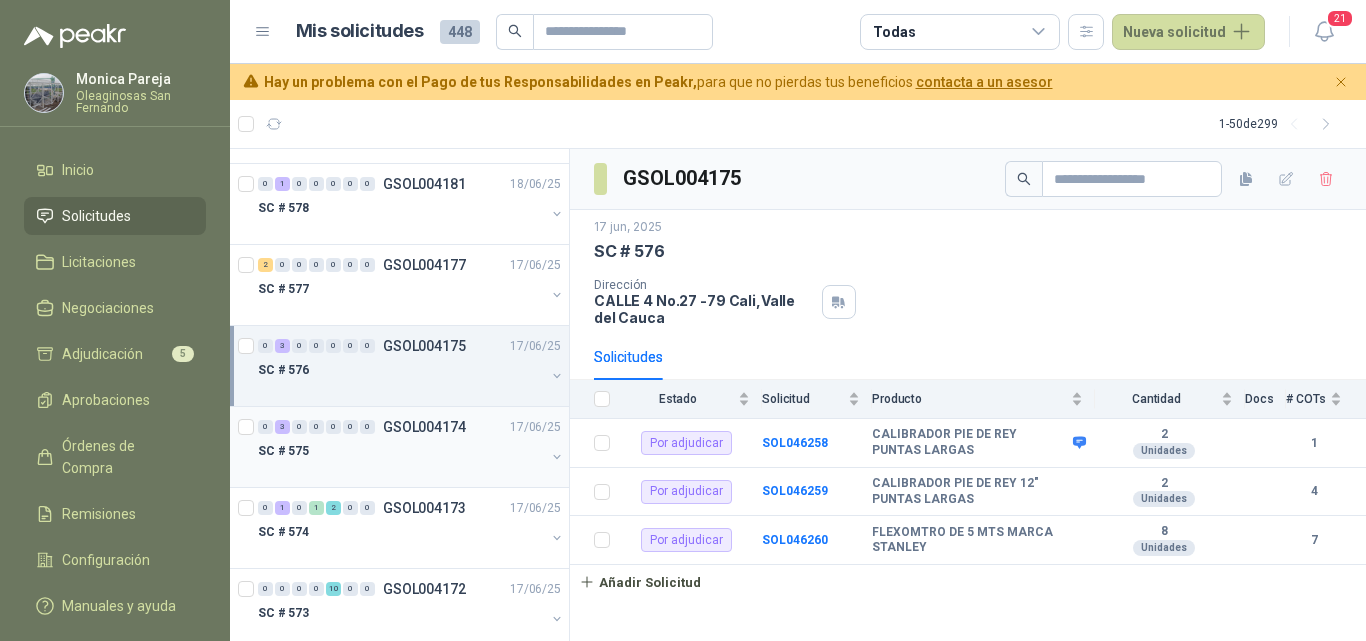 click at bounding box center [401, 471] 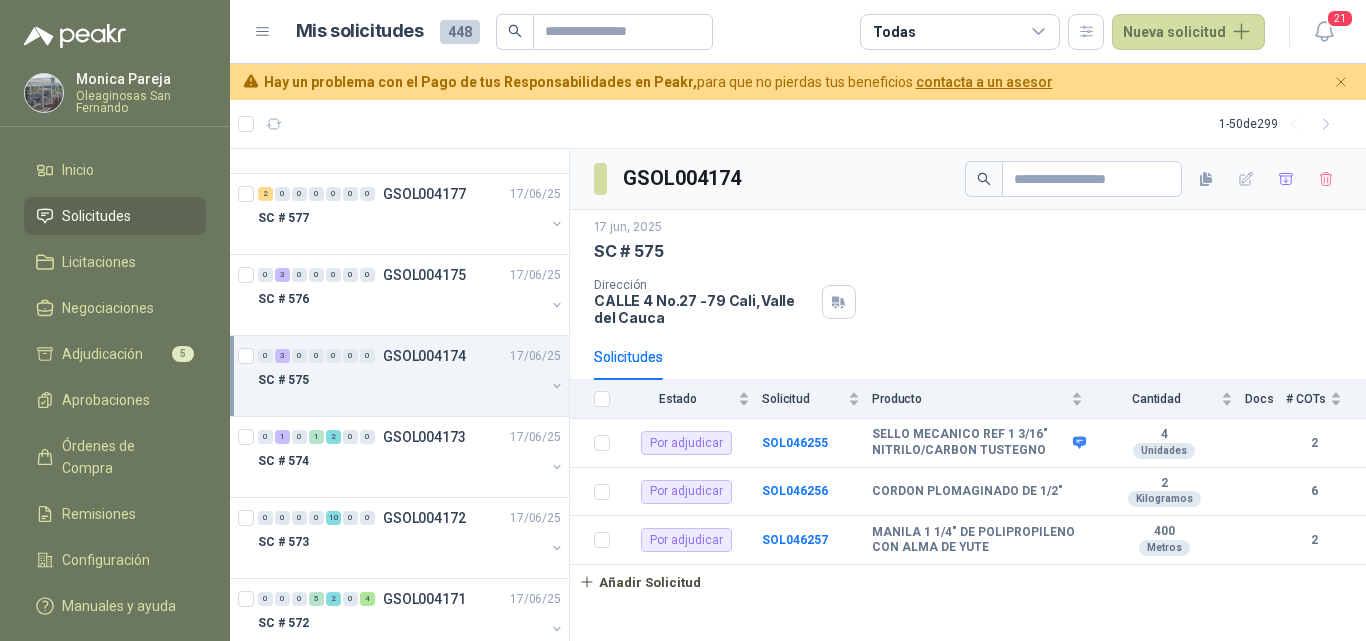 scroll, scrollTop: 1300, scrollLeft: 0, axis: vertical 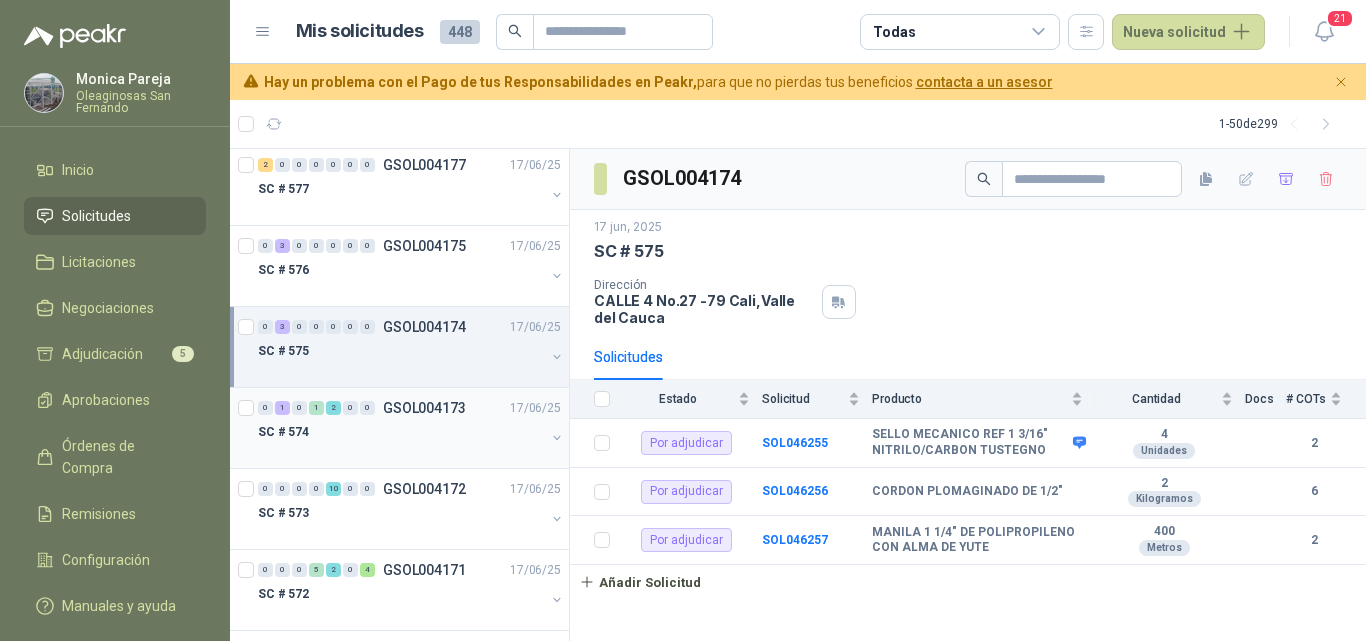 click at bounding box center [401, 452] 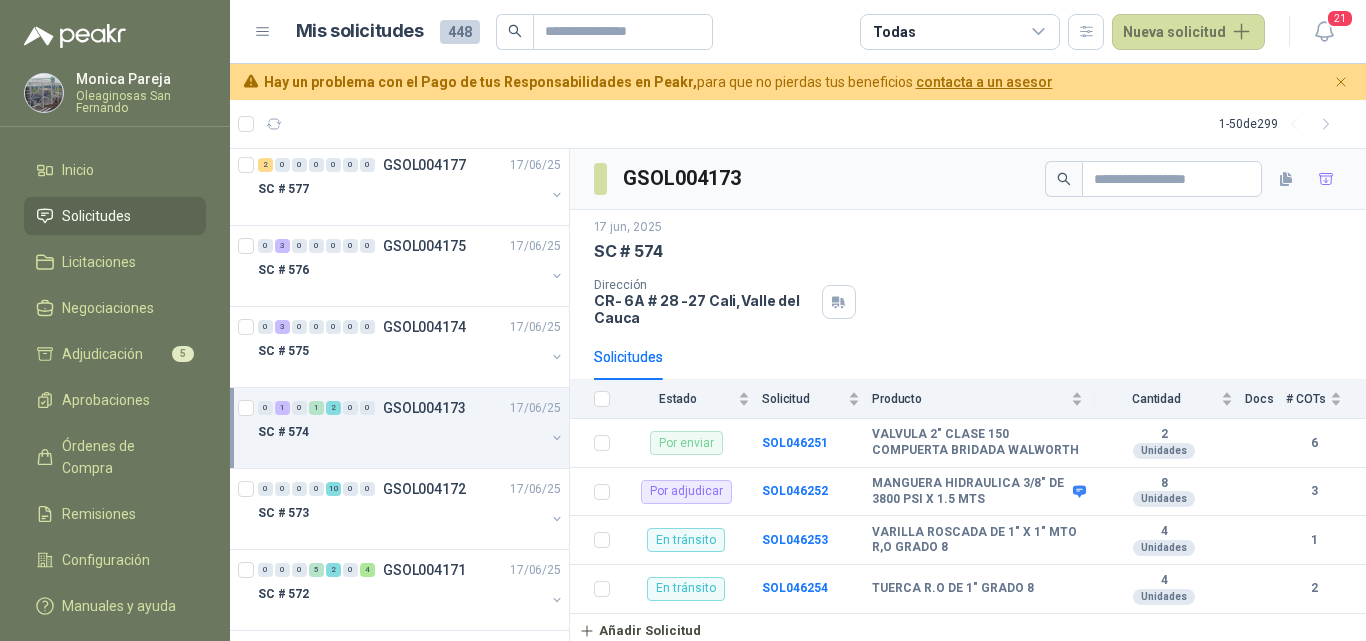 scroll, scrollTop: 1400, scrollLeft: 0, axis: vertical 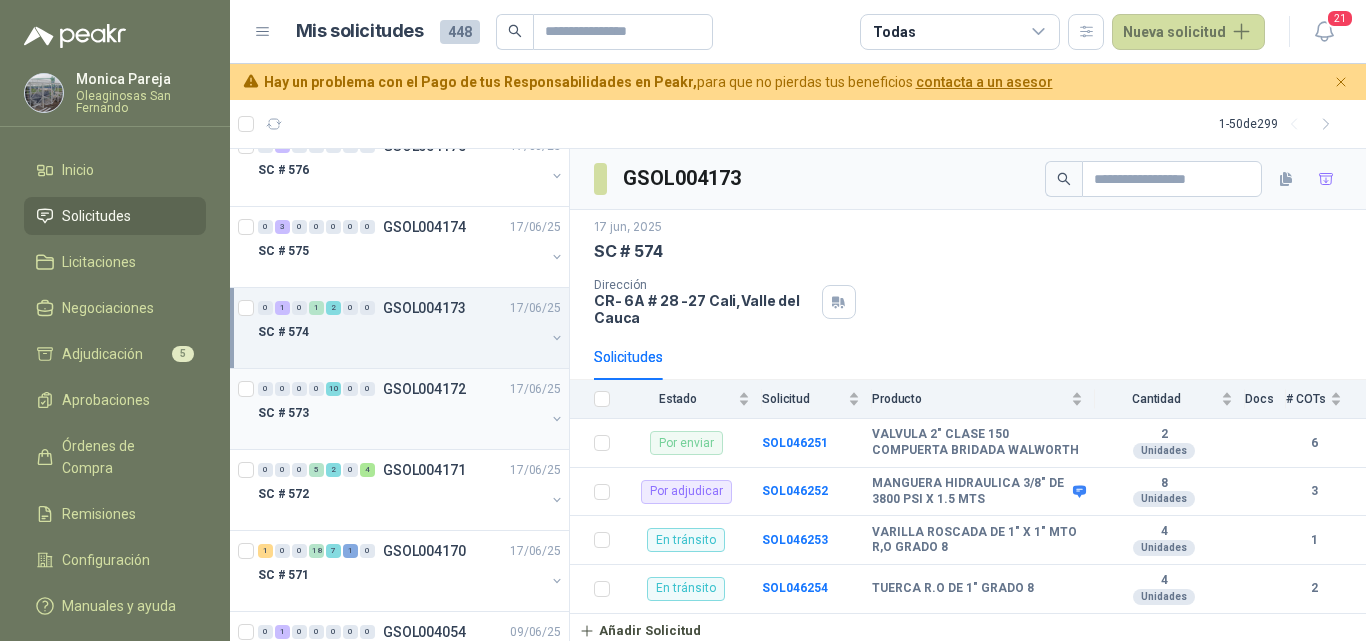 click at bounding box center (401, 433) 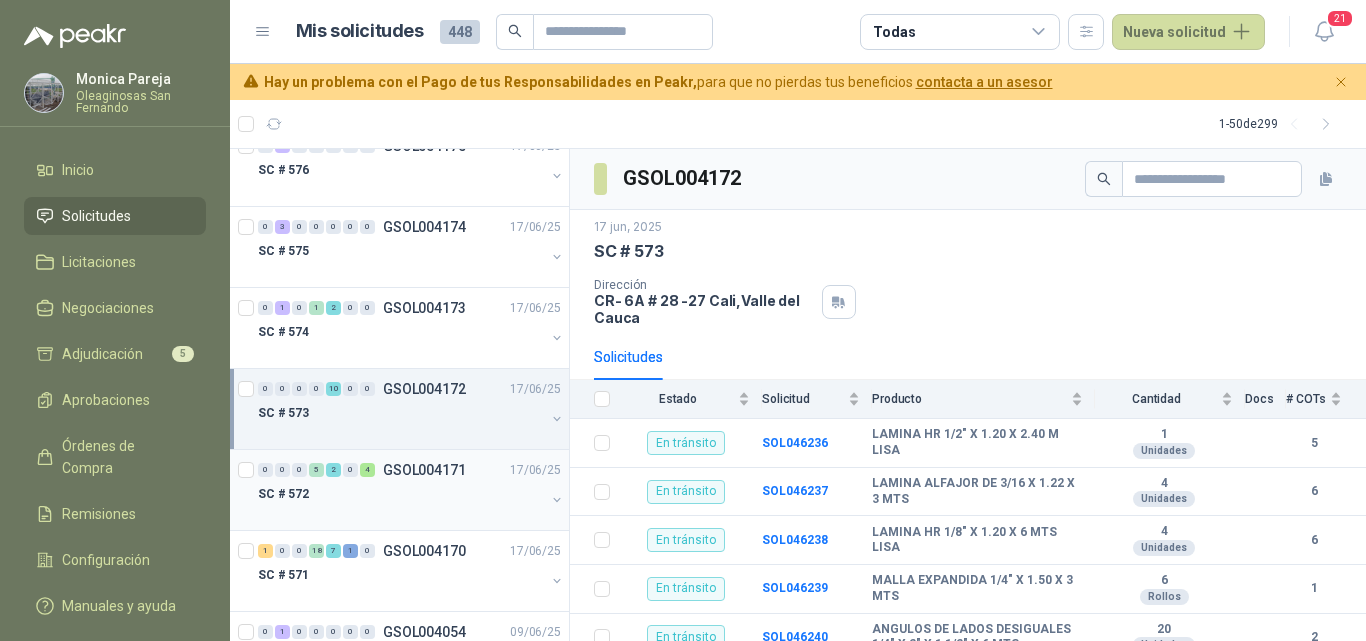 click on "SC #  572" at bounding box center [401, 494] 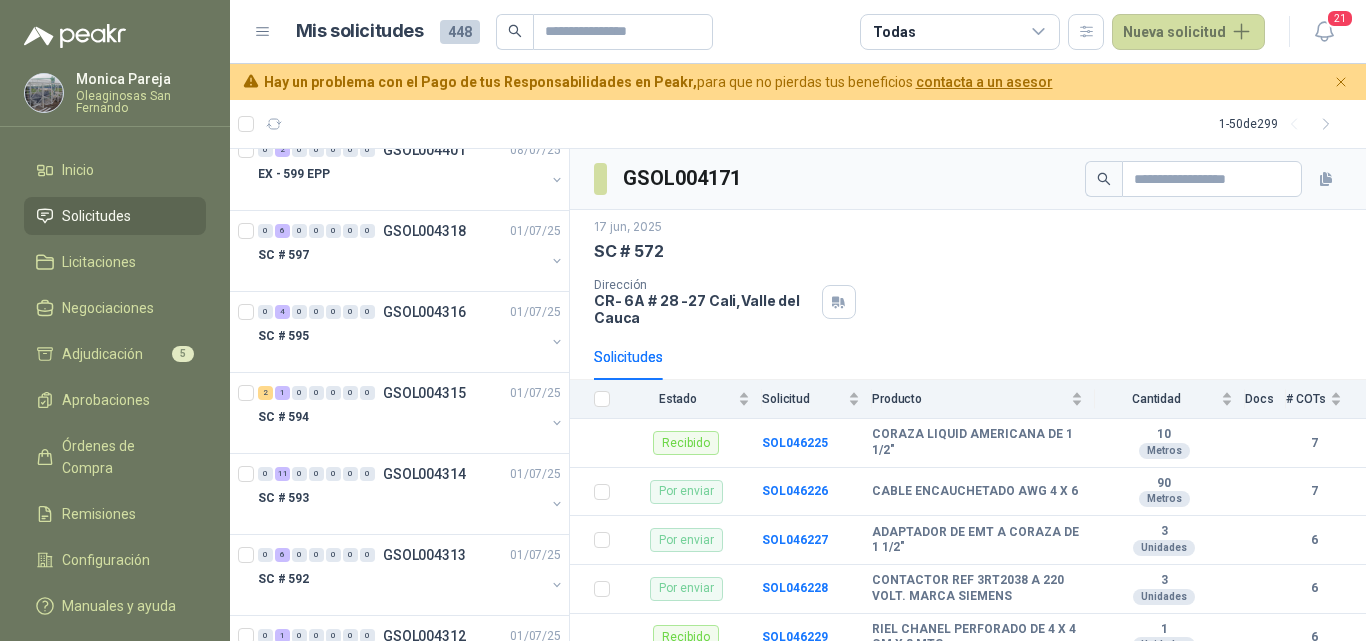 scroll, scrollTop: 0, scrollLeft: 0, axis: both 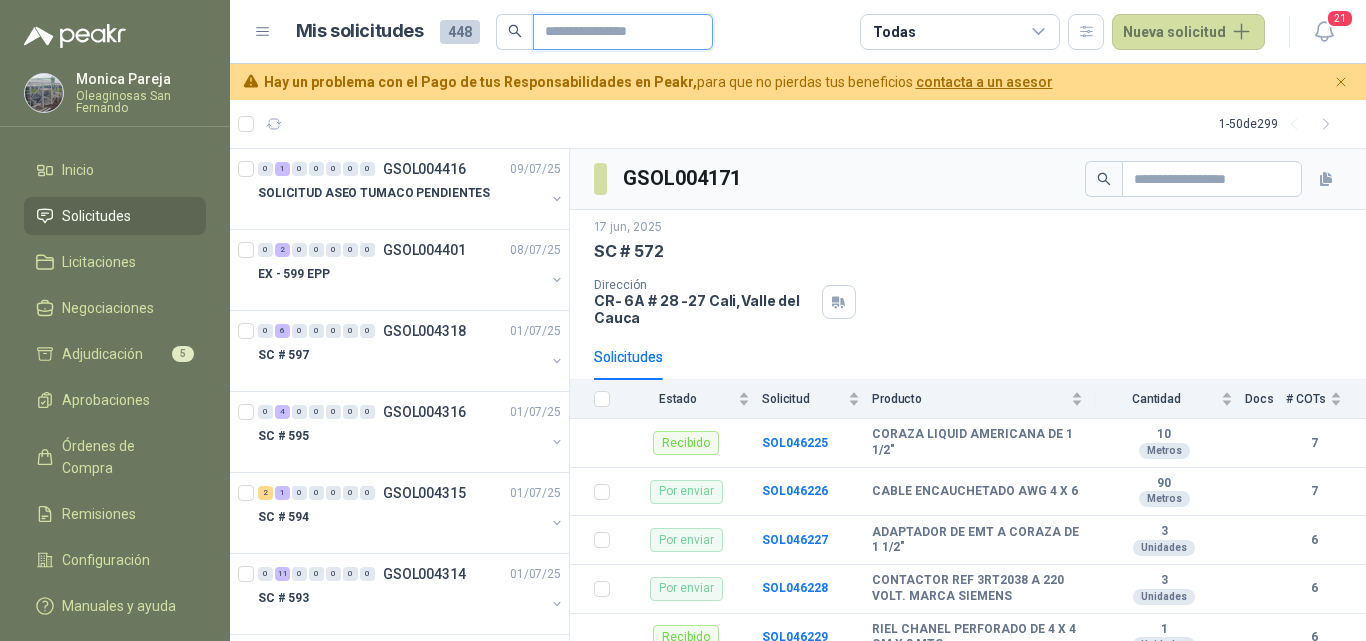 click at bounding box center [615, 32] 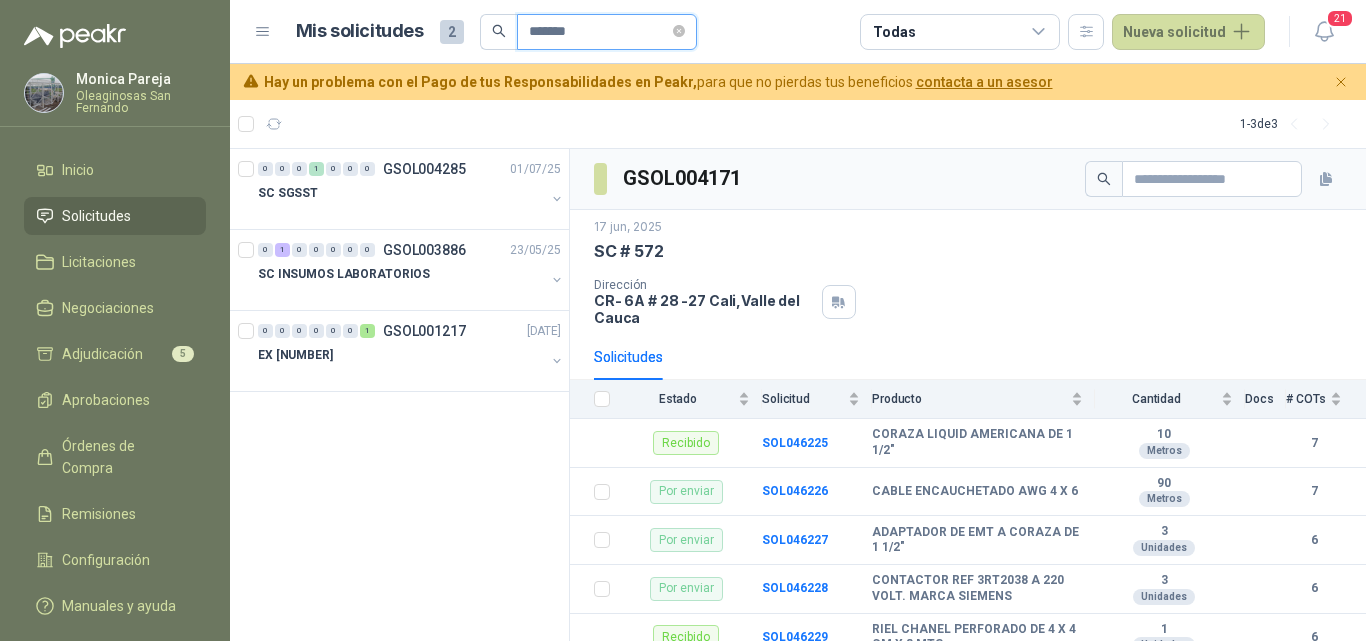 type on "*******" 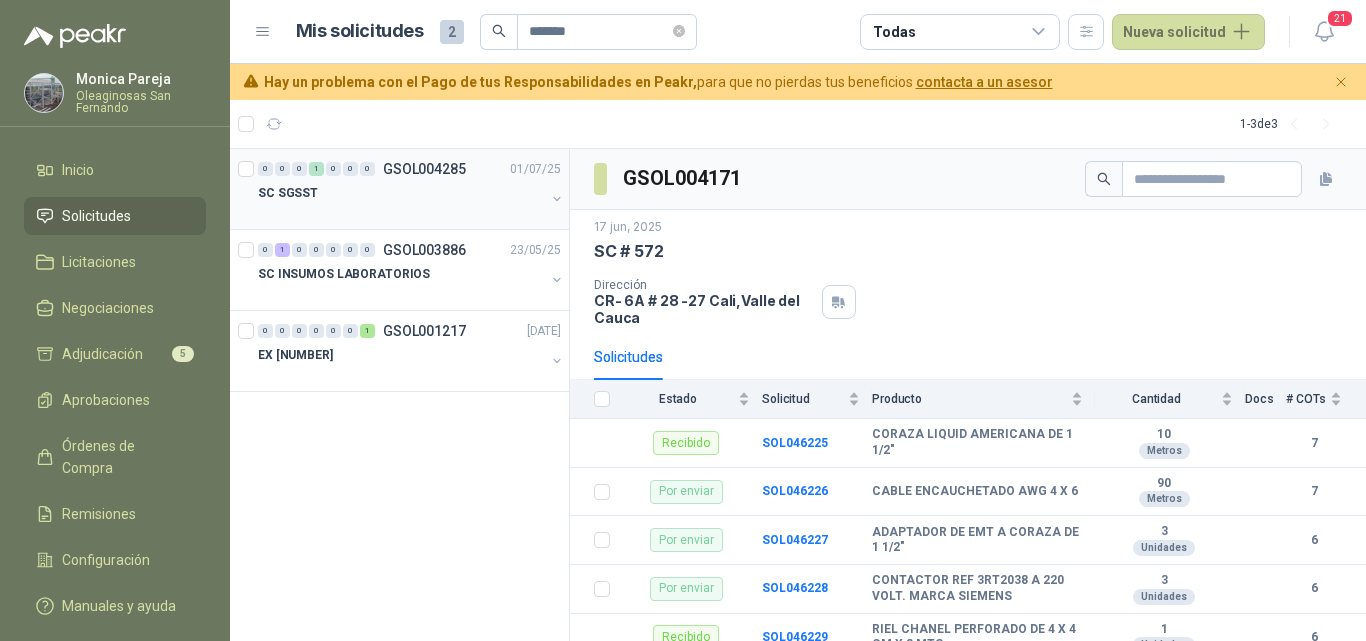 click at bounding box center (401, 213) 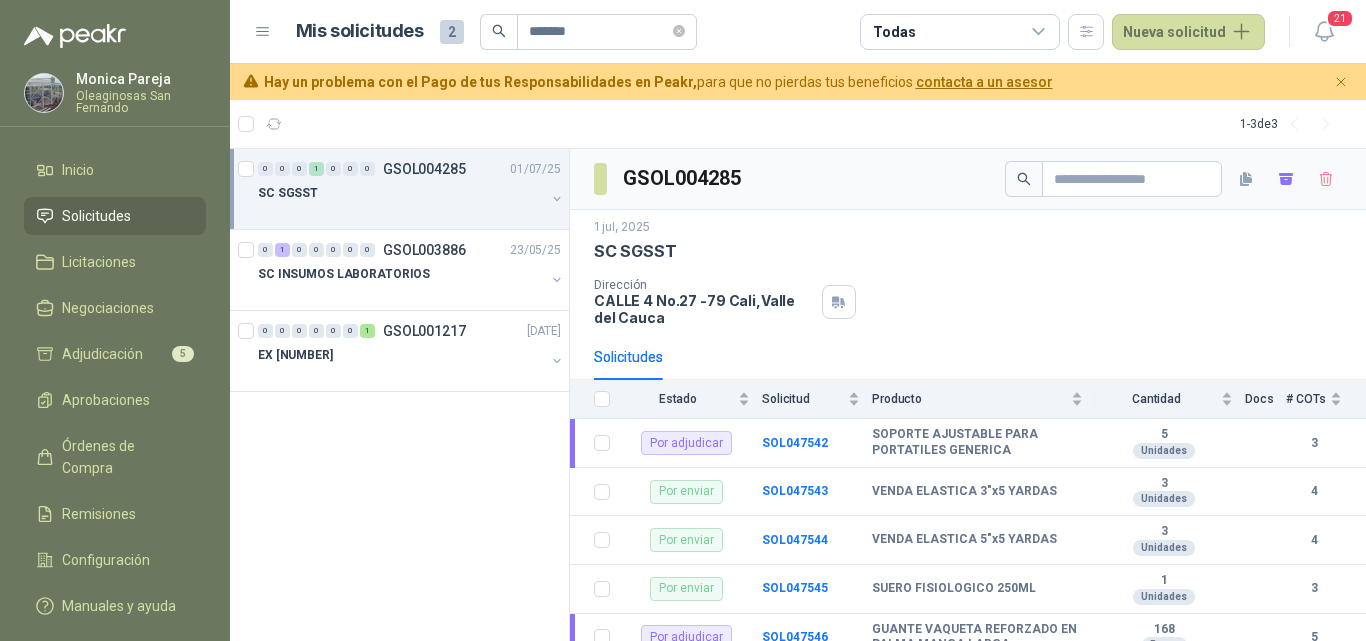 click on "[FIRST] [LAST]   Oleaginosas San Fernando" at bounding box center [115, 99] 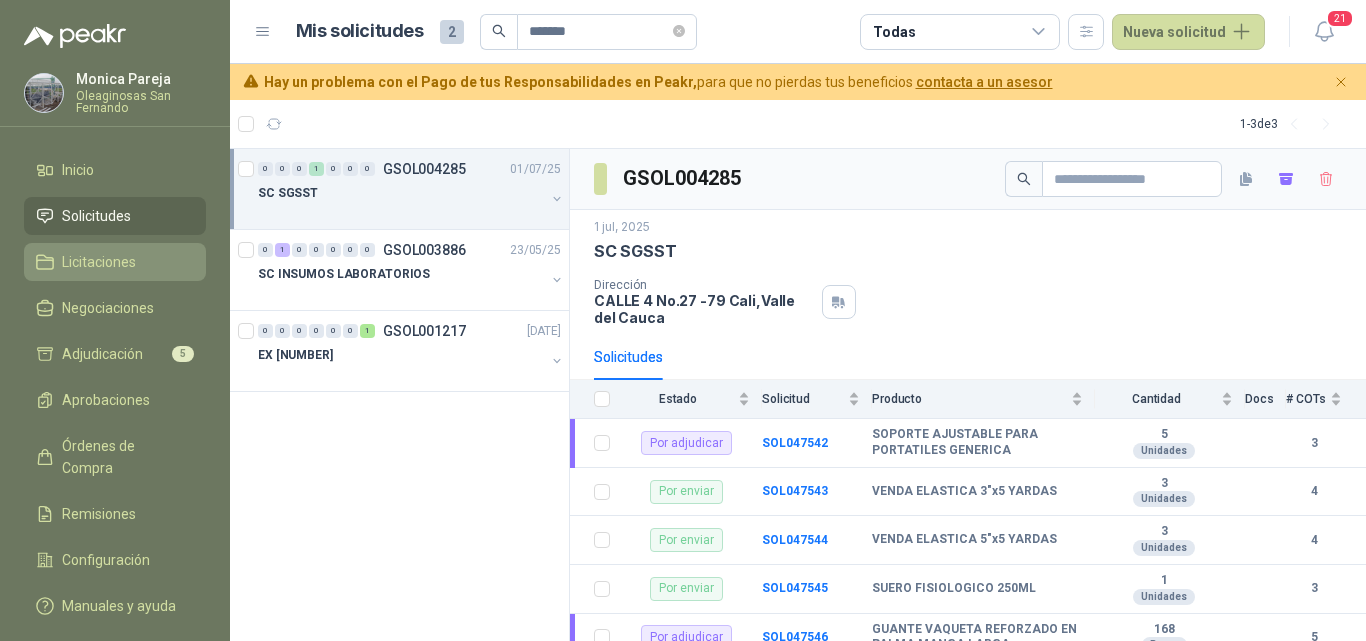 click on "Licitaciones" at bounding box center [115, 262] 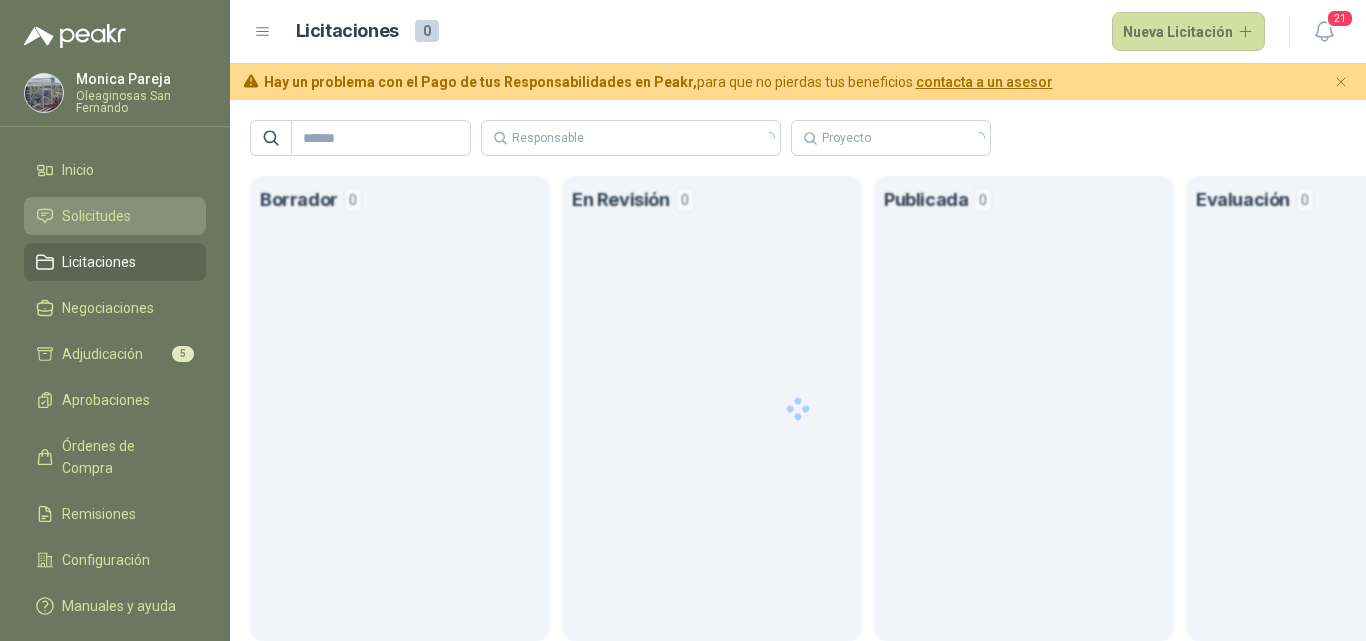 click on "Solicitudes" at bounding box center (115, 216) 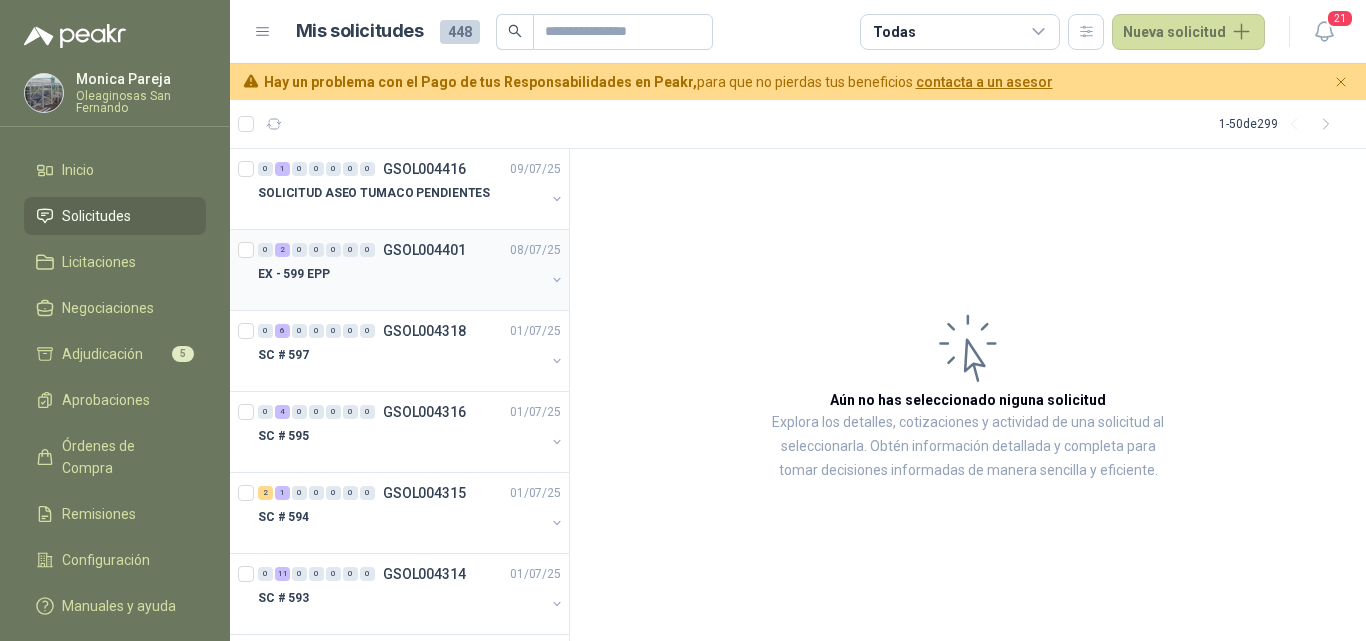 click at bounding box center (401, 294) 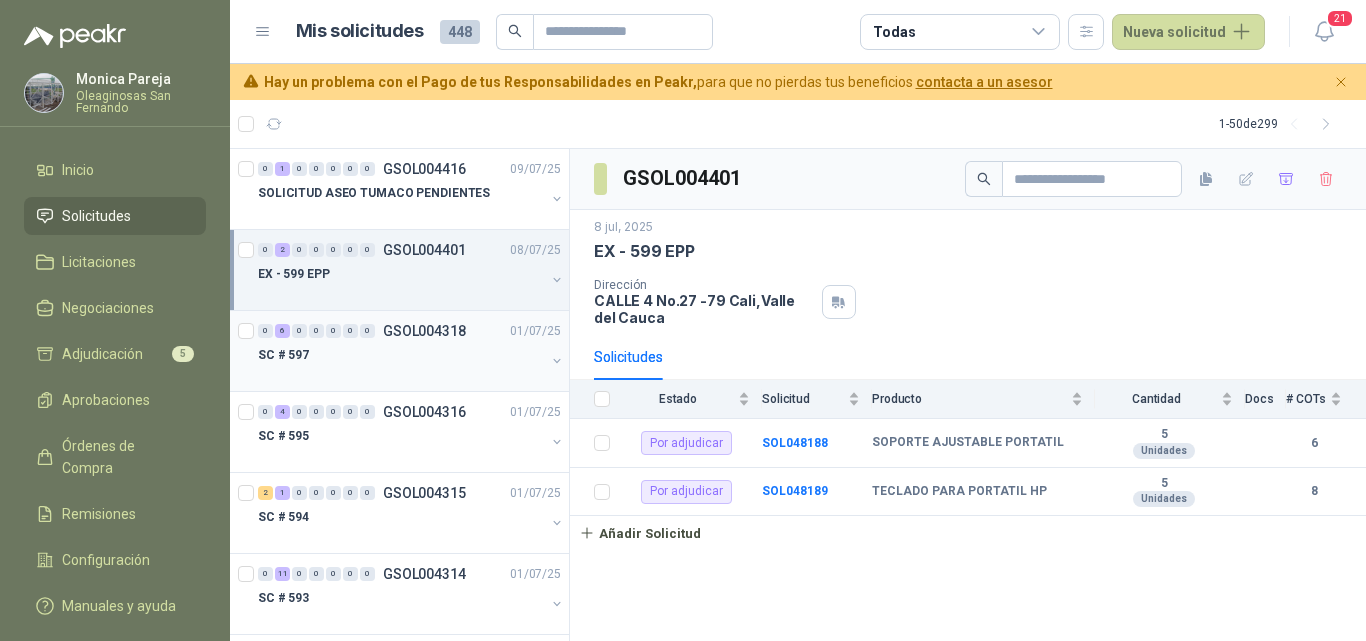 click on "0   6   0   0   0   0   0   GSOL004318 01/07/25   SC # 597" at bounding box center [399, 351] 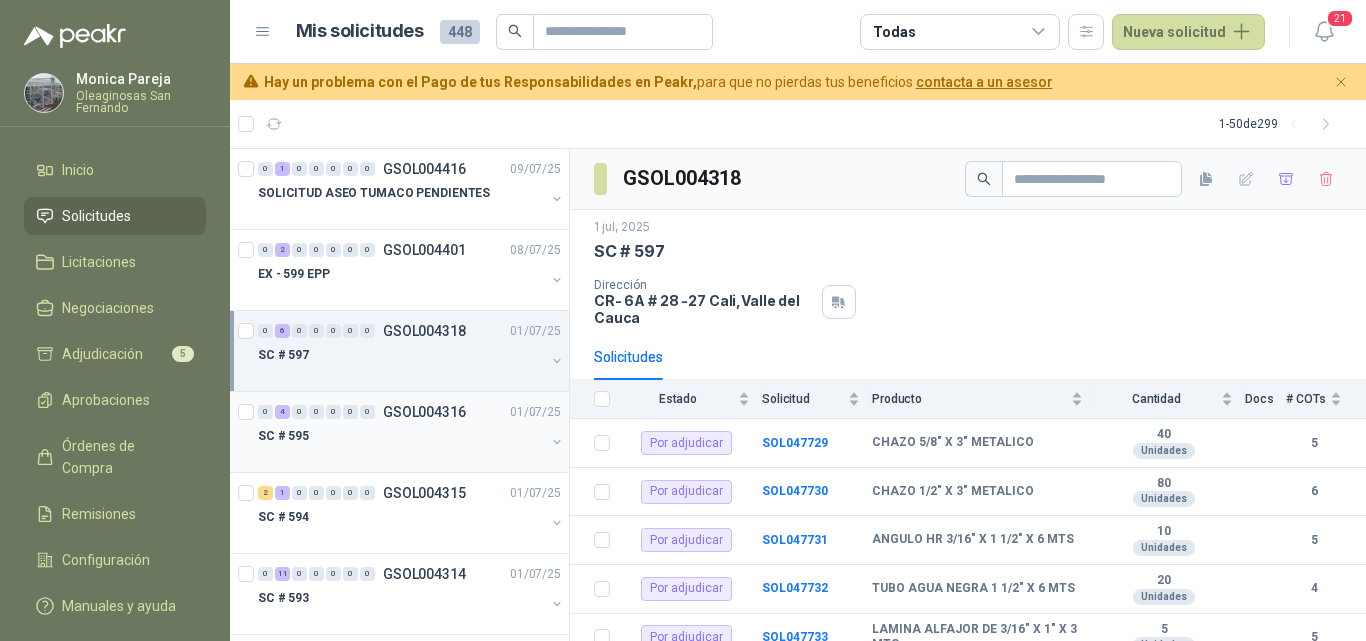 click at bounding box center (401, 456) 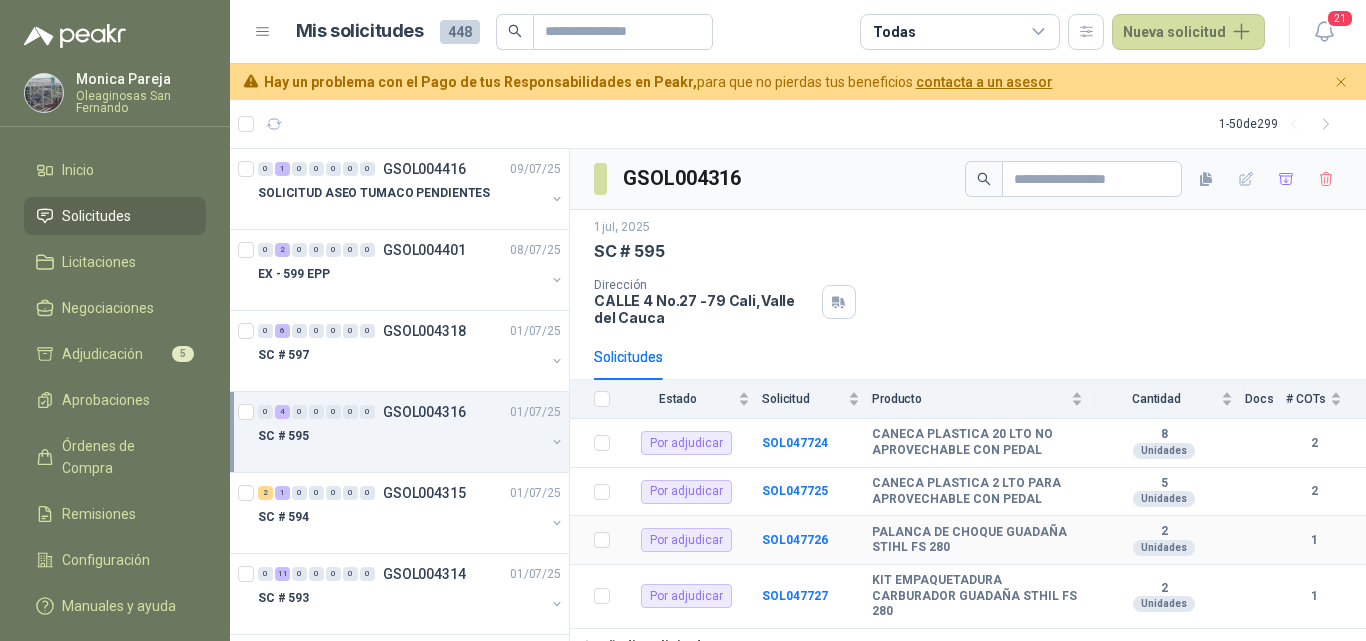 scroll, scrollTop: 21, scrollLeft: 0, axis: vertical 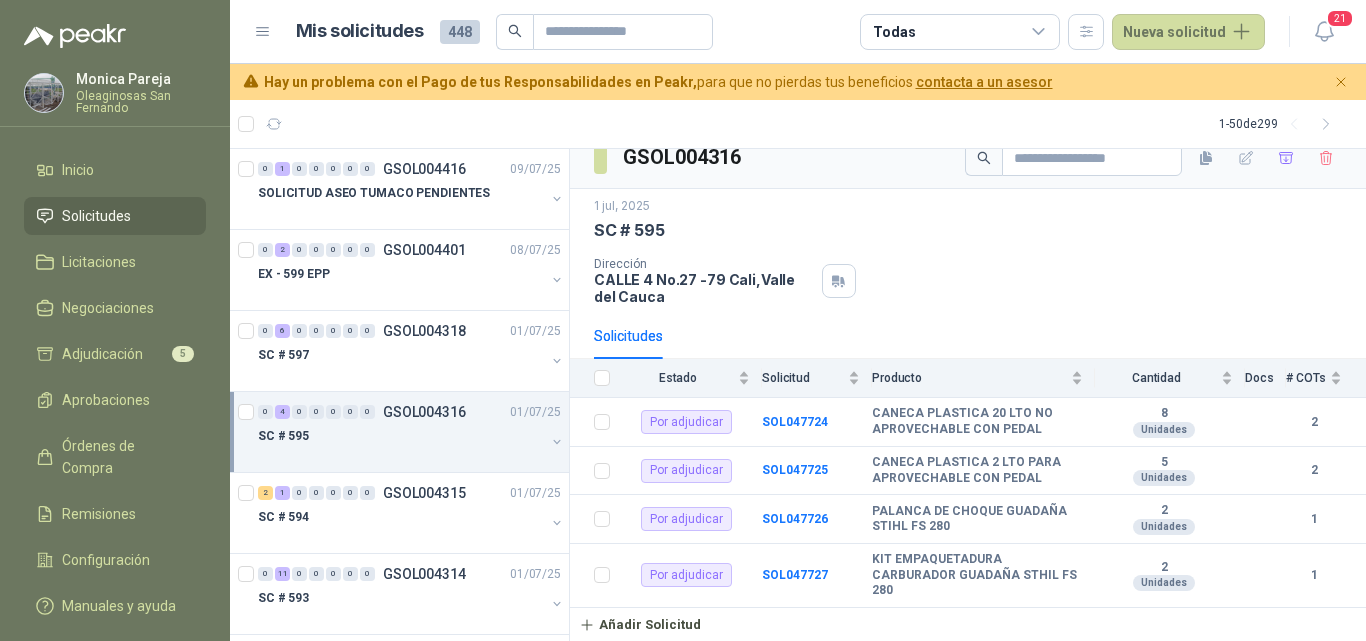 click on "SC # 595" at bounding box center (401, 436) 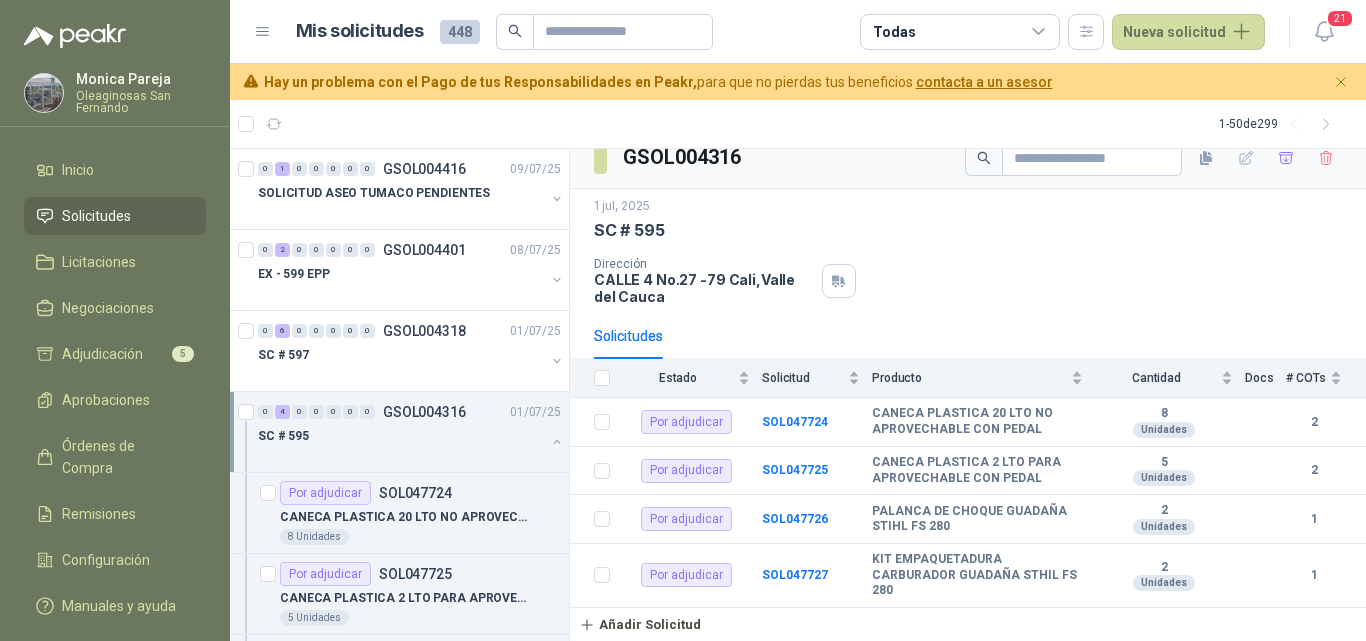 scroll, scrollTop: 1, scrollLeft: 0, axis: vertical 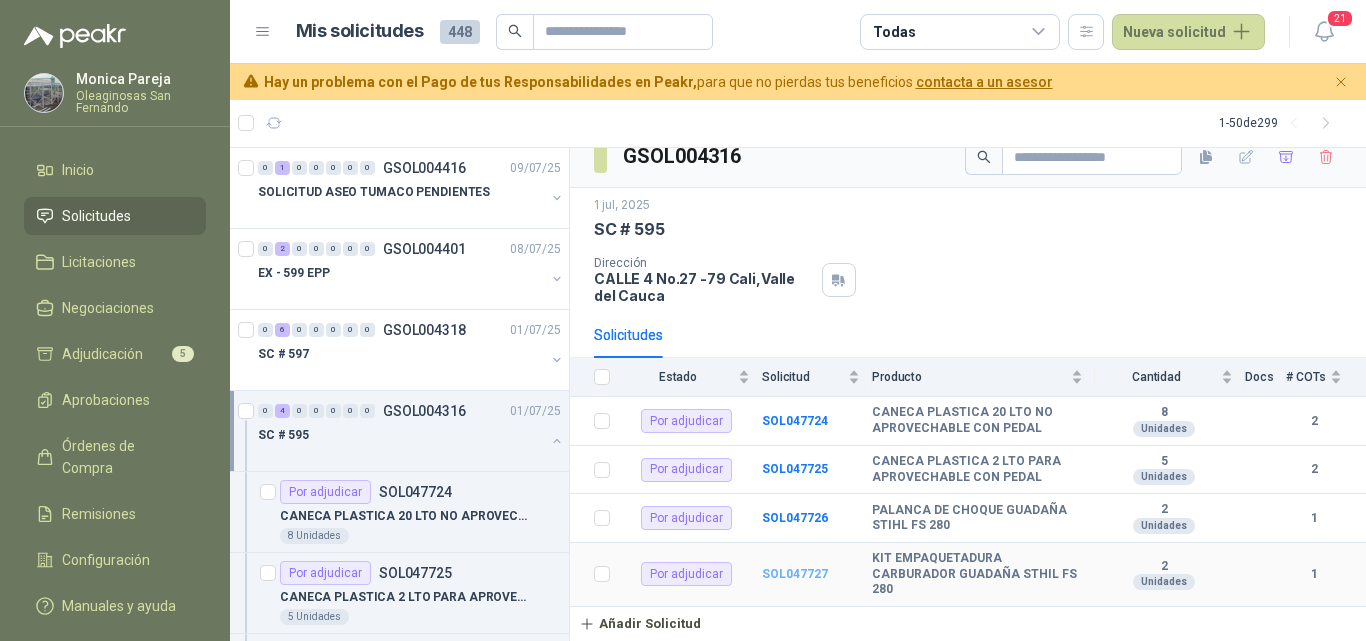 click on "SOL047727" at bounding box center [795, 574] 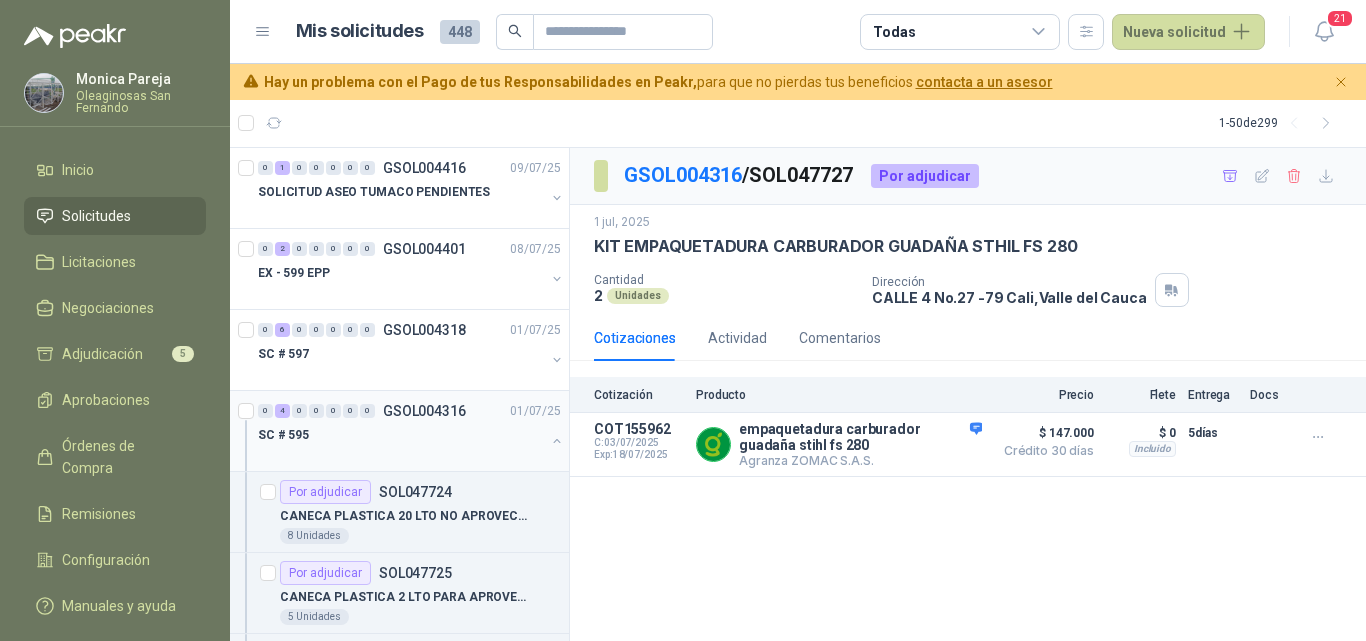 click at bounding box center [401, 455] 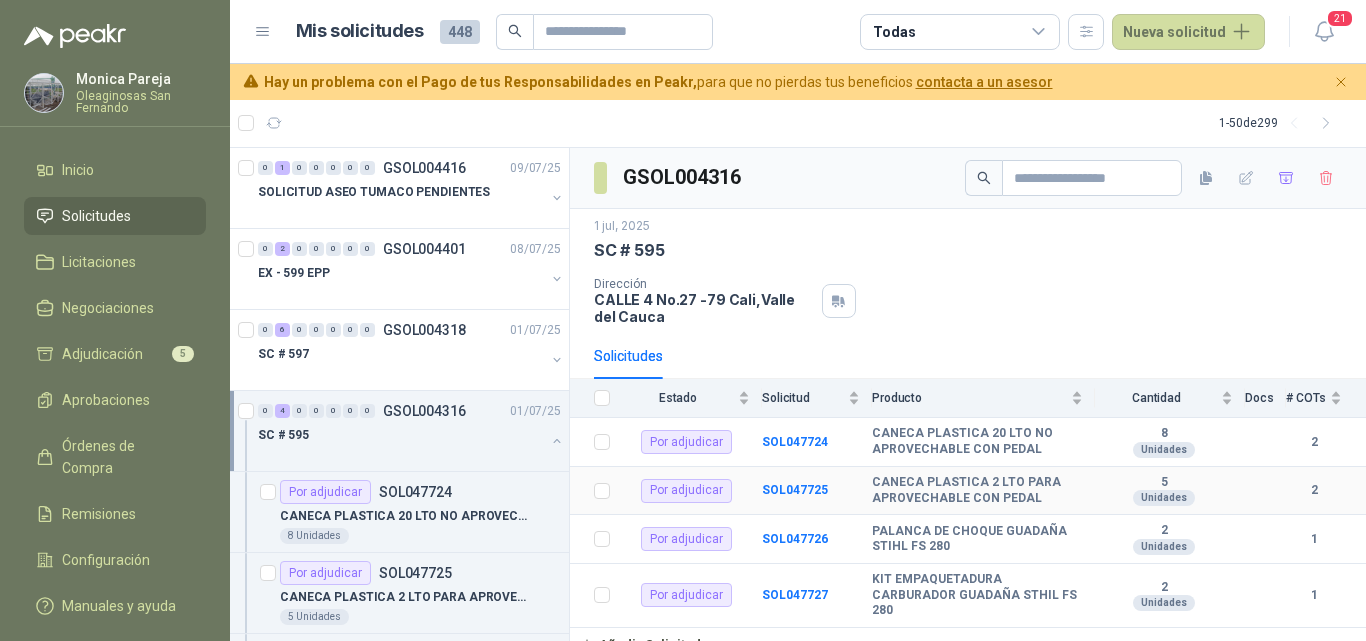 scroll, scrollTop: 21, scrollLeft: 0, axis: vertical 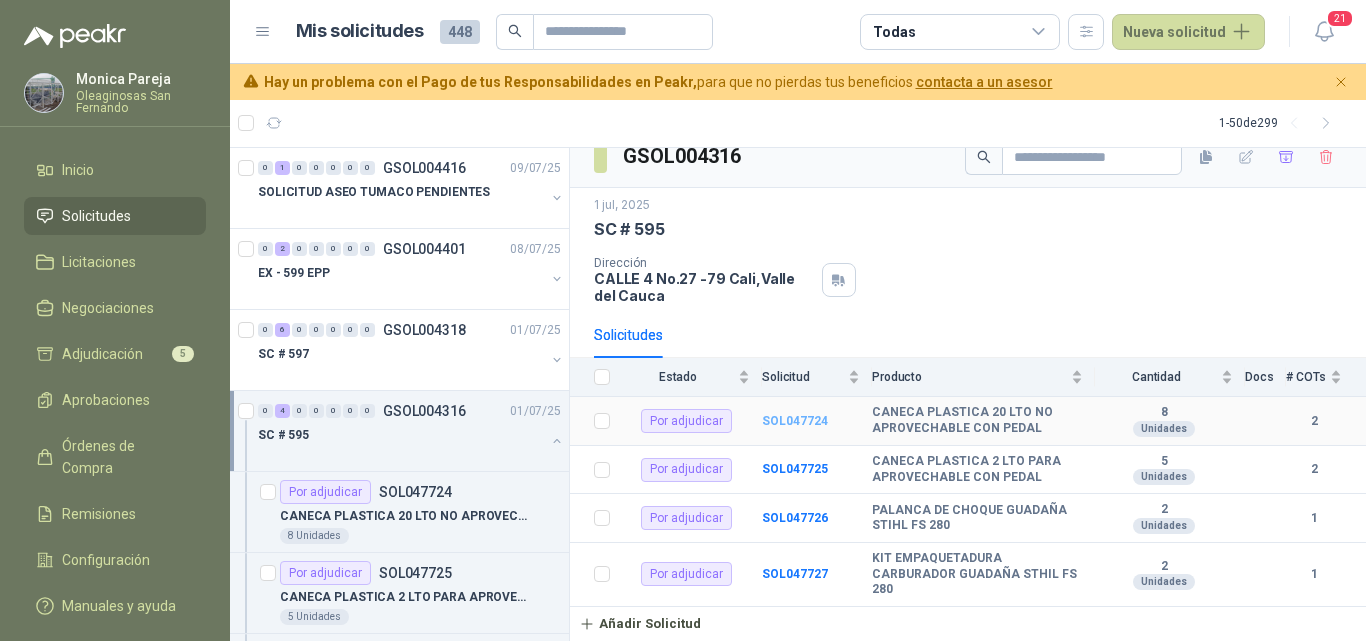 click on "SOL047724" at bounding box center [795, 421] 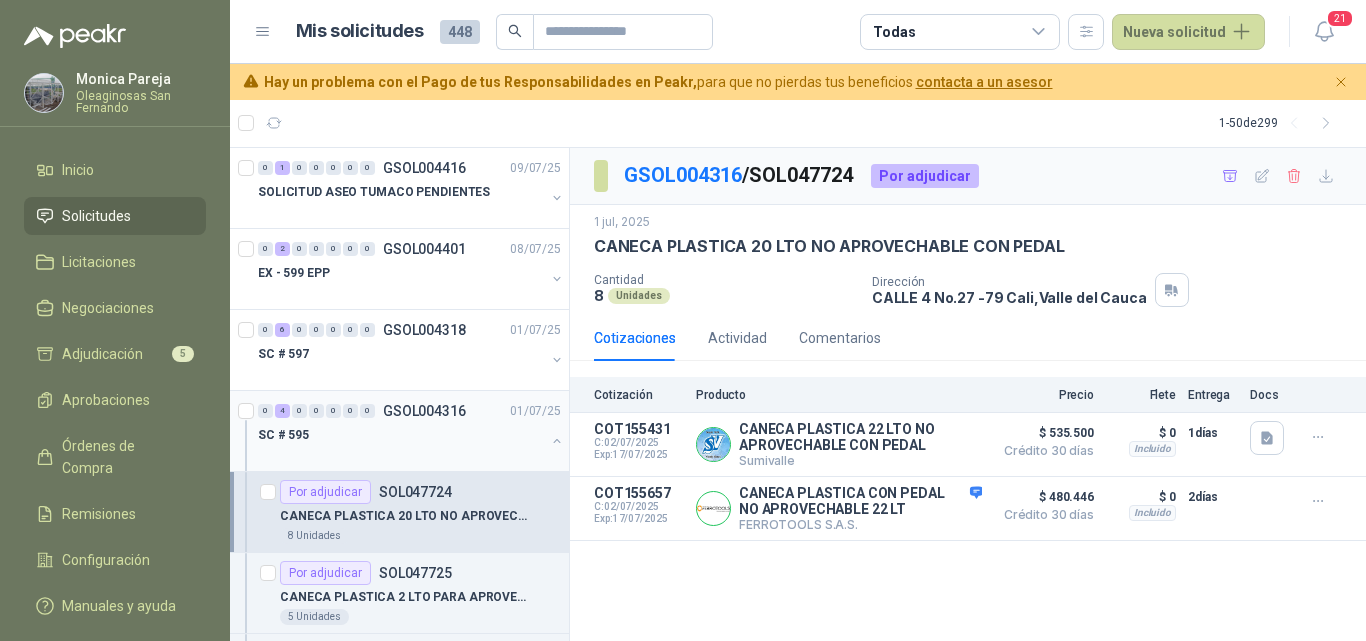 click at bounding box center [401, 455] 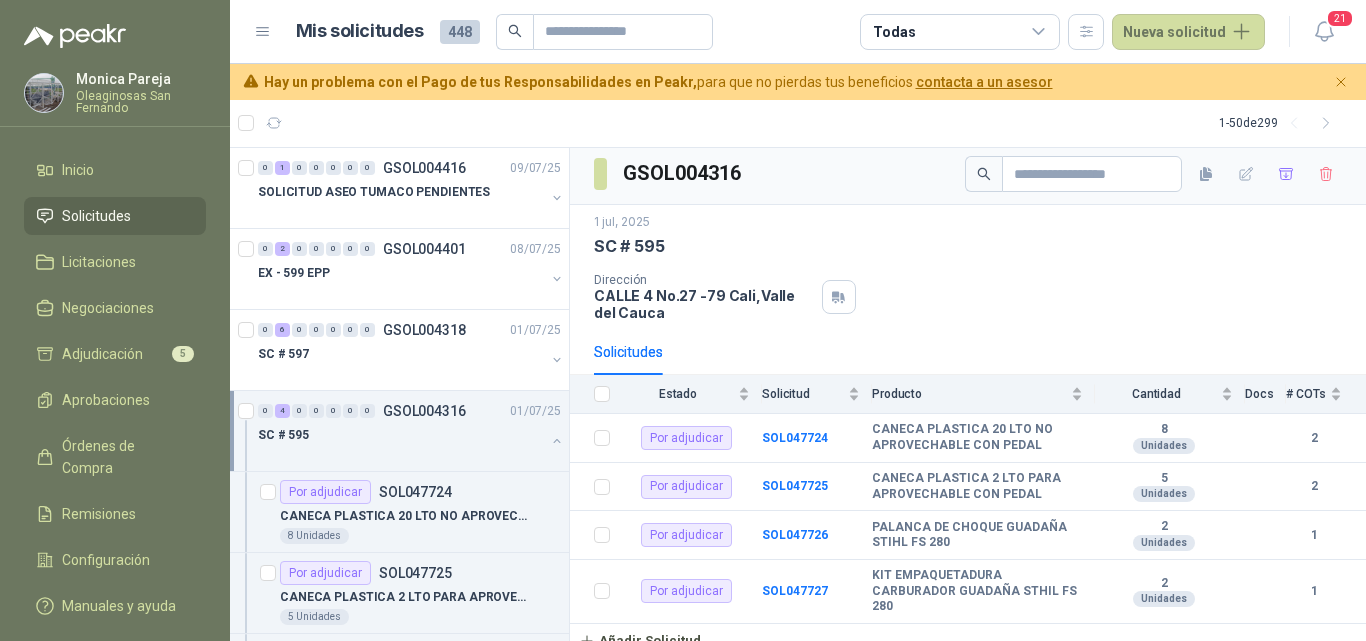 scroll, scrollTop: 0, scrollLeft: 0, axis: both 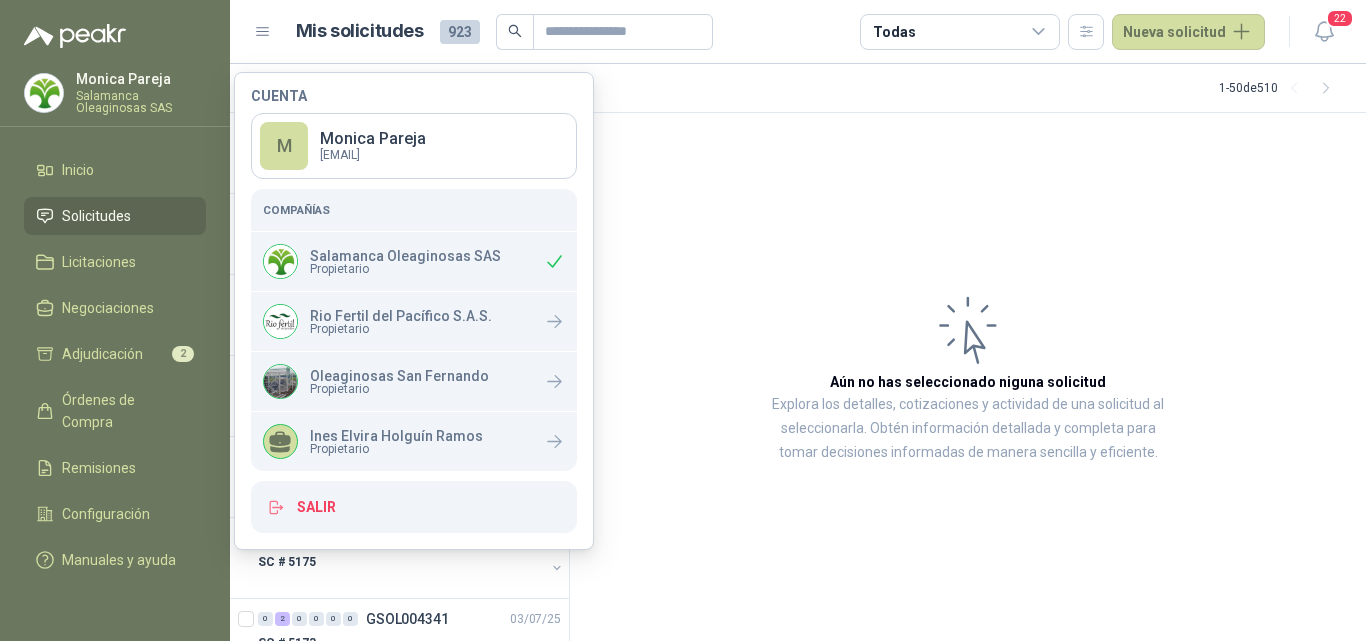 click on "Aún no has seleccionado niguna solicitud Explora los detalles, cotizaciones y actividad de una solicitud al seleccionarla. Obtén información detallada y   completa para tomar decisiones informadas de manera sencilla y eficiente." at bounding box center (968, 377) 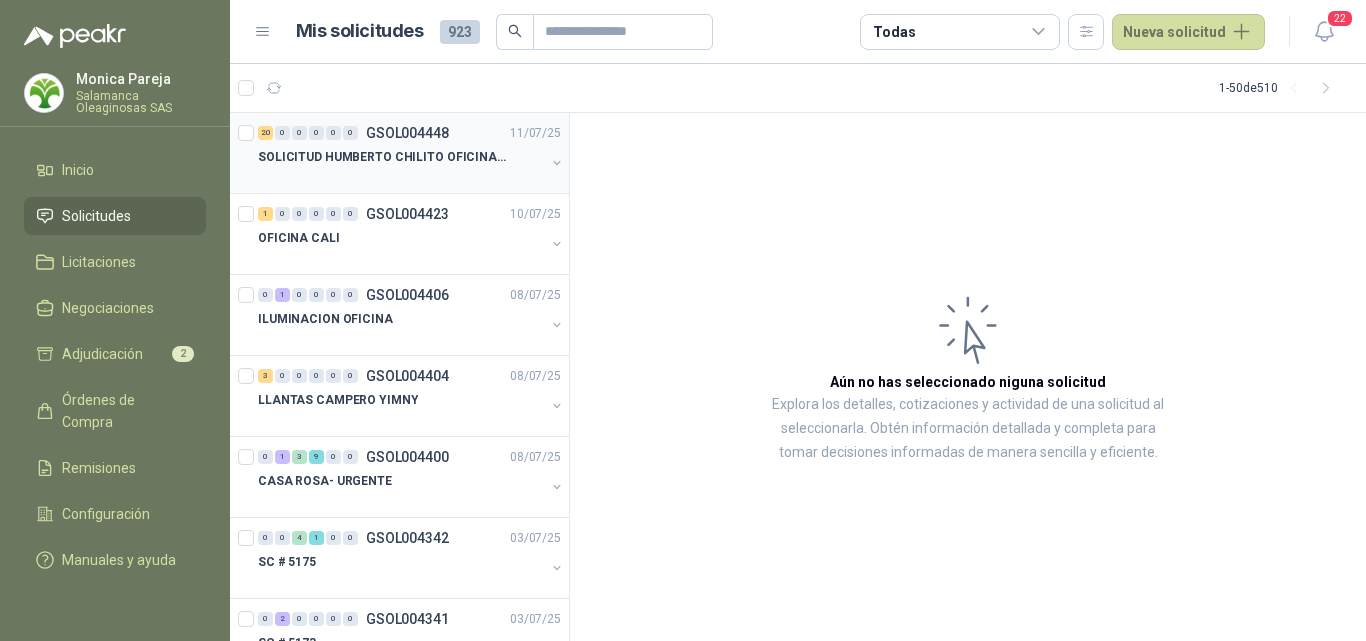click at bounding box center (401, 177) 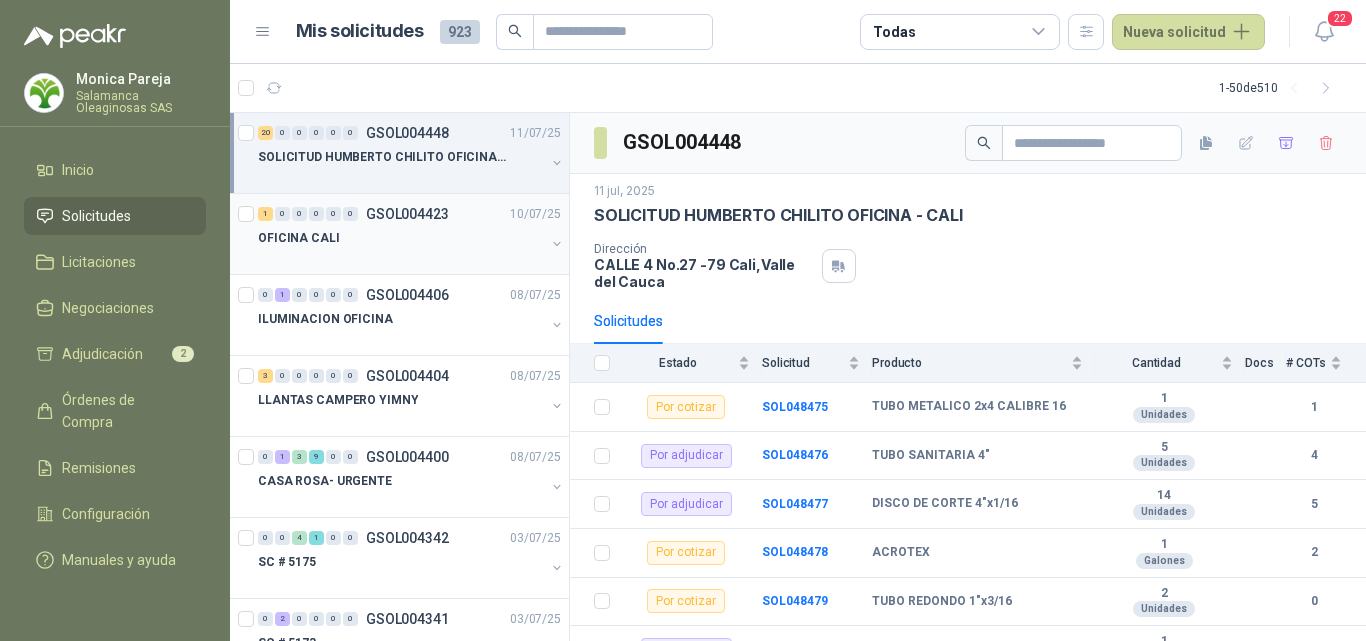 click at bounding box center (401, 258) 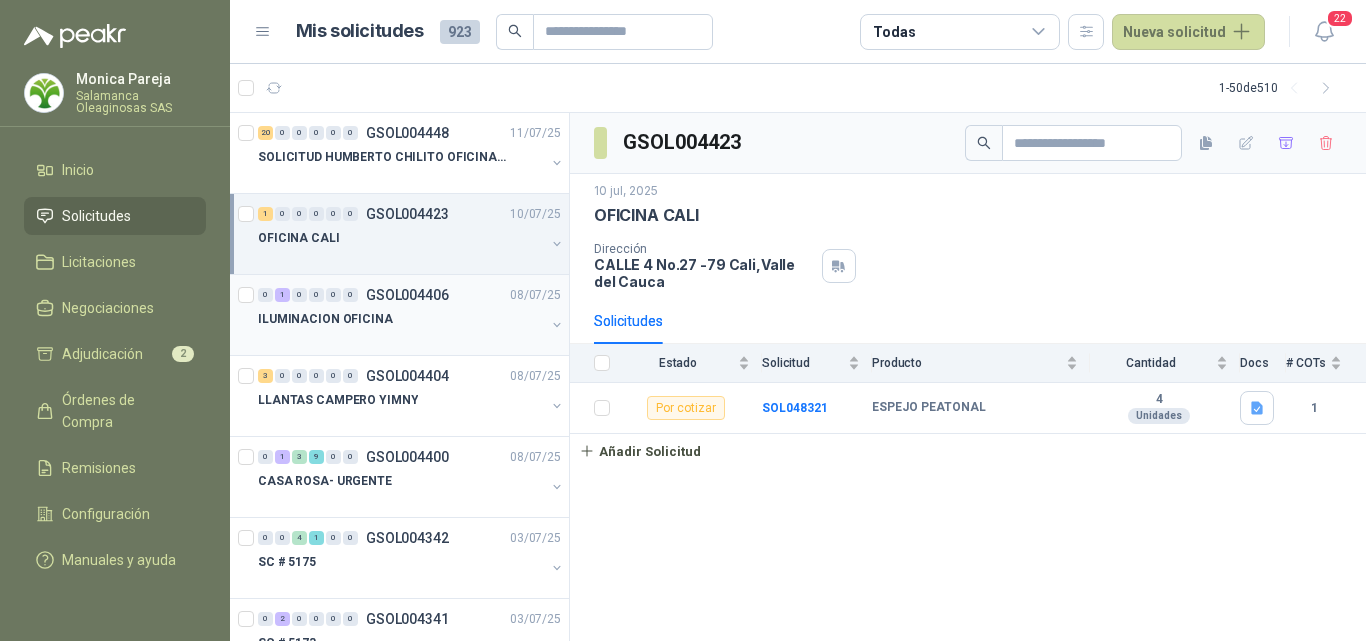 click on "ILUMINACION OFICINA" at bounding box center [401, 319] 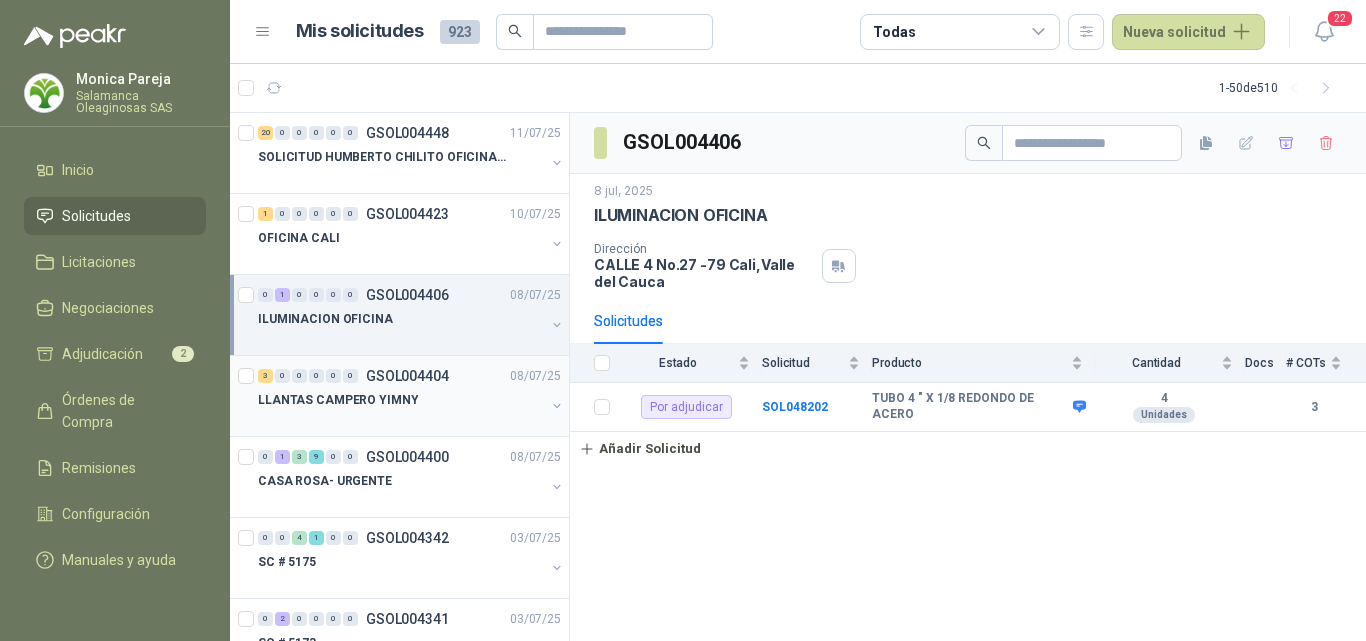 click at bounding box center (401, 420) 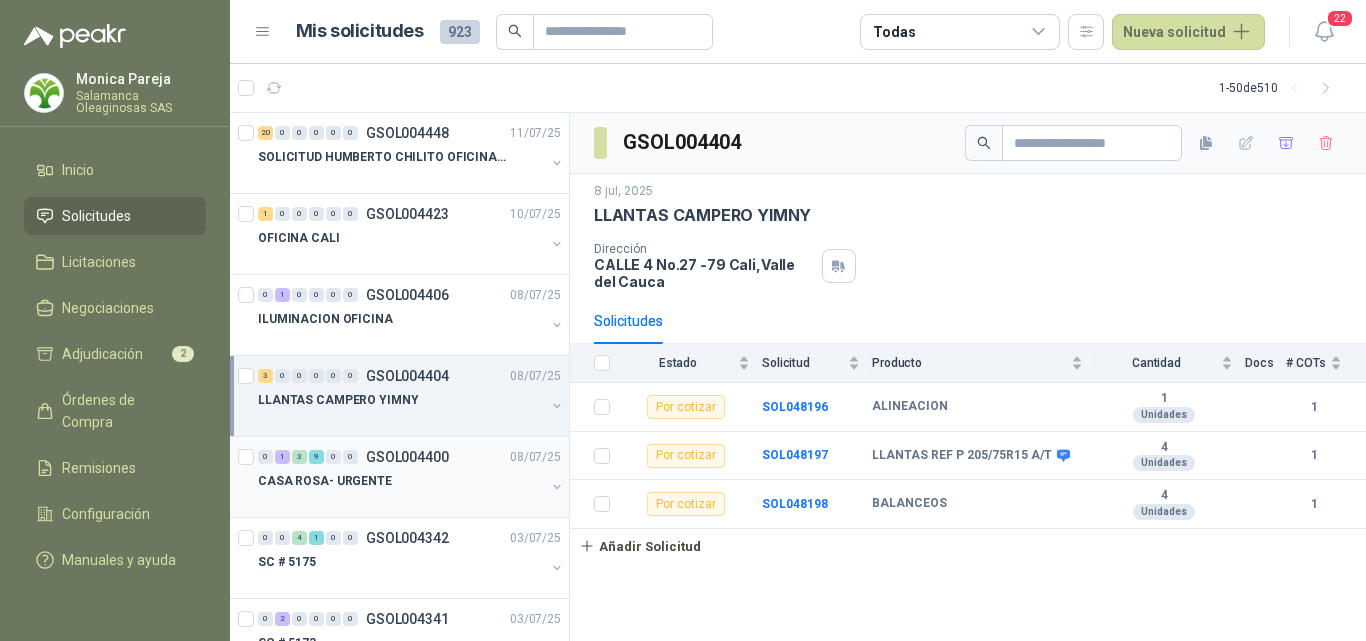 click on "CASA ROSA- URGENTE" at bounding box center (401, 481) 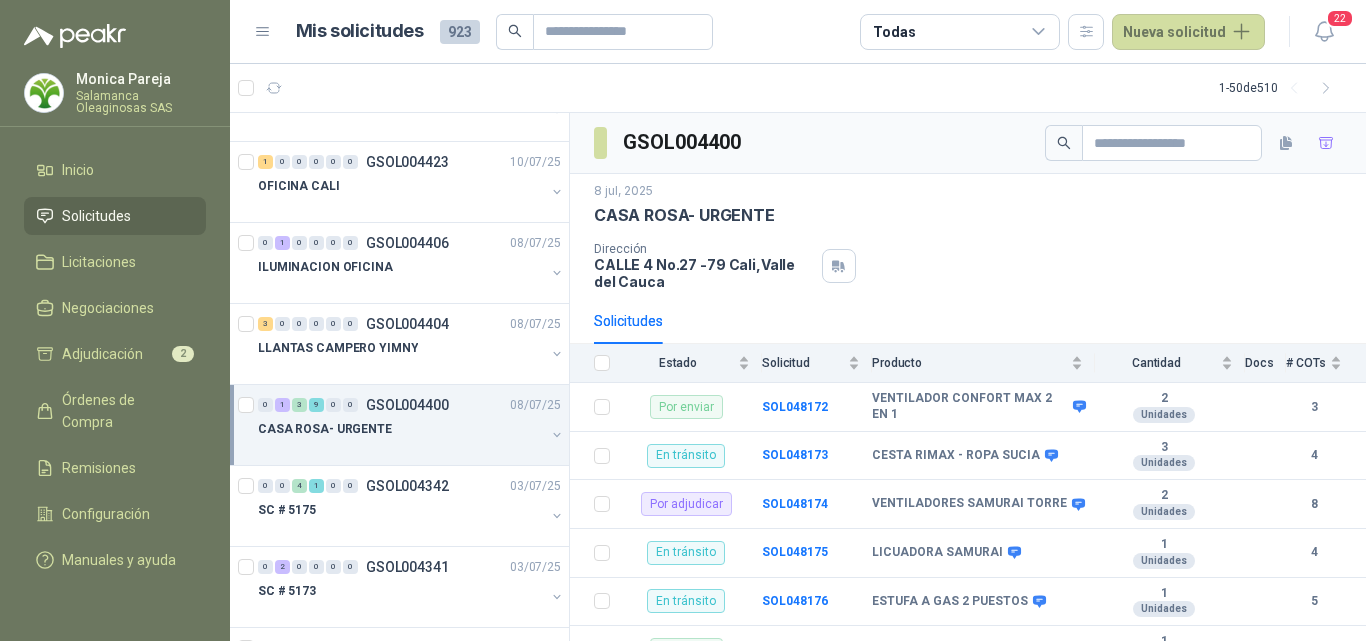 scroll, scrollTop: 100, scrollLeft: 0, axis: vertical 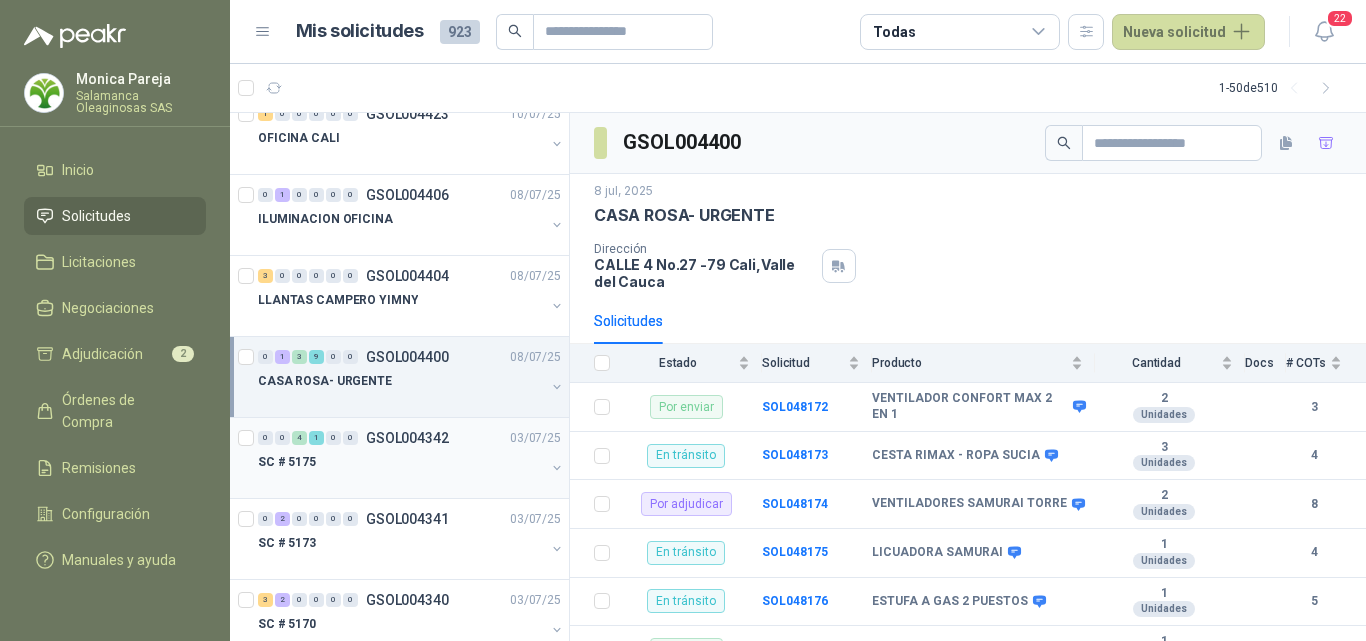click on "SC # 5175" at bounding box center [401, 462] 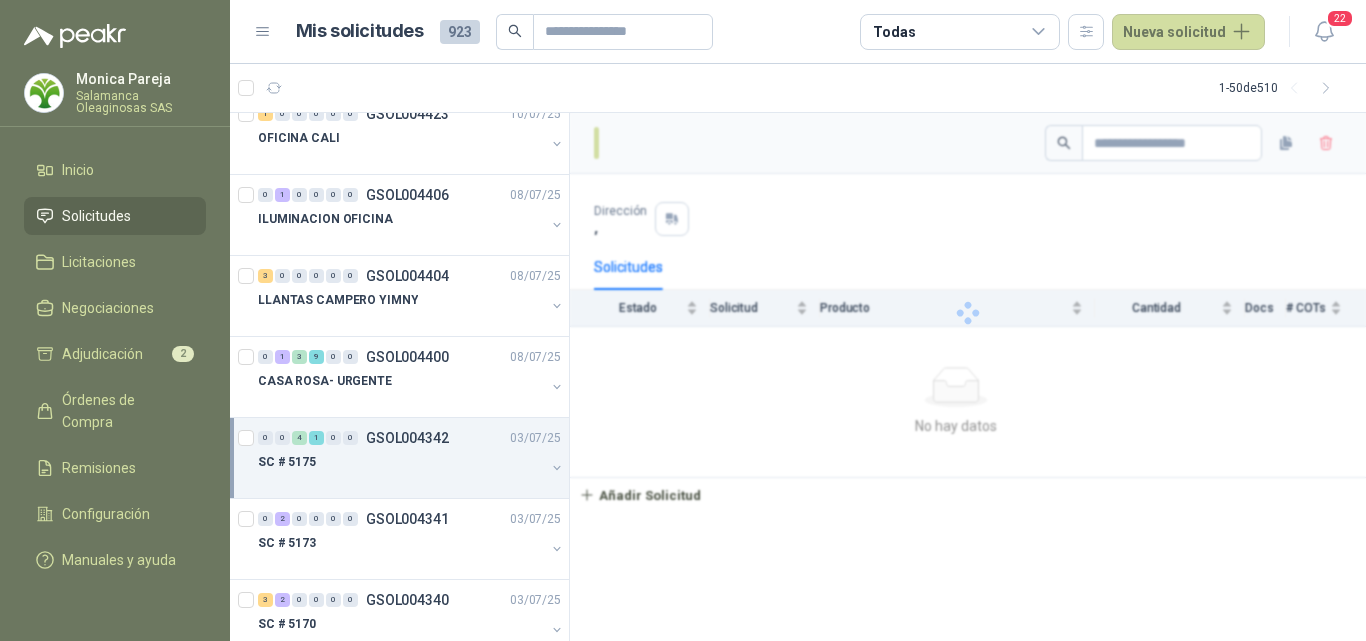 click on "Monica Pareja" at bounding box center [141, 79] 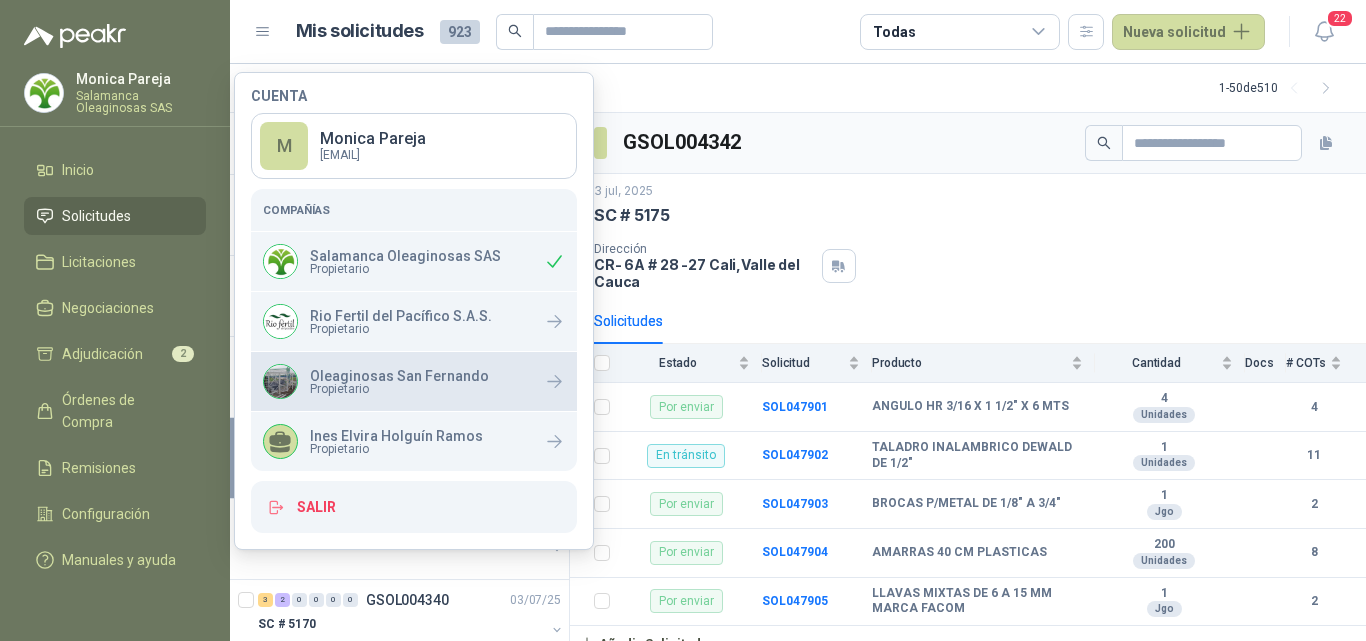 click on "Propietario" at bounding box center (399, 389) 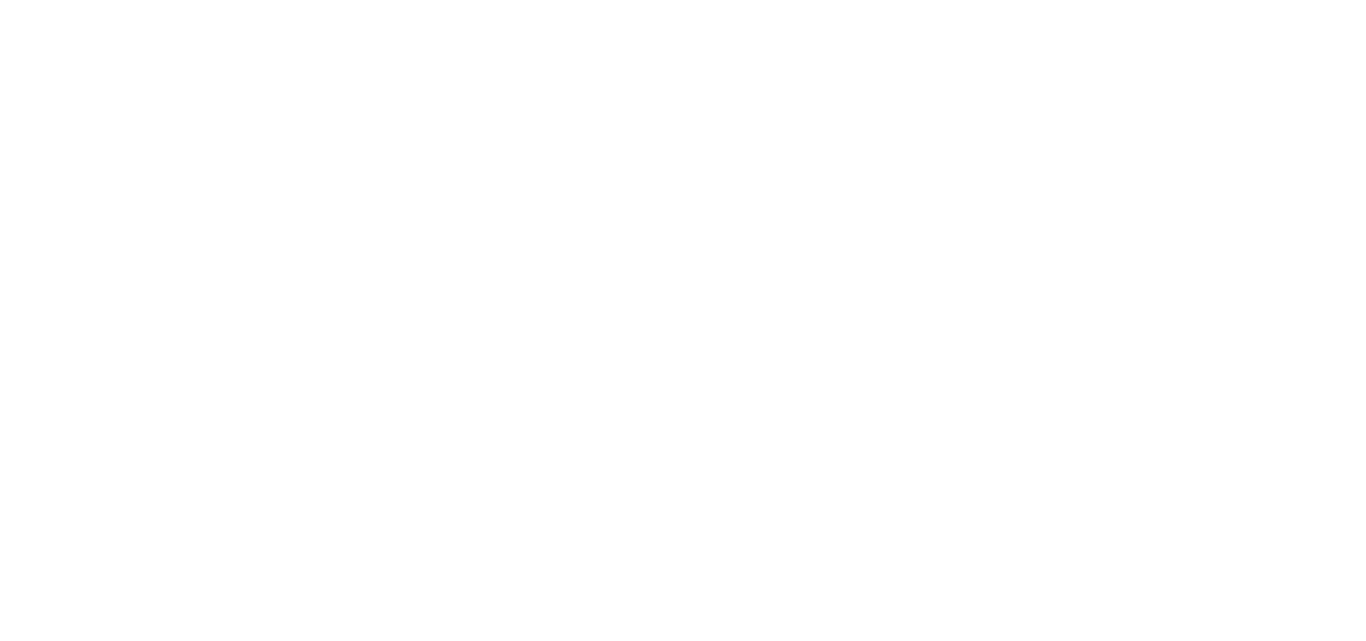 scroll, scrollTop: 0, scrollLeft: 0, axis: both 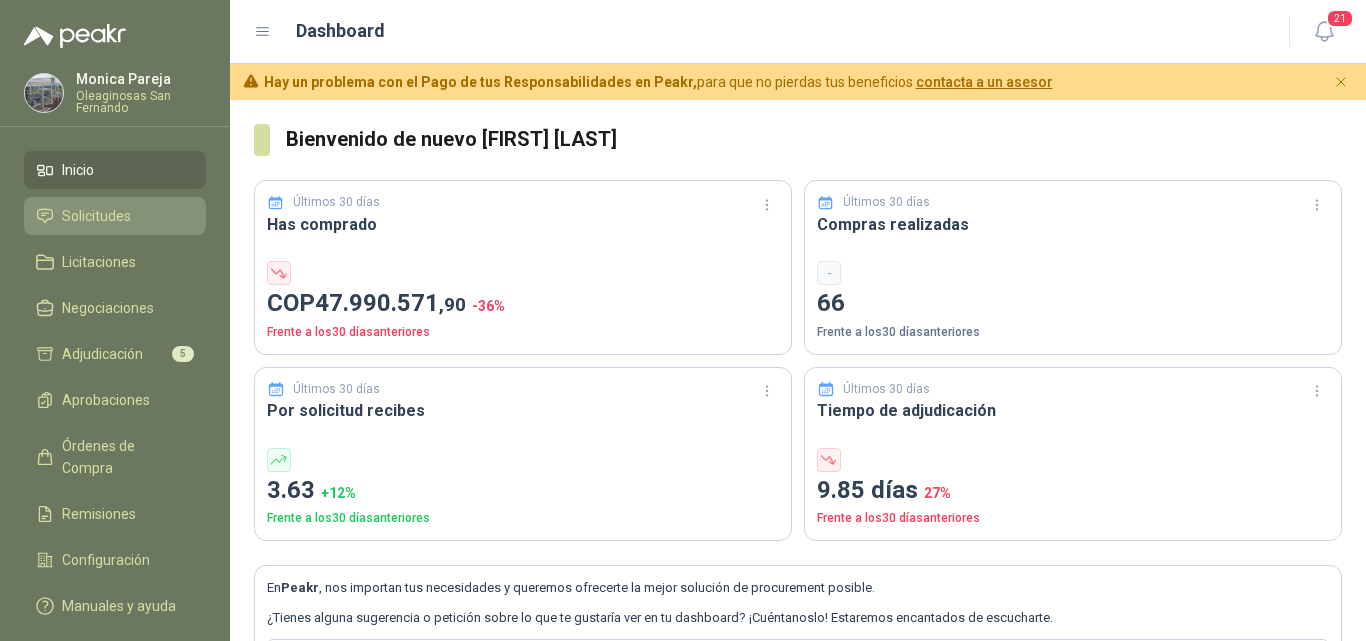 click on "Solicitudes" at bounding box center [96, 216] 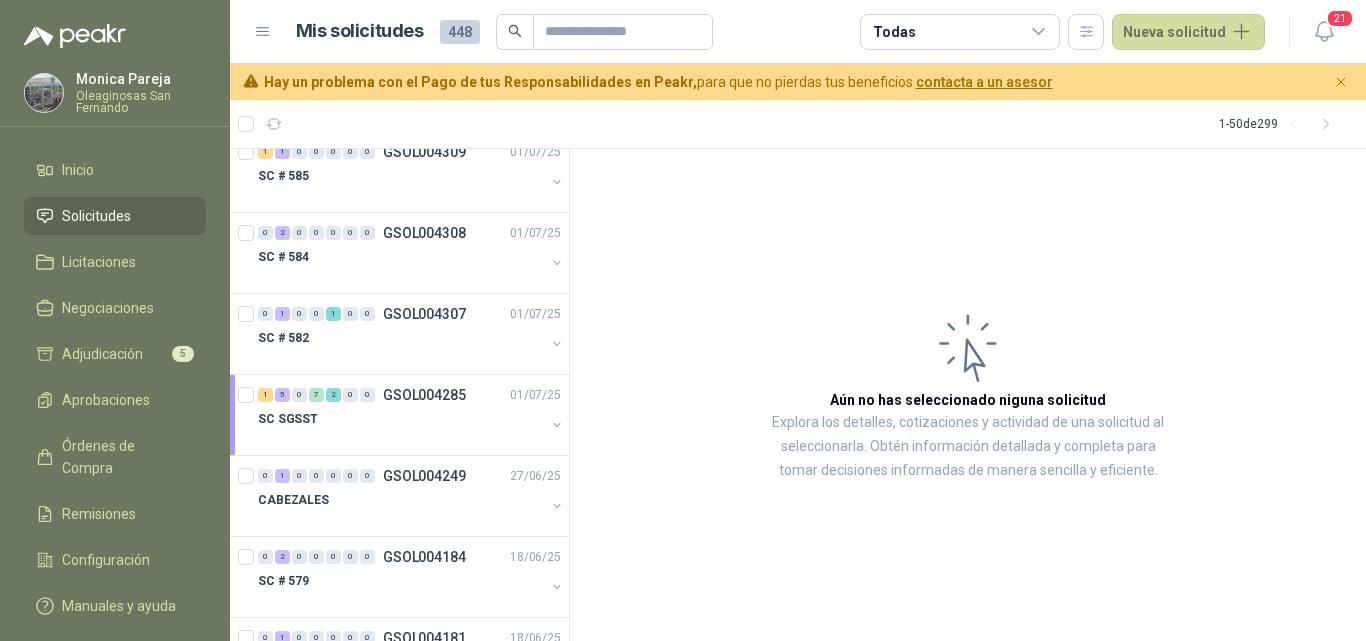 scroll, scrollTop: 685, scrollLeft: 0, axis: vertical 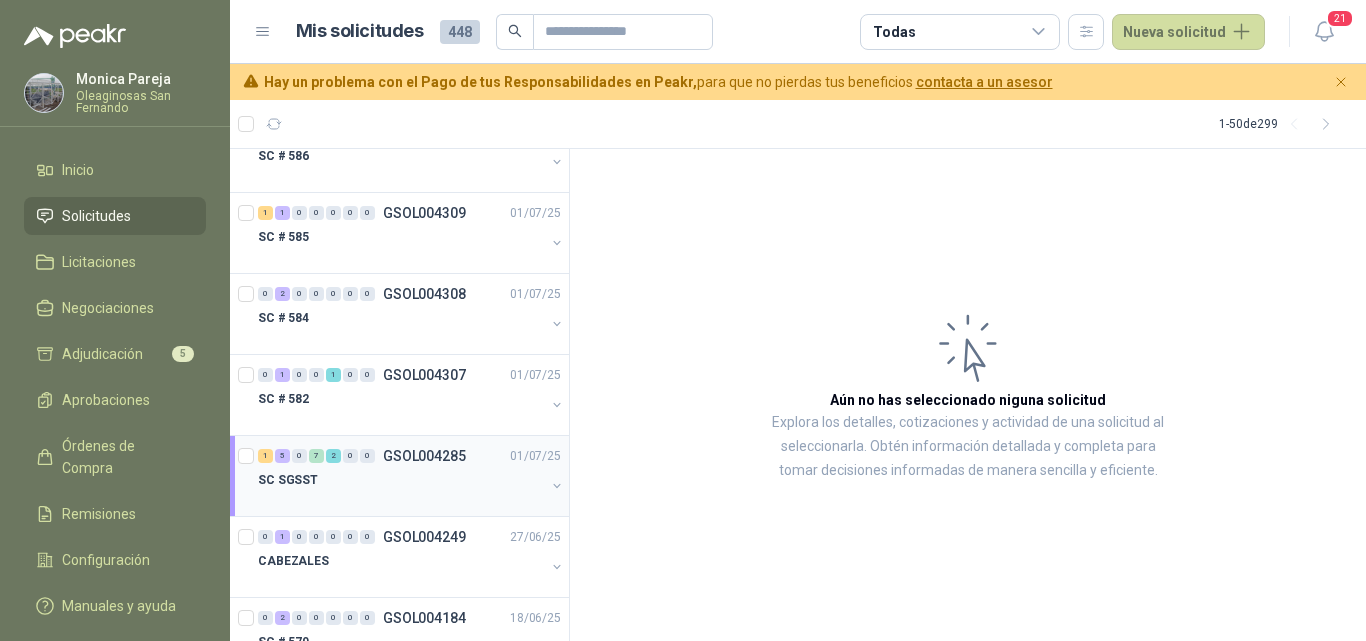 click on "SC SGSST" at bounding box center [401, 480] 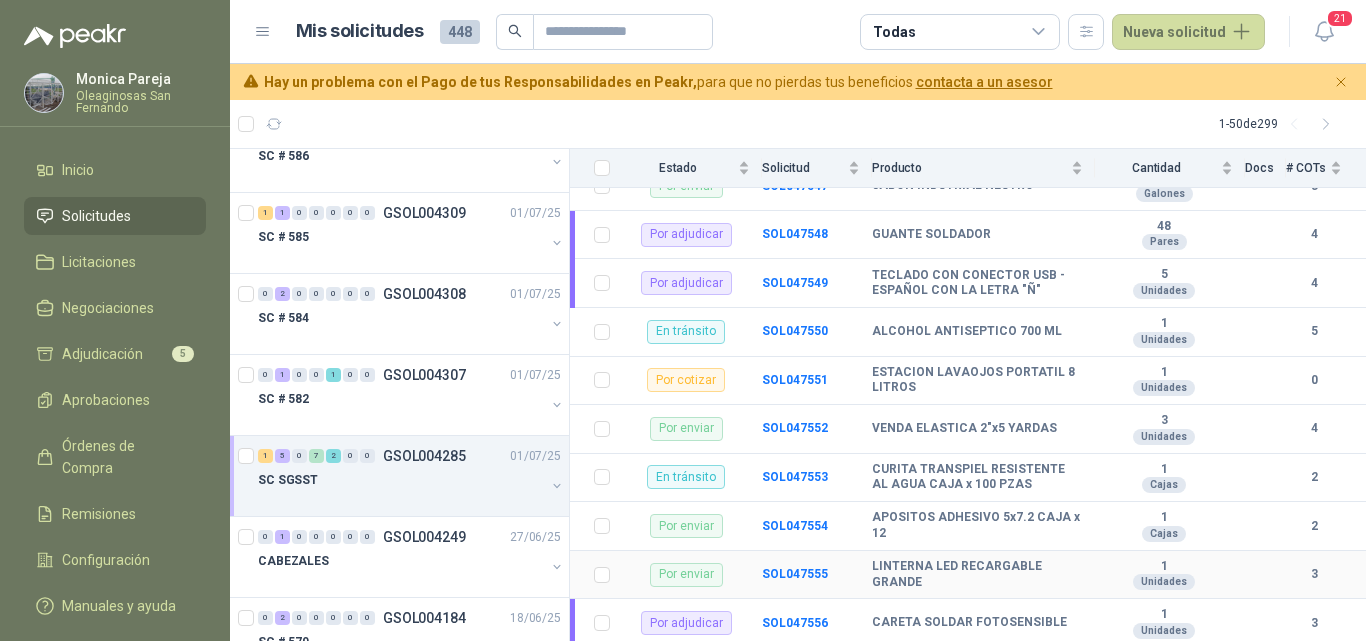 scroll, scrollTop: 540, scrollLeft: 0, axis: vertical 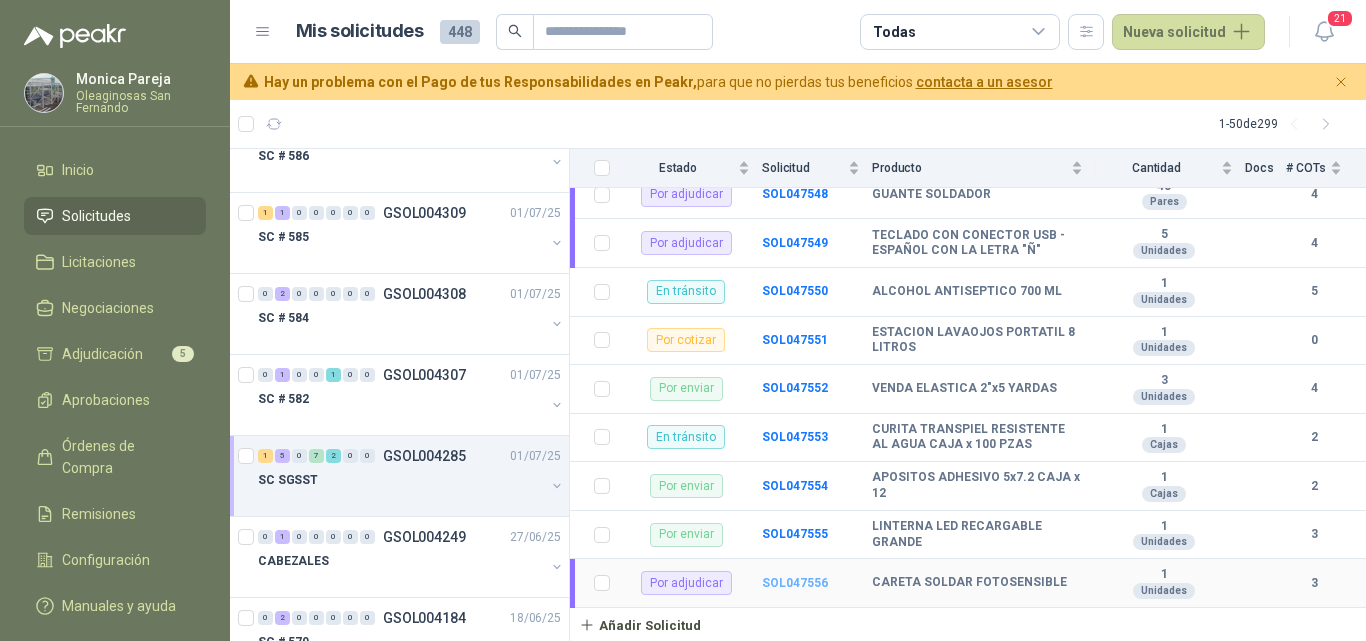 click on "SOL047556" at bounding box center (795, 583) 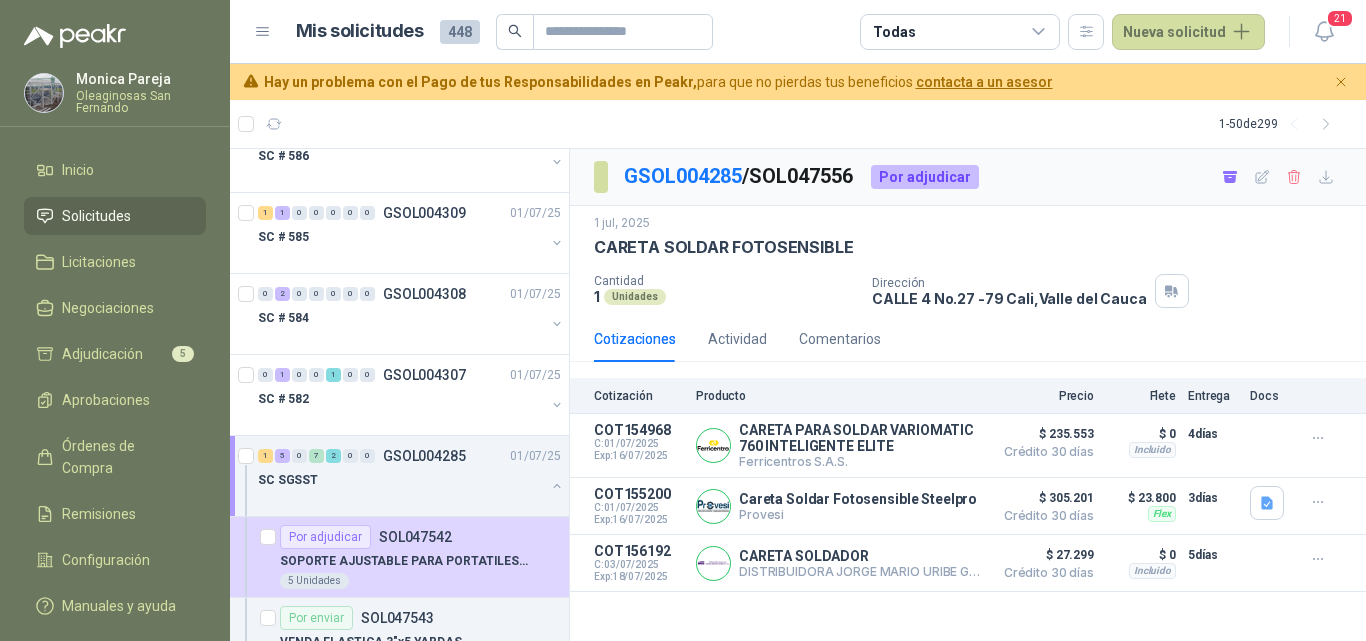 click on "Inicio   Solicitudes   Licitaciones   Negociaciones   Adjudicación 5   Aprobaciones   Órdenes de Compra   Remisiones   Configuración   Manuales y ayuda" at bounding box center [115, 392] 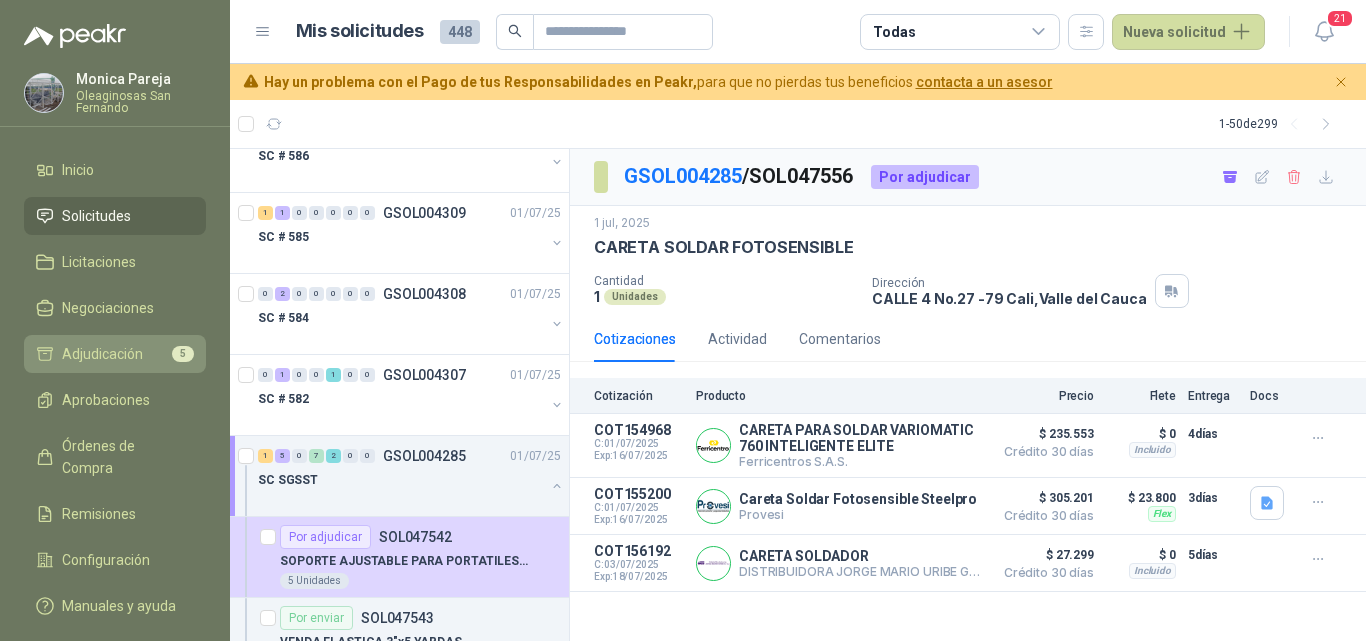 click on "Adjudicación 5" at bounding box center (115, 354) 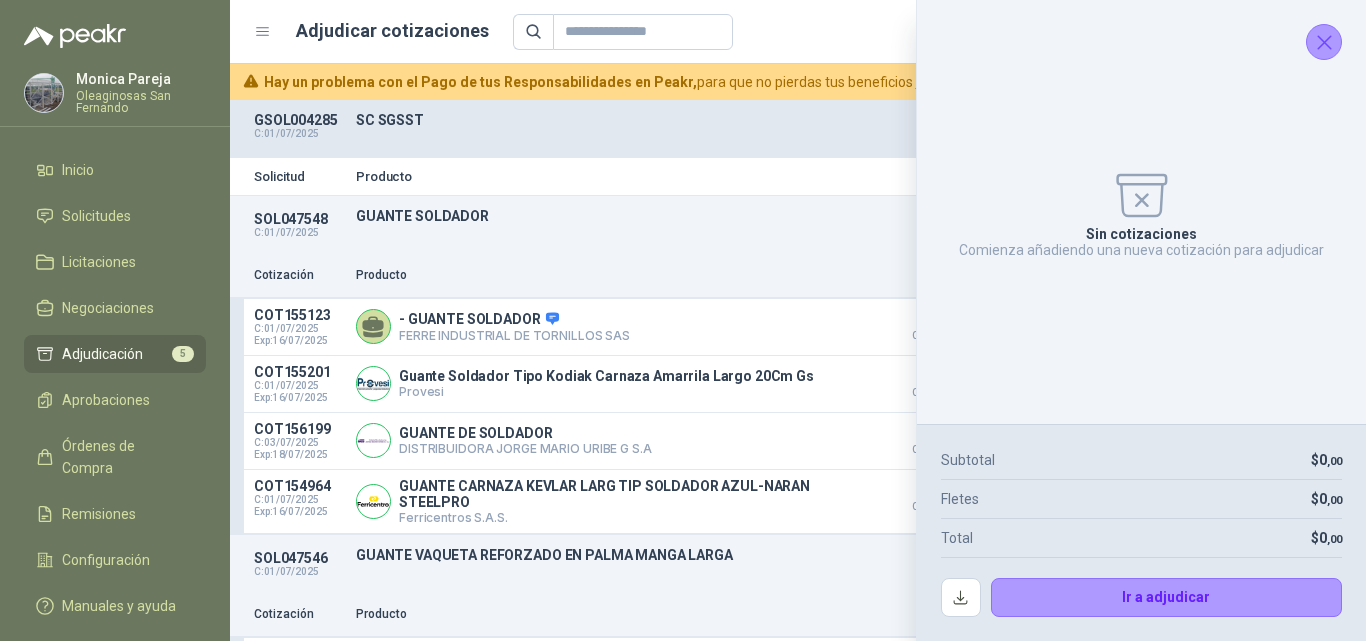 click 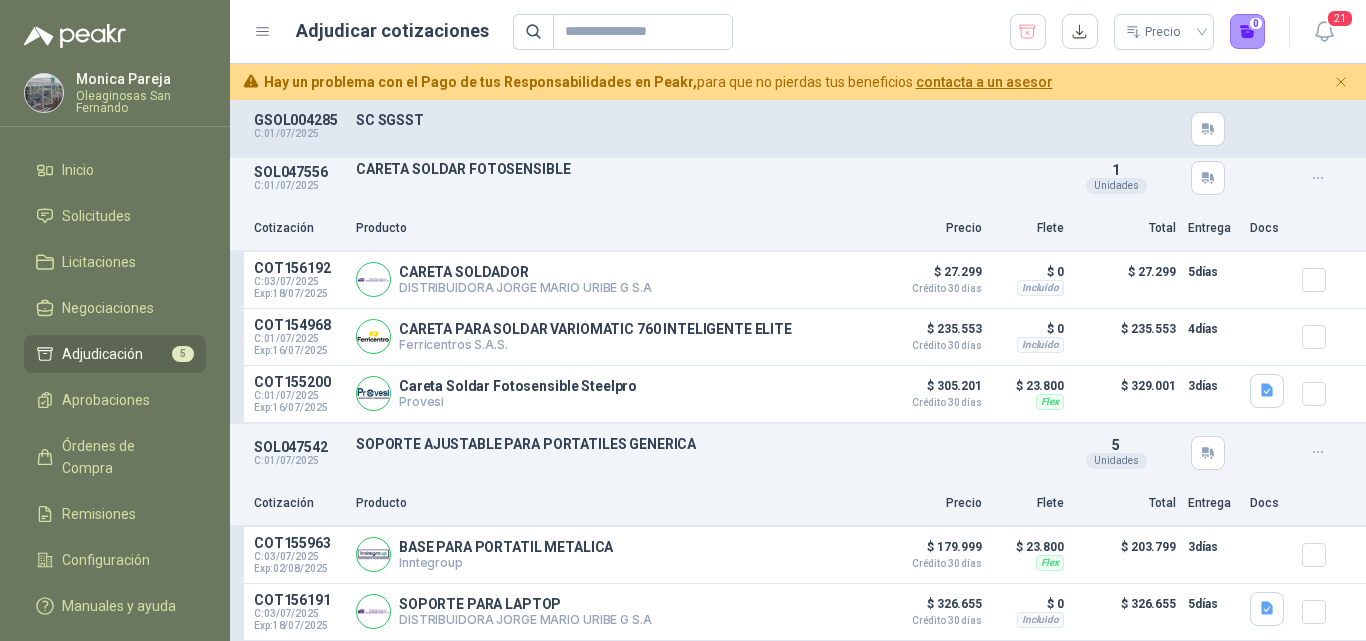 scroll, scrollTop: 1126, scrollLeft: 0, axis: vertical 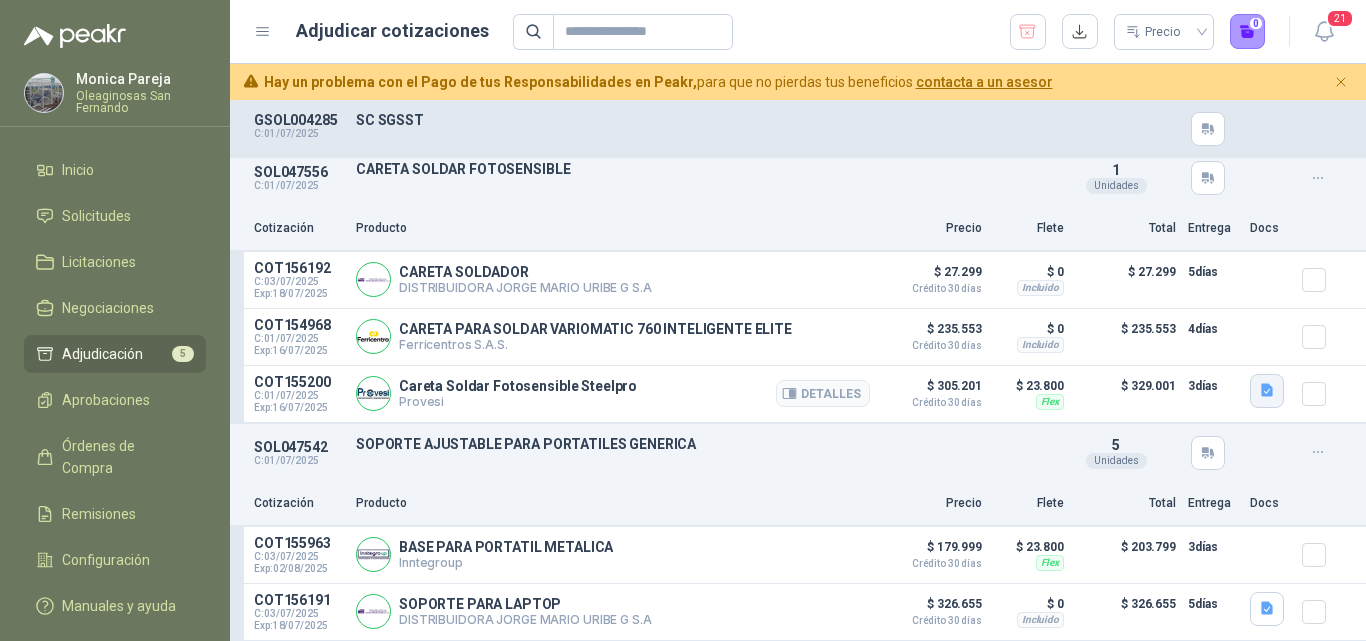 click 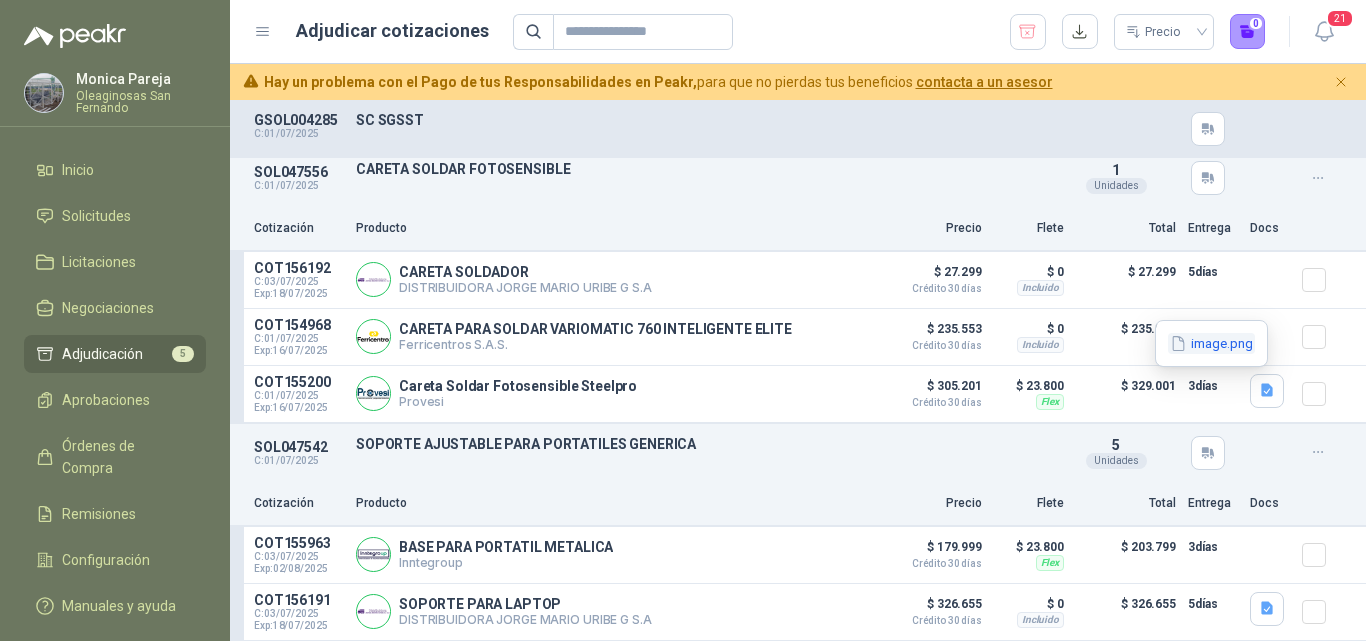 click on "image.png" at bounding box center (1211, 343) 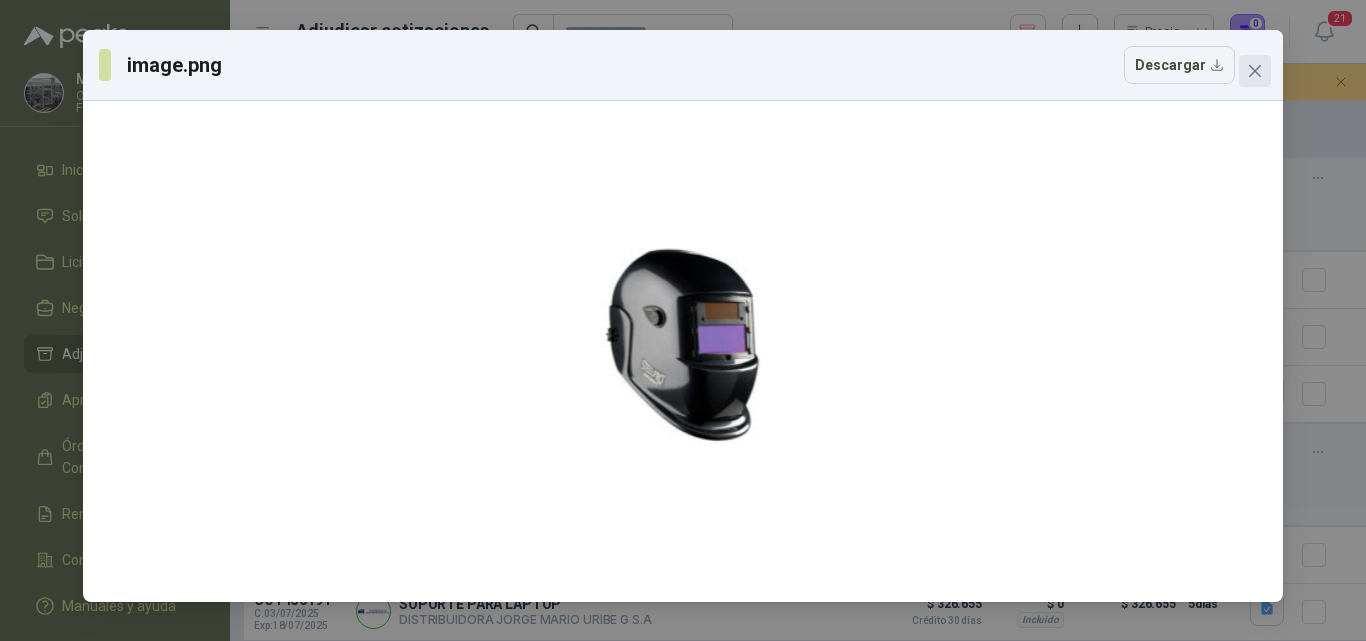 click at bounding box center (1255, 71) 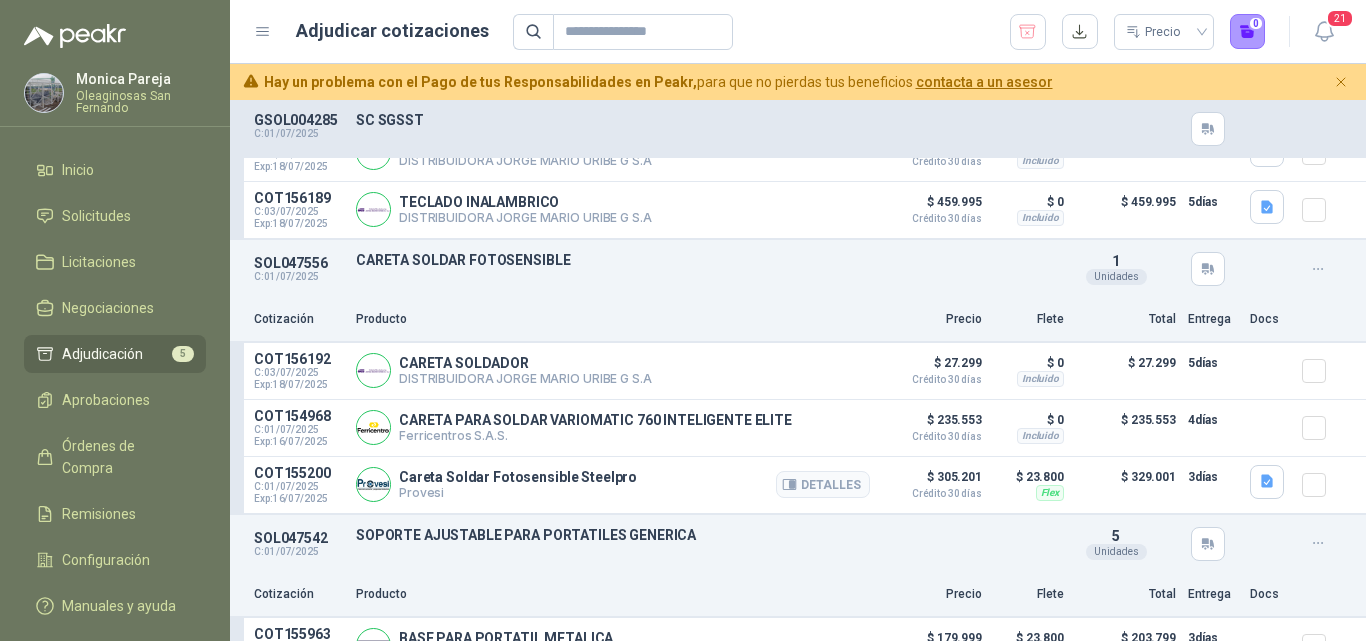 scroll, scrollTop: 1126, scrollLeft: 0, axis: vertical 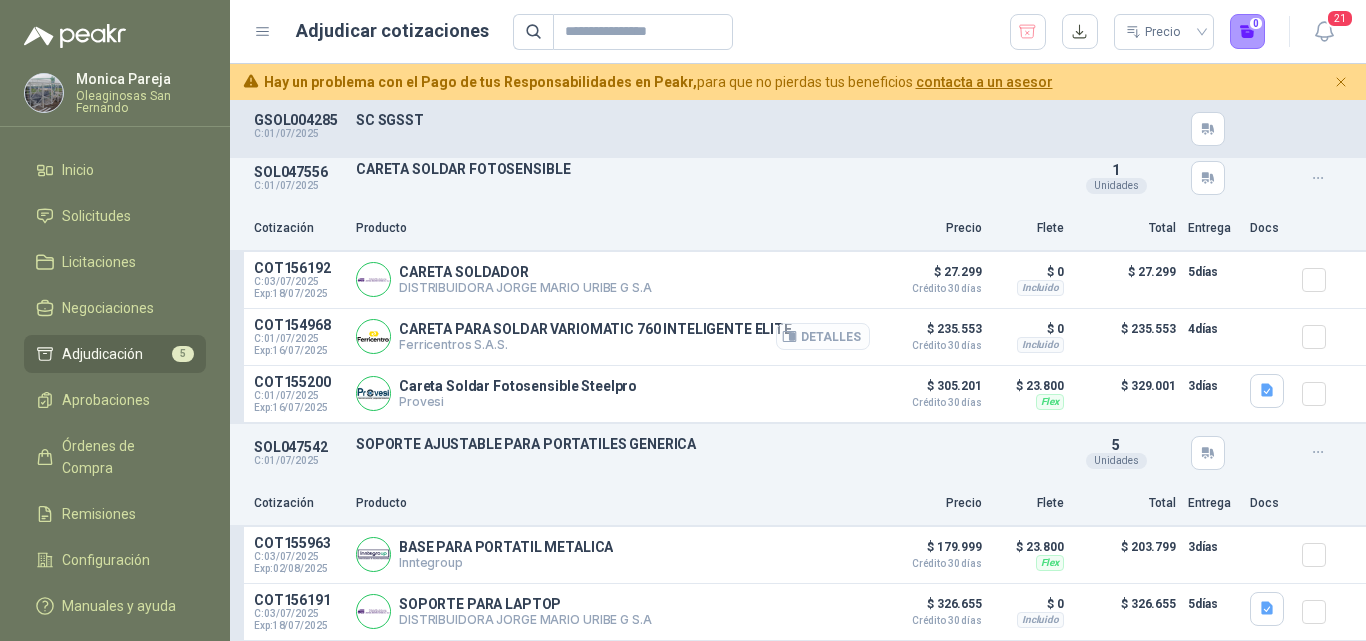 click on "Detalles" at bounding box center [823, 336] 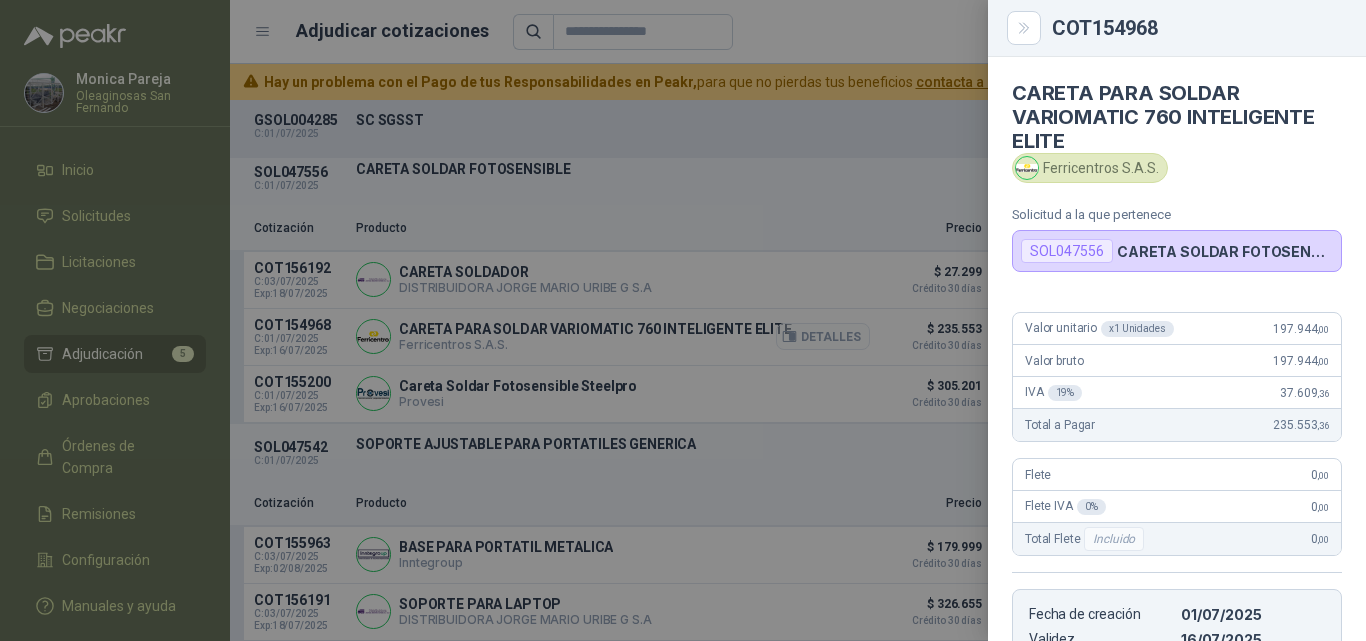 click at bounding box center [683, 320] 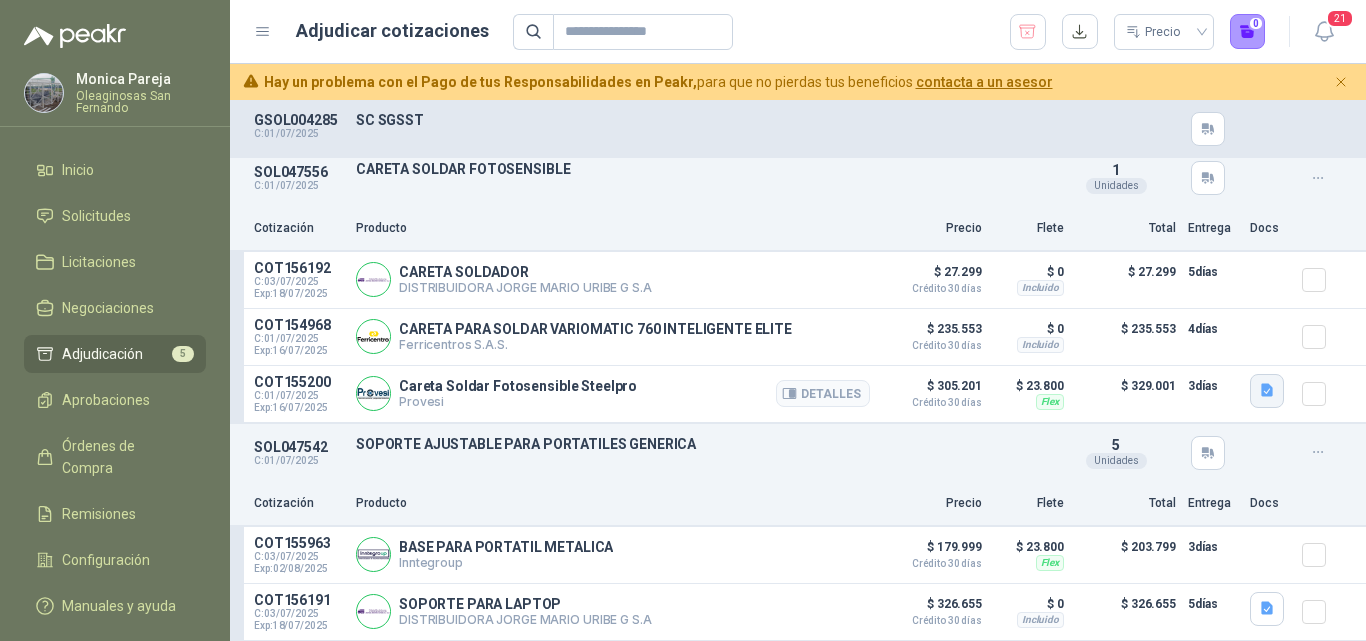 click 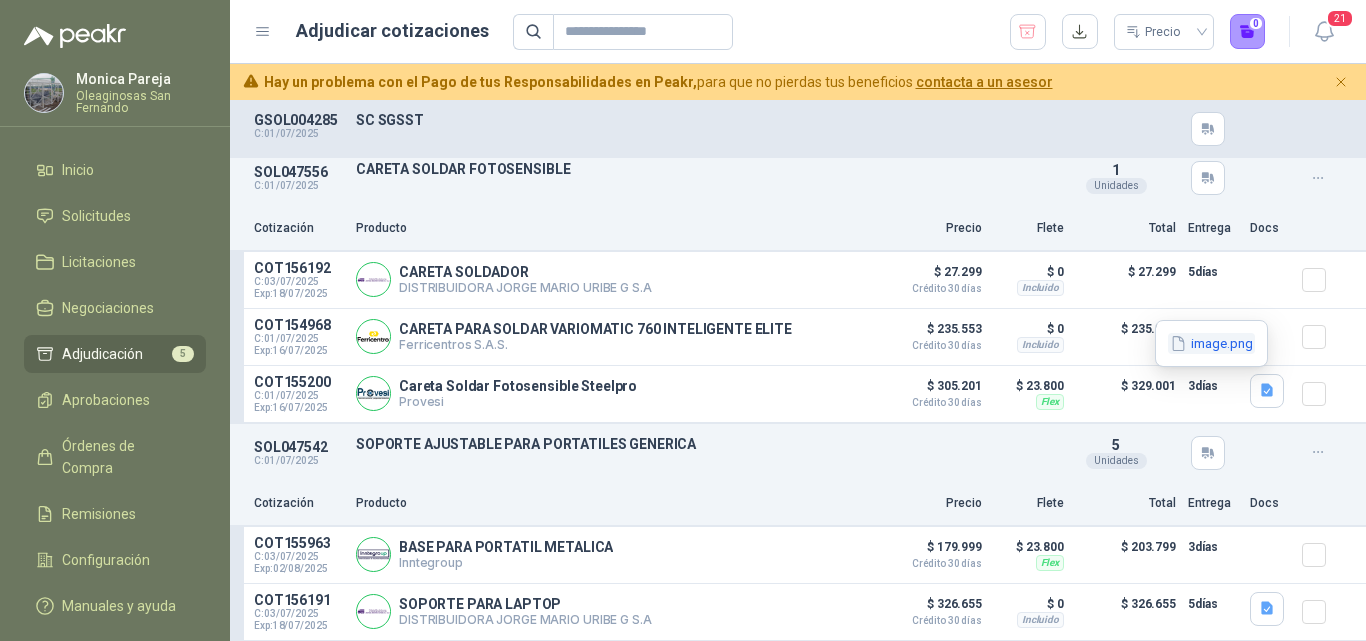click on "image.png" at bounding box center (1211, 343) 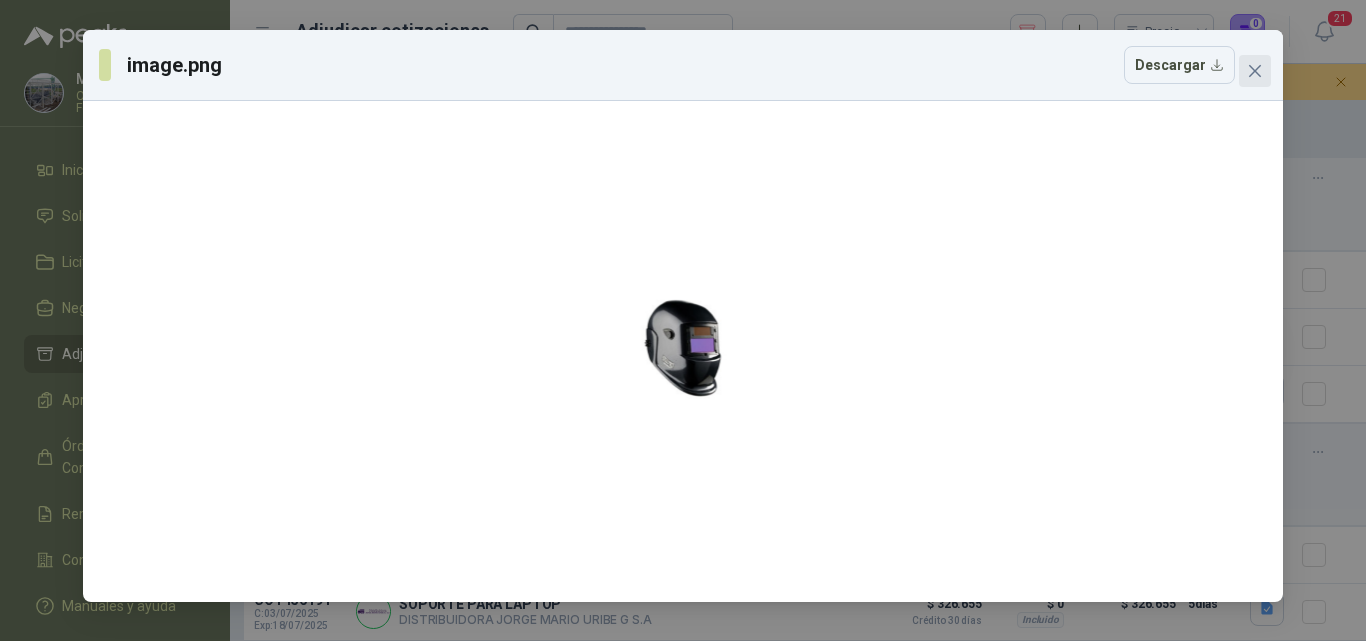 click 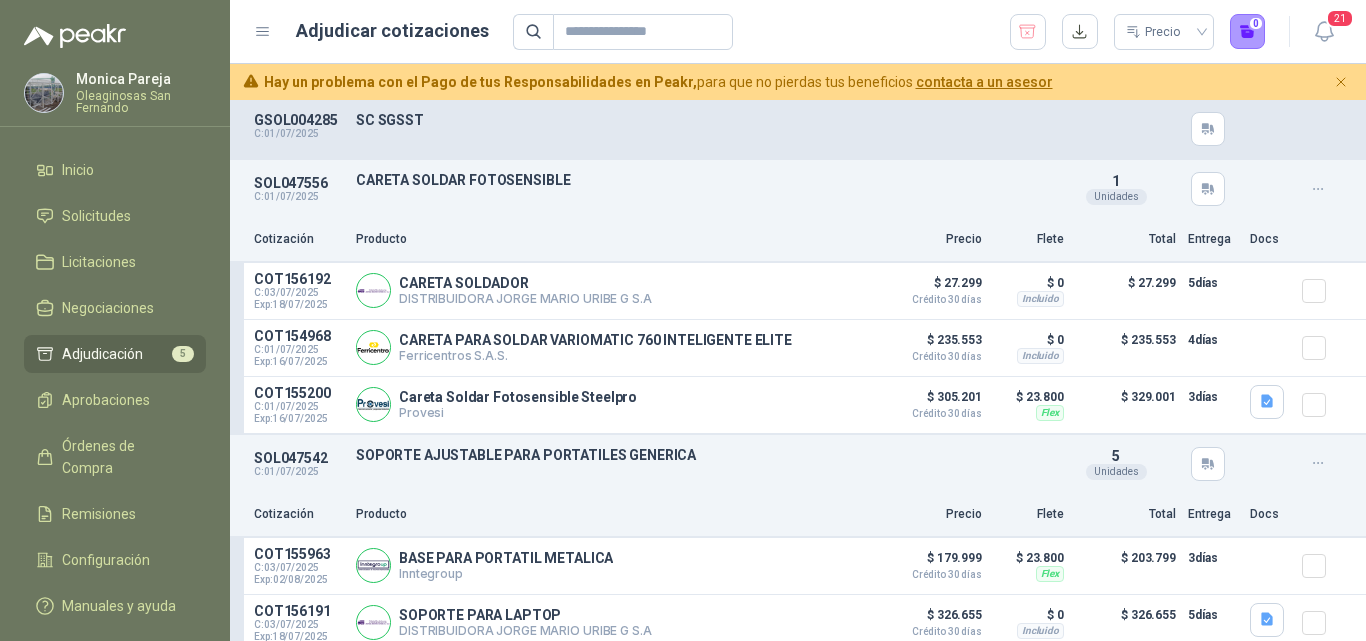 scroll, scrollTop: 1126, scrollLeft: 0, axis: vertical 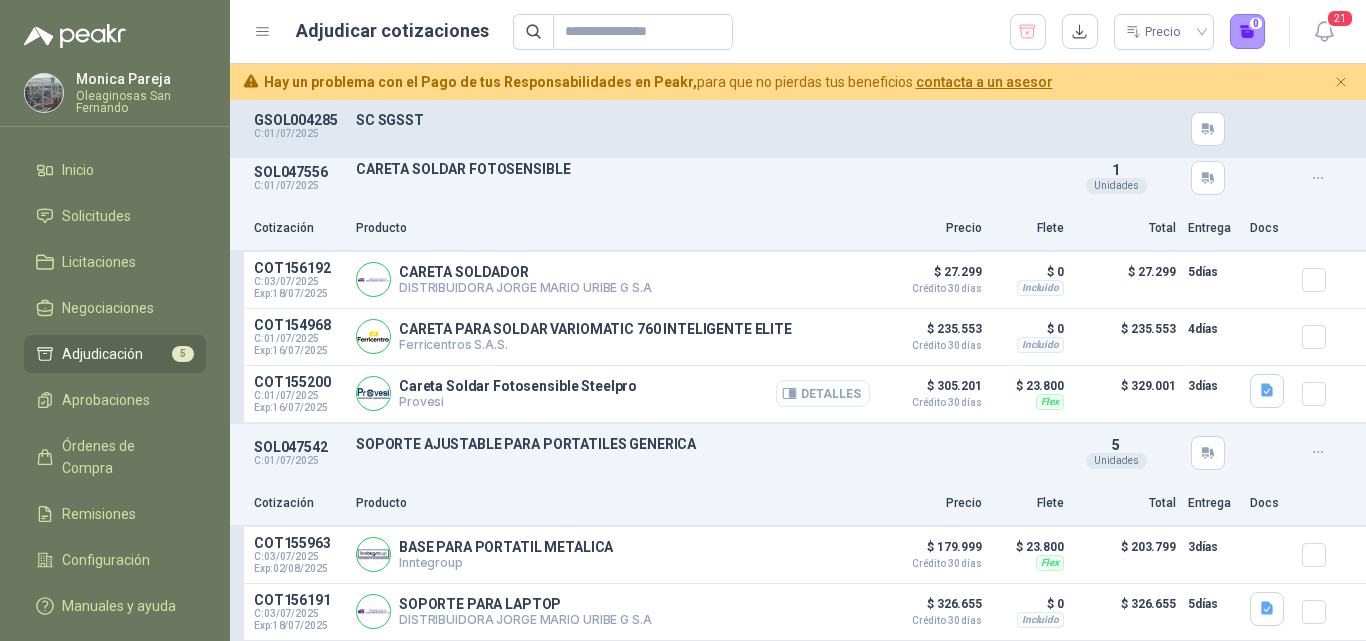 click on "Detalles" at bounding box center [823, 393] 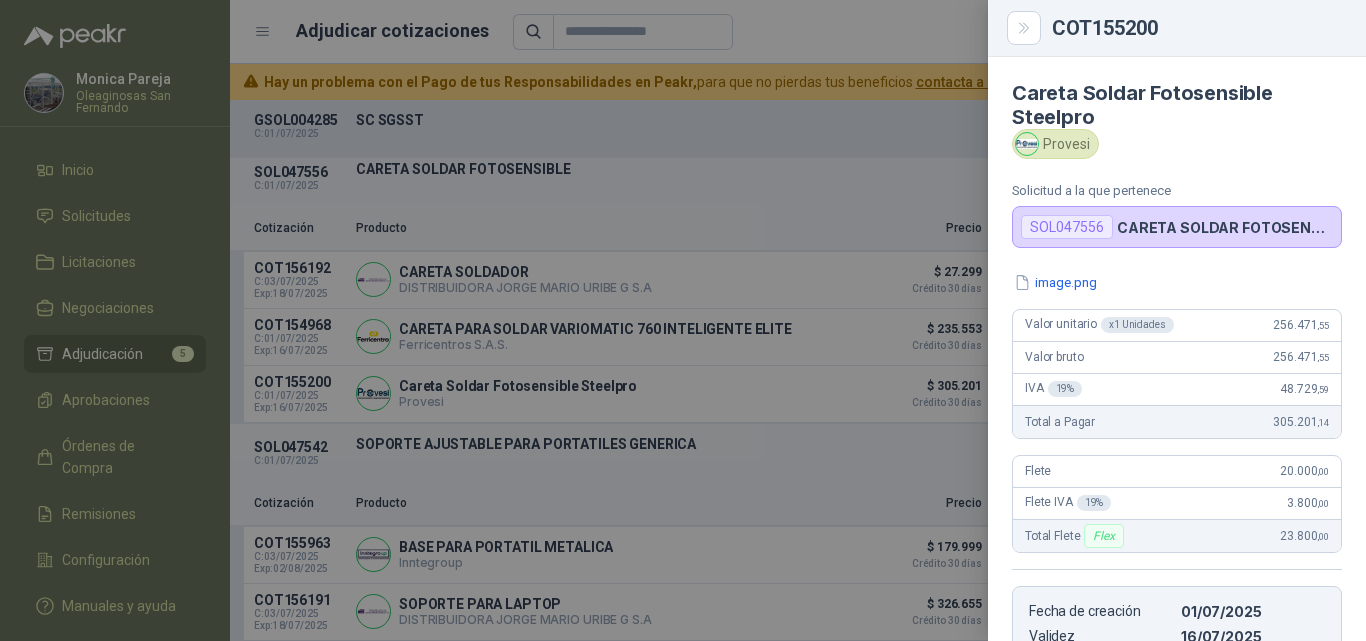 click at bounding box center (683, 320) 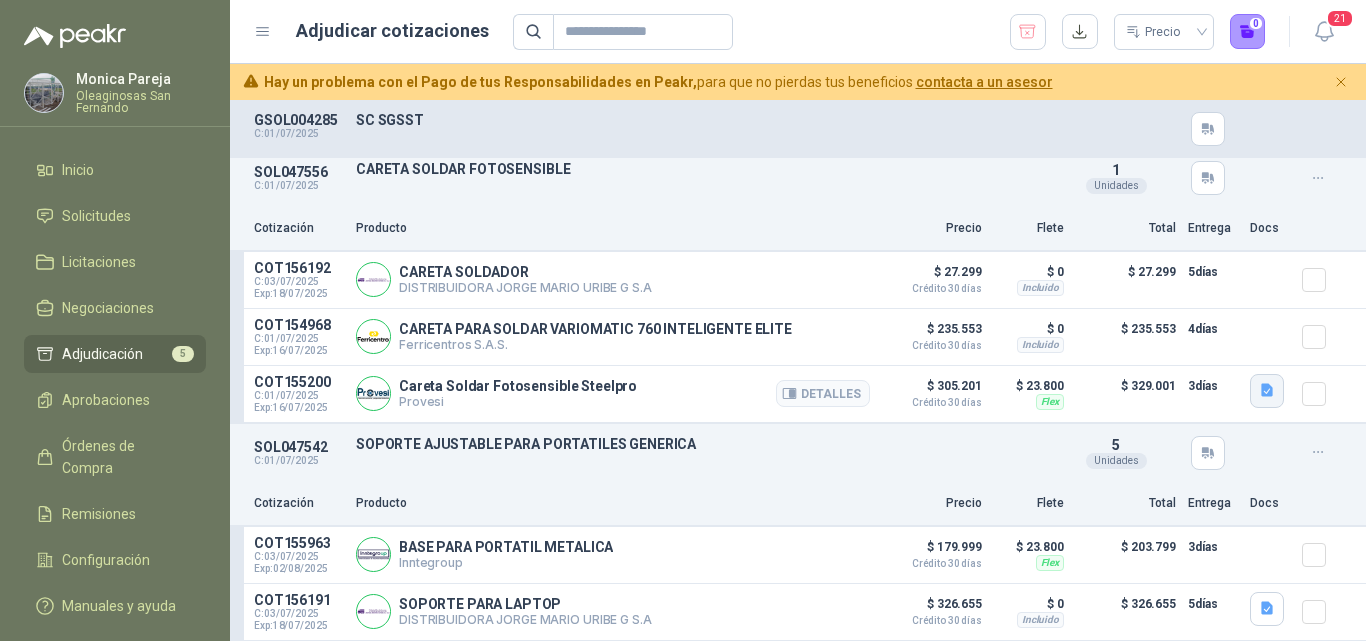 click 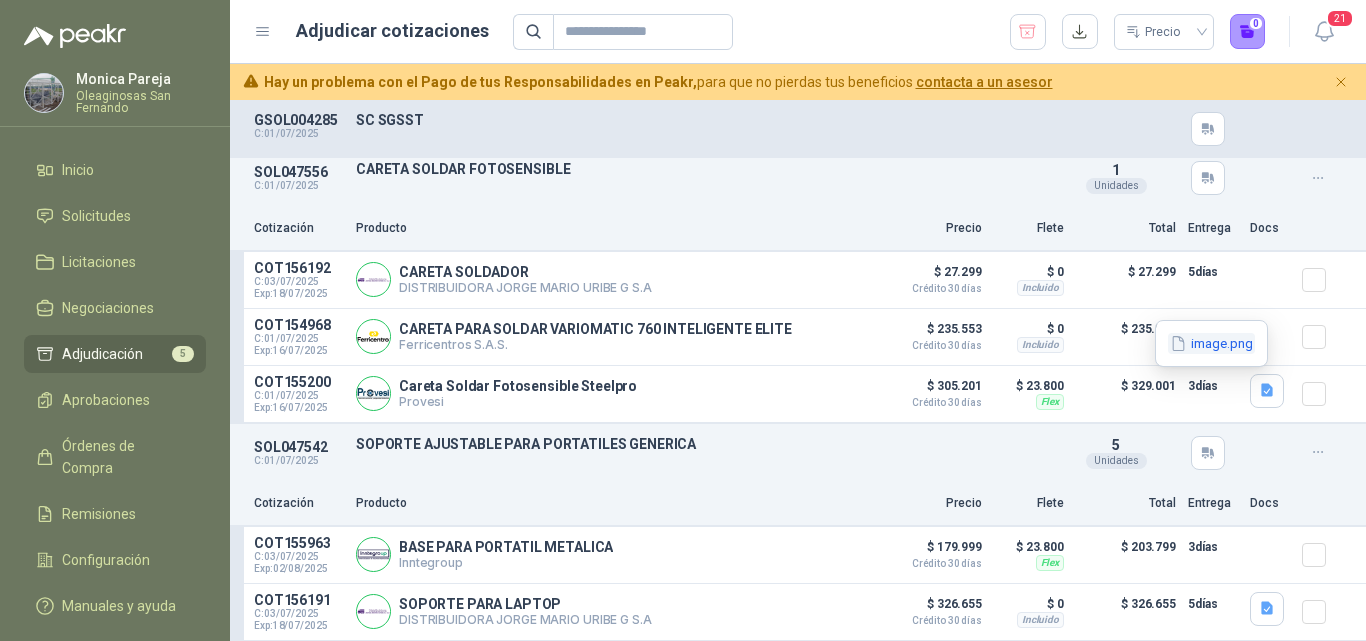 click on "image.png" at bounding box center [1211, 343] 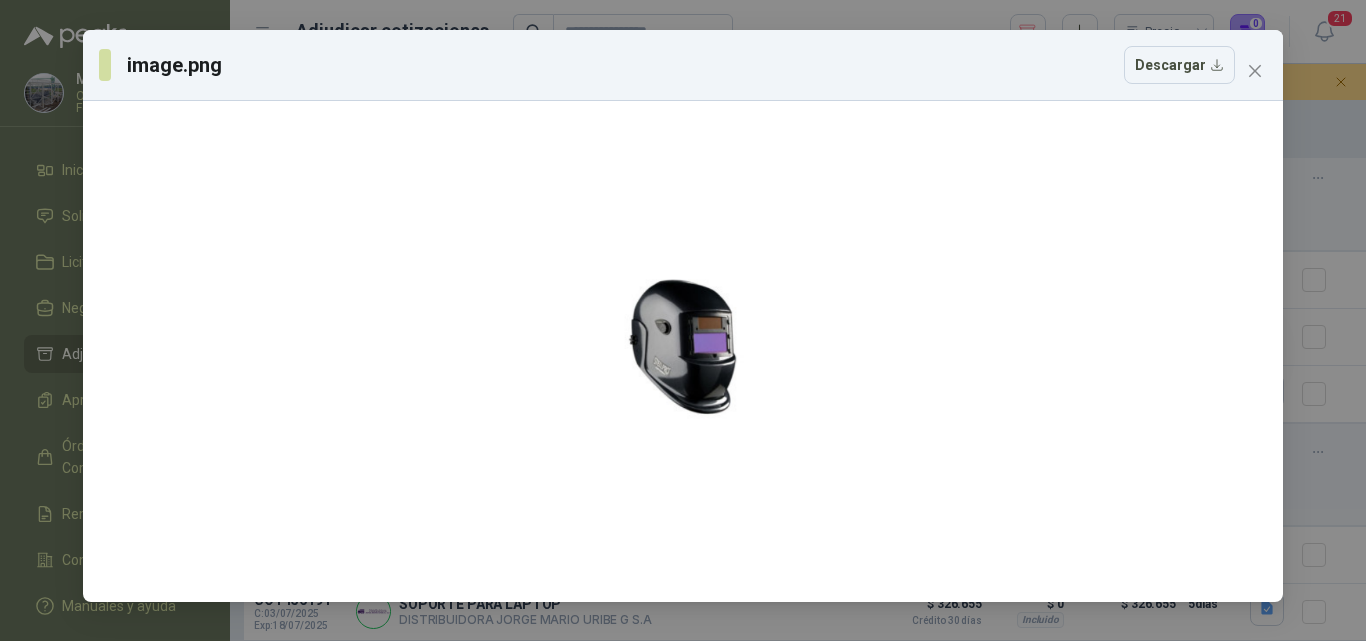 click on "image.png   Descargar" at bounding box center (683, 320) 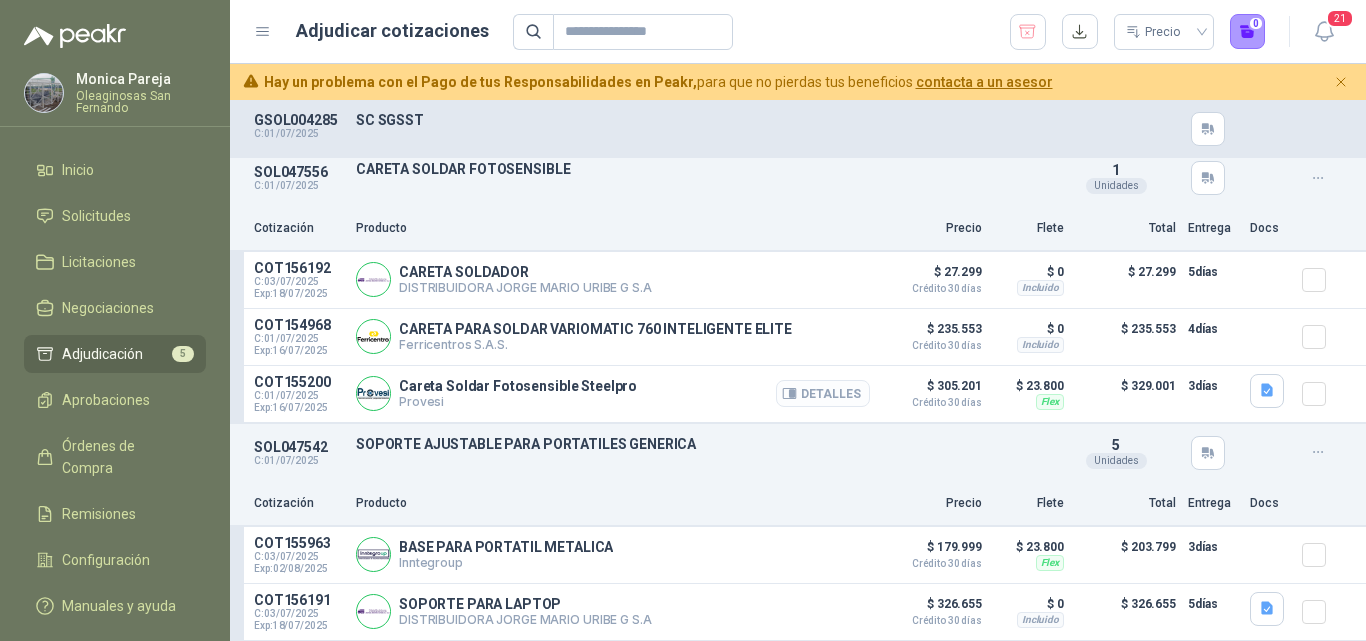 click on "Detalles" at bounding box center [823, 393] 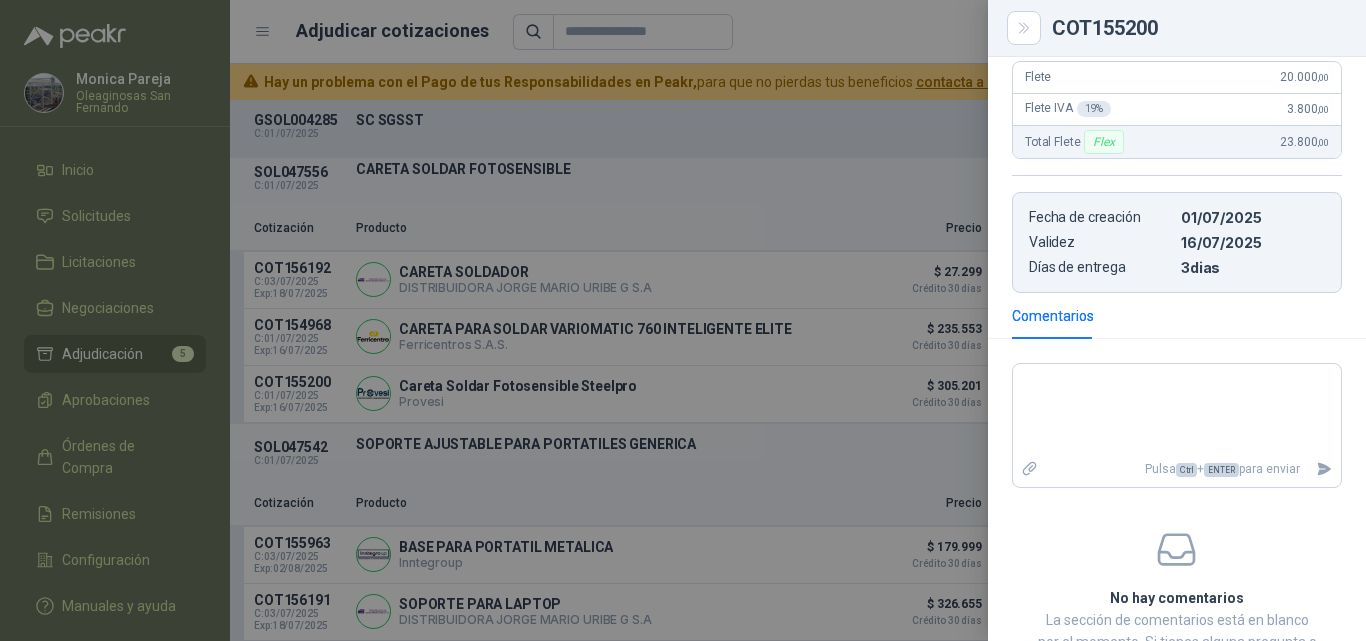 scroll, scrollTop: 506, scrollLeft: 0, axis: vertical 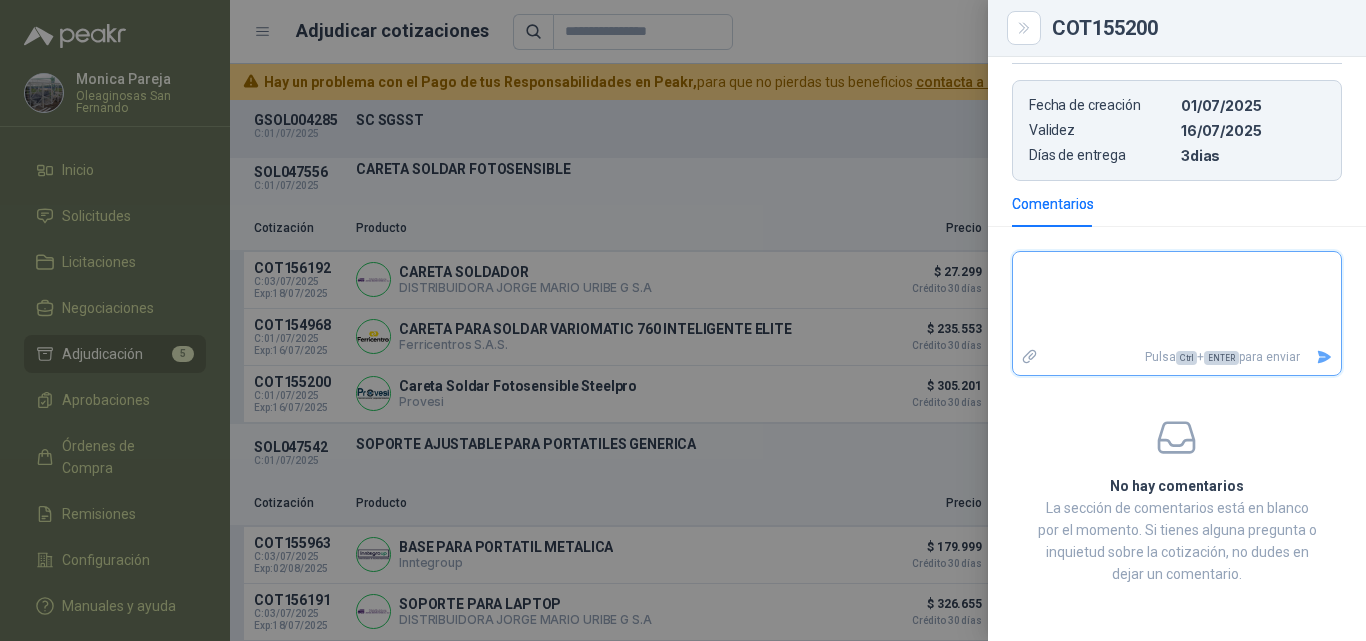 click at bounding box center [1177, 298] 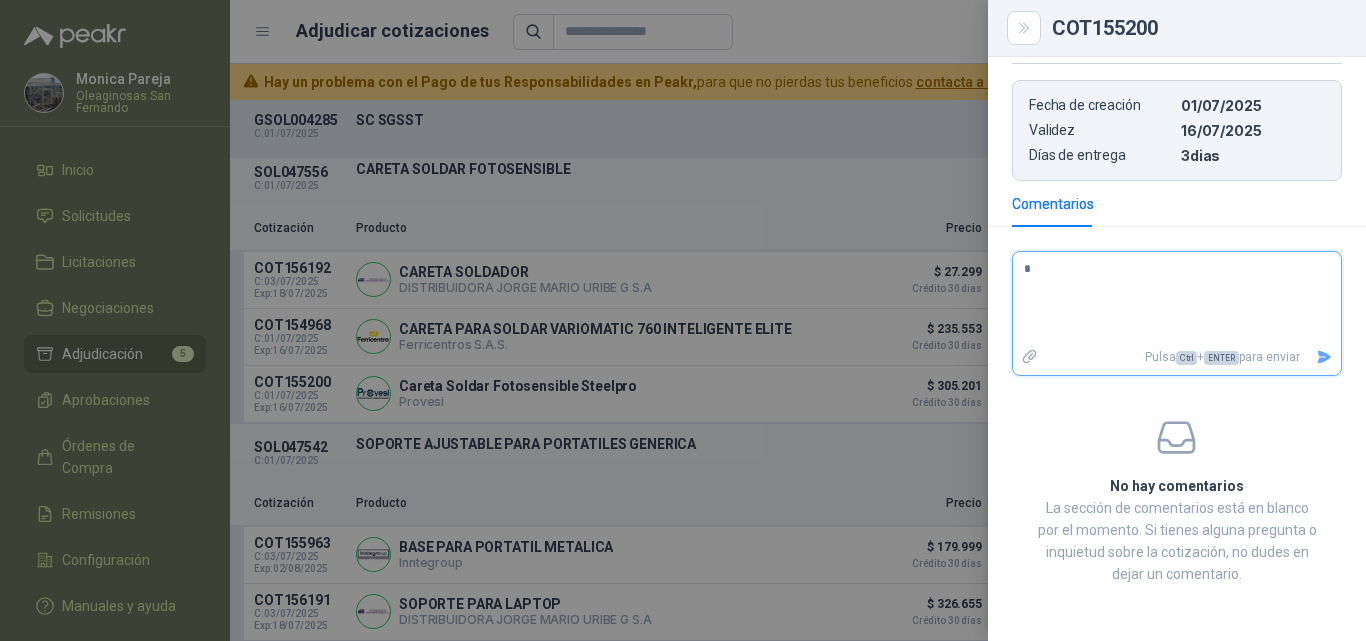 type 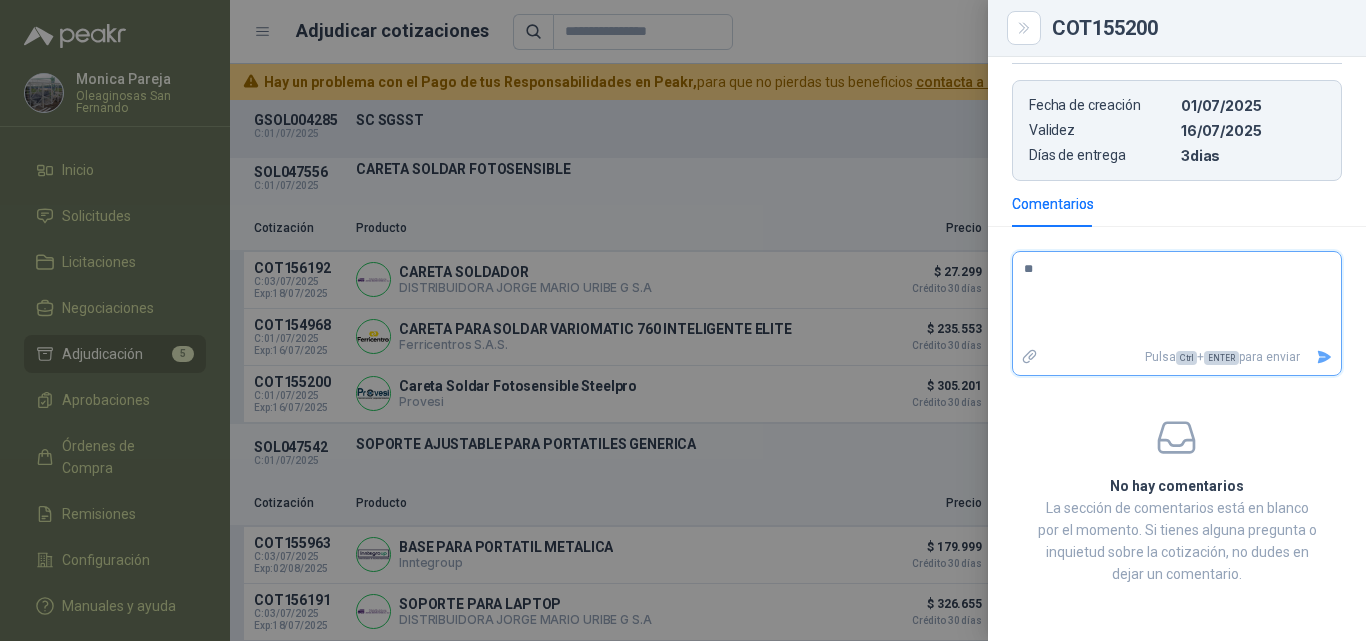 type 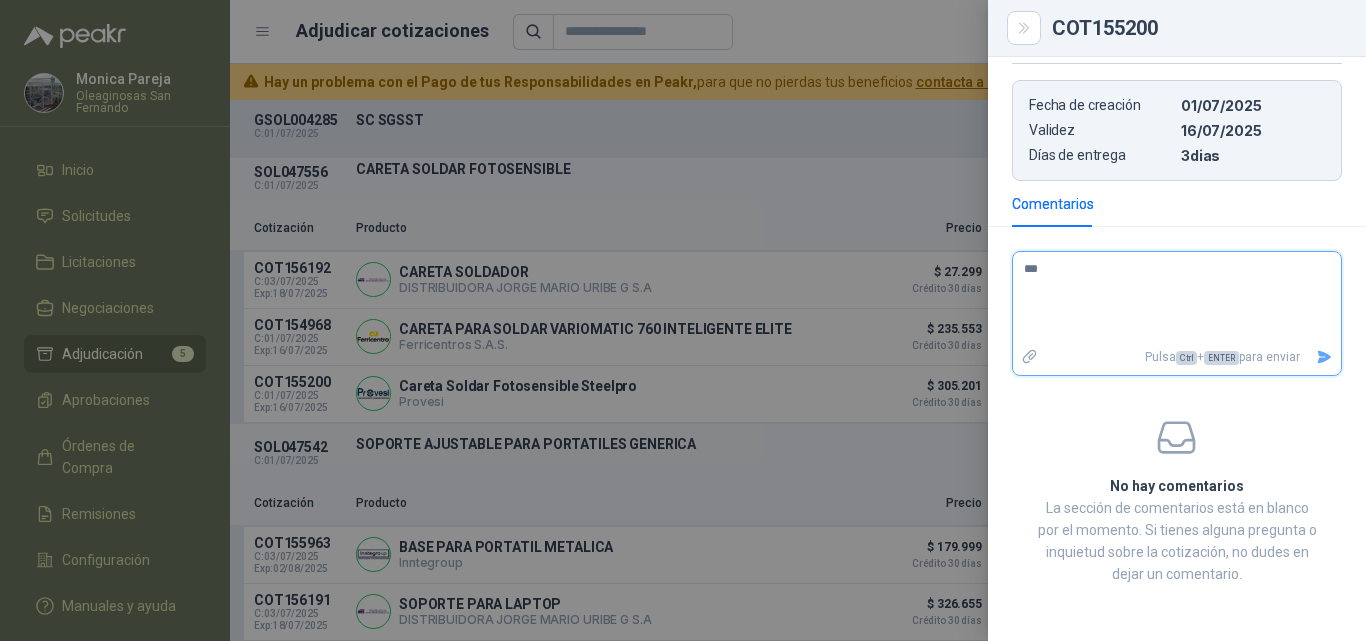 type 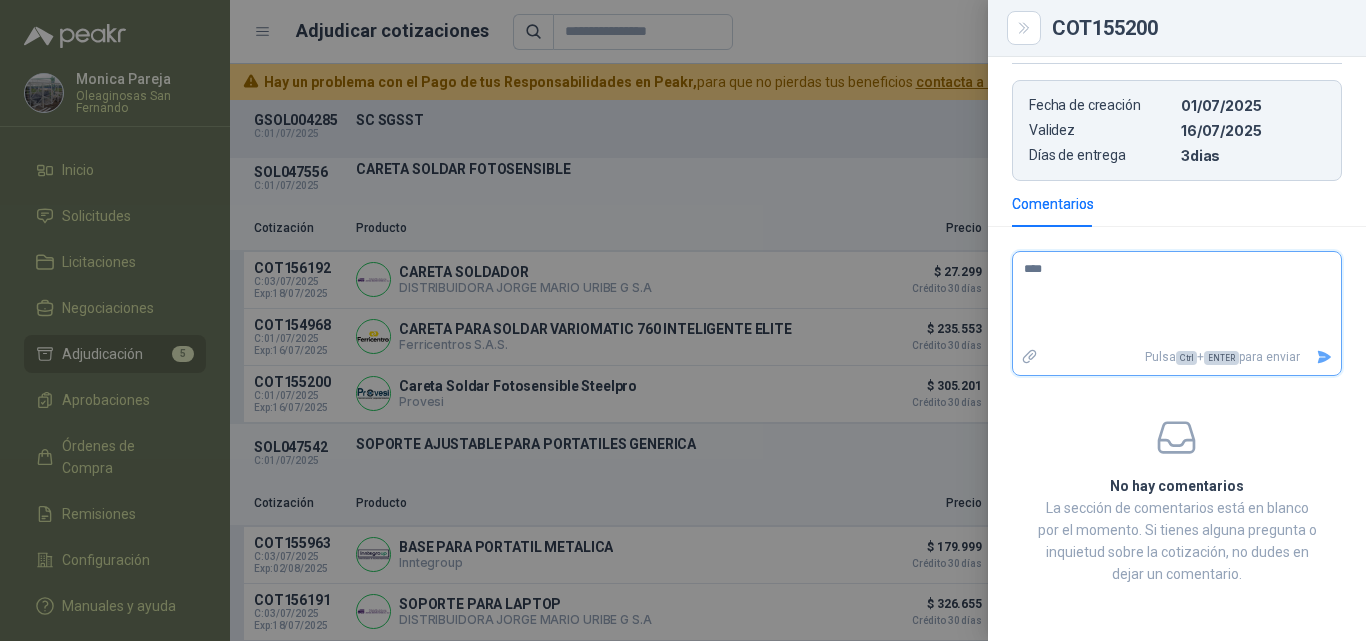 type 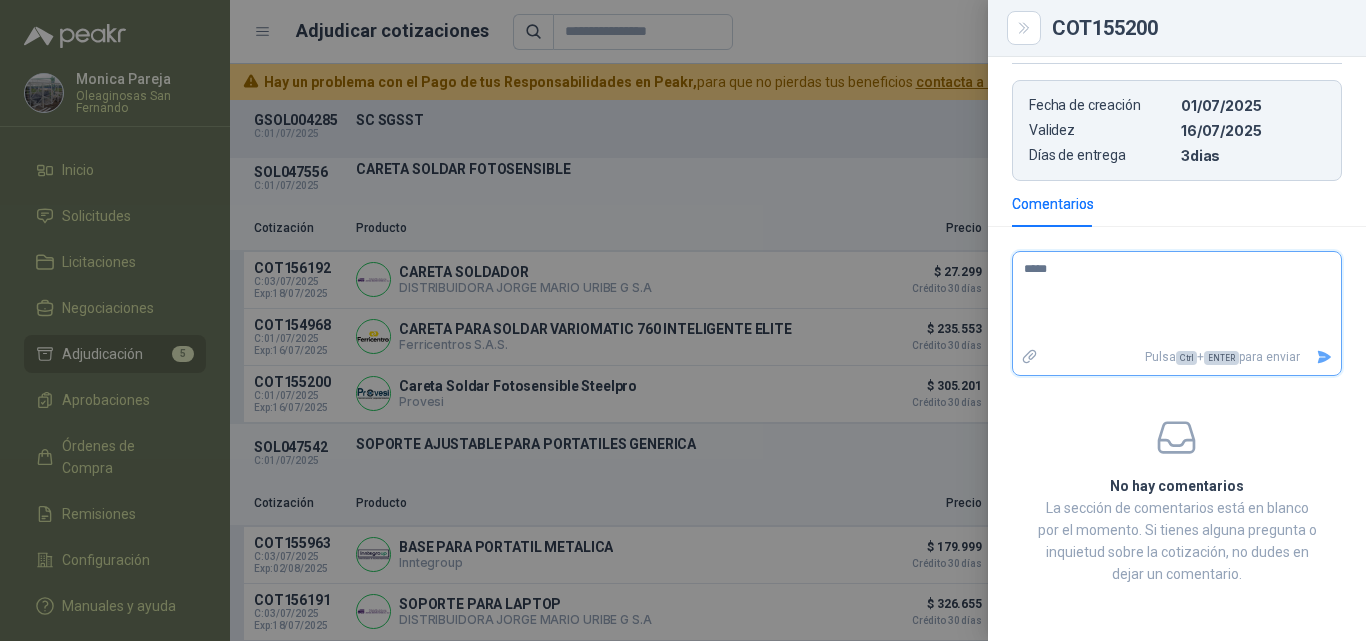 type 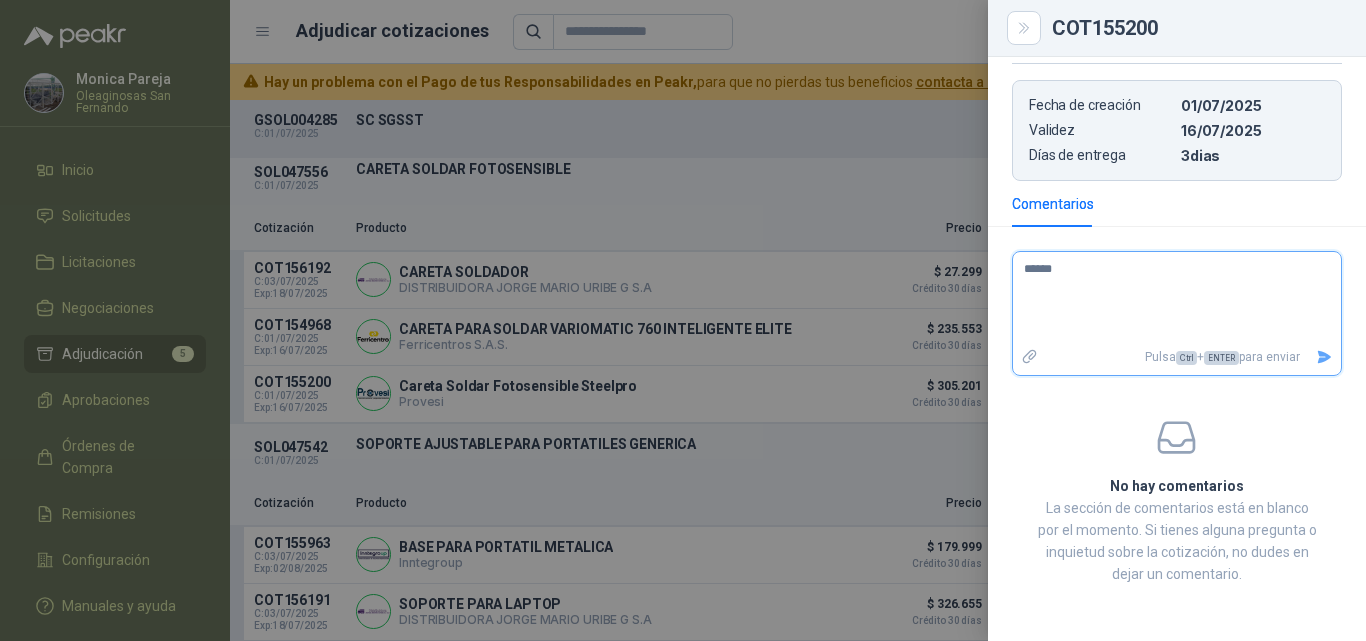 type 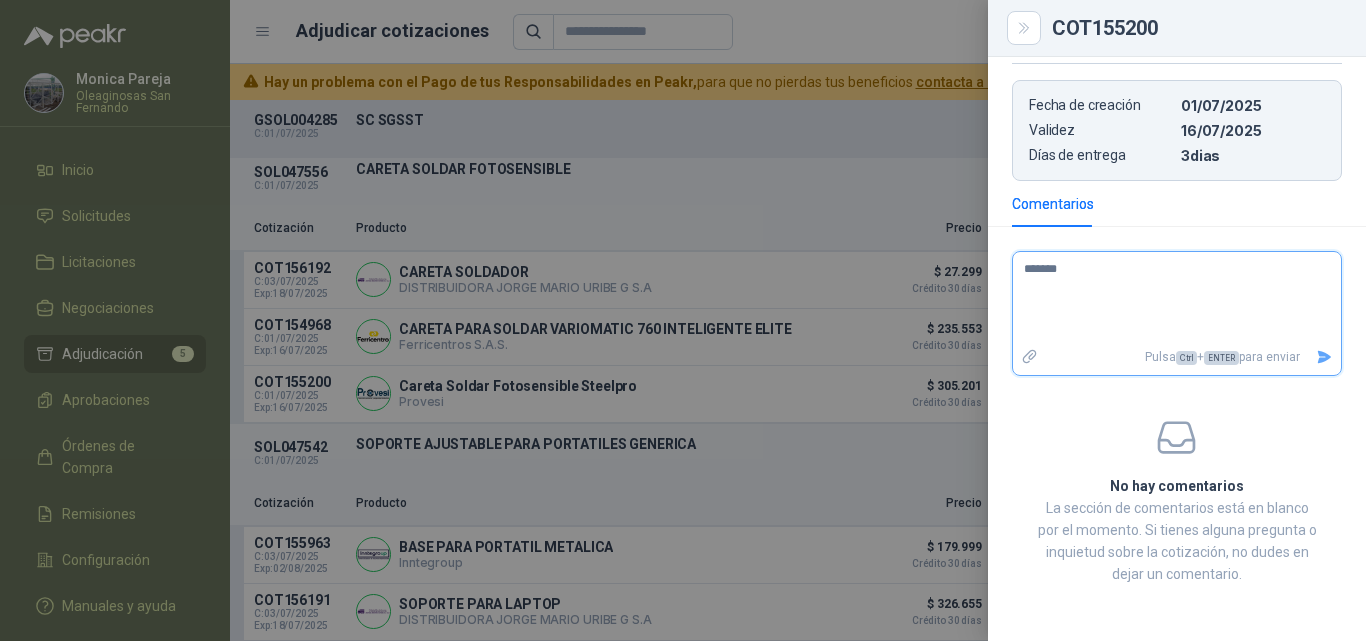 type 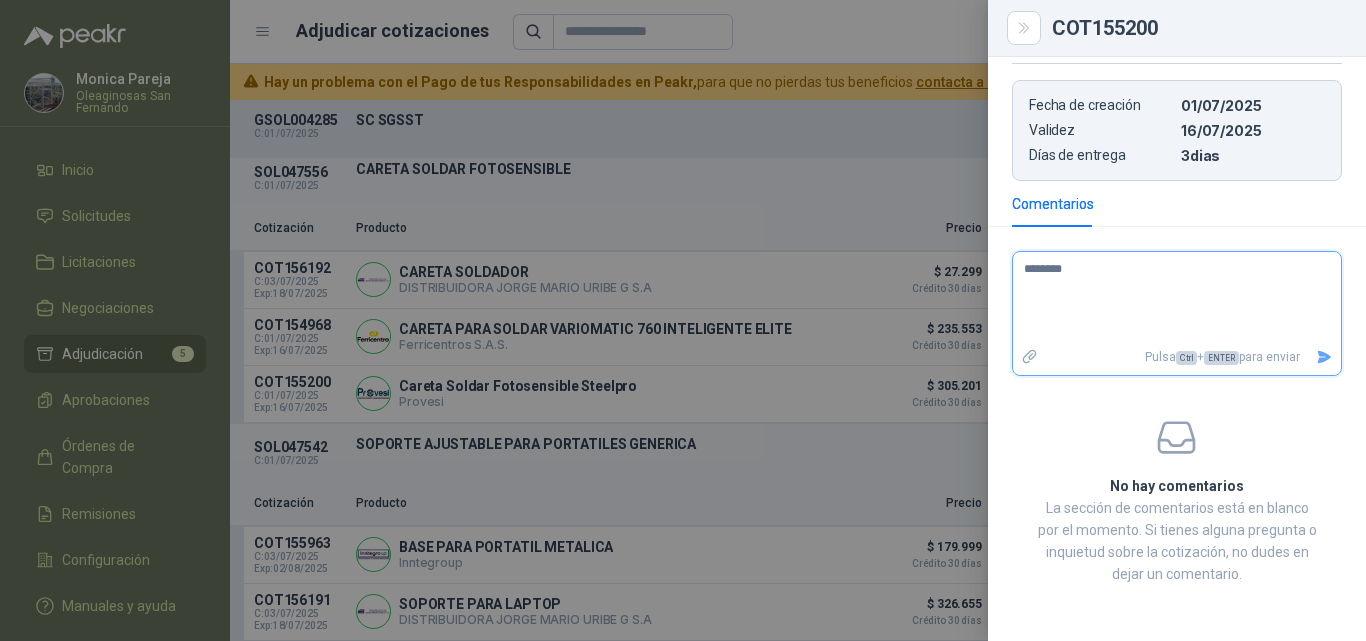 type 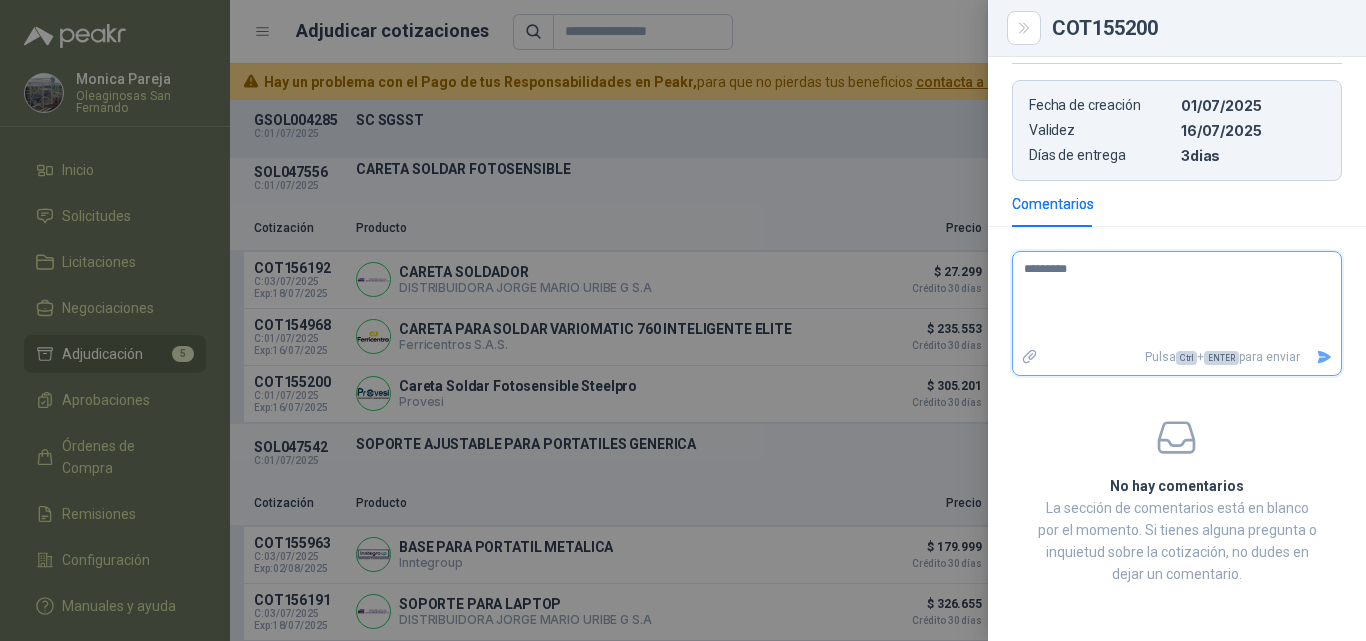type 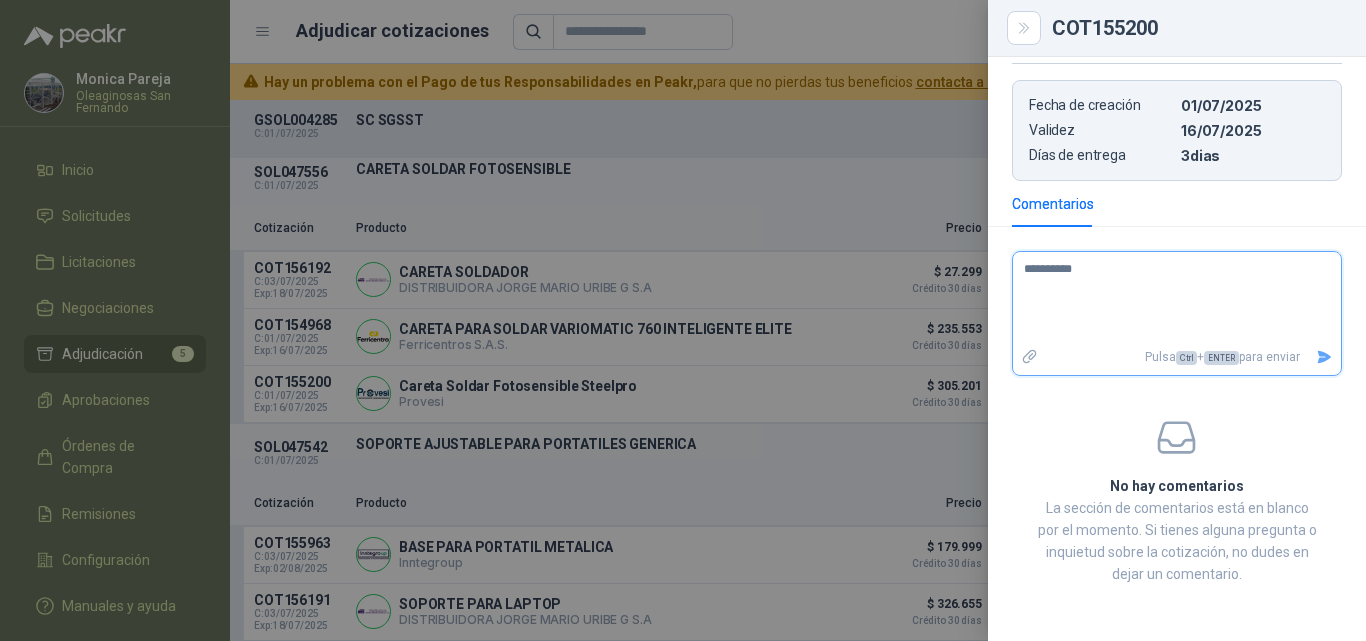 type 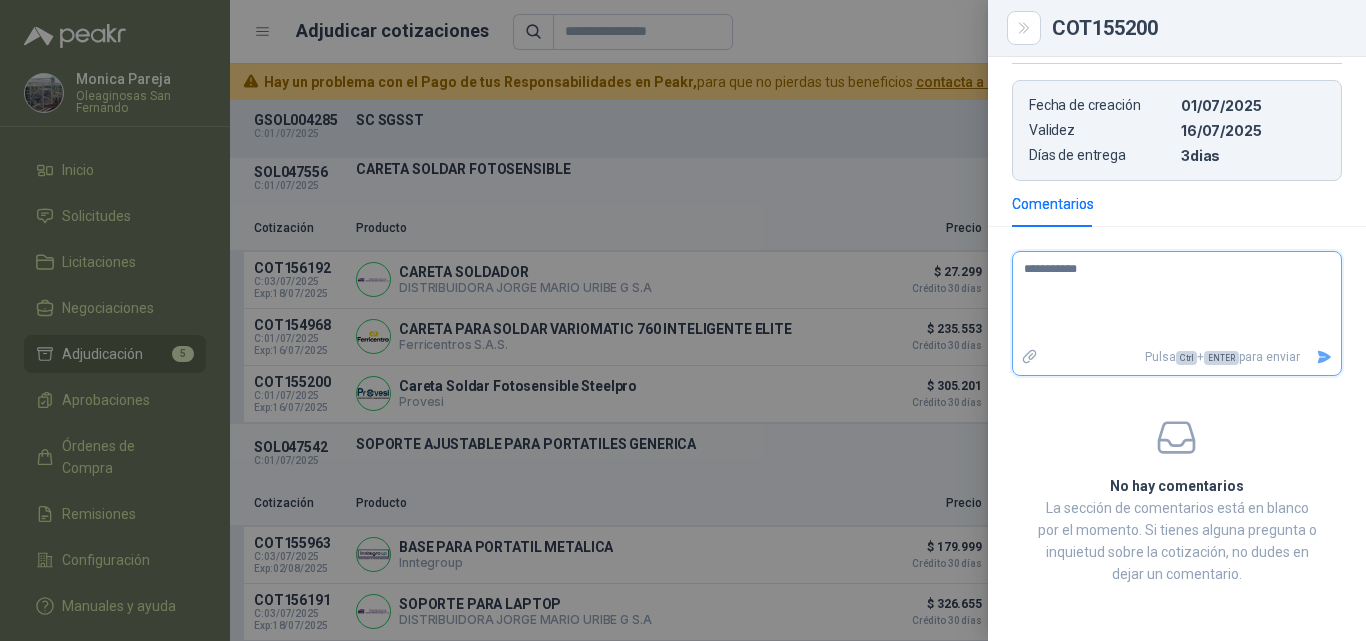 type 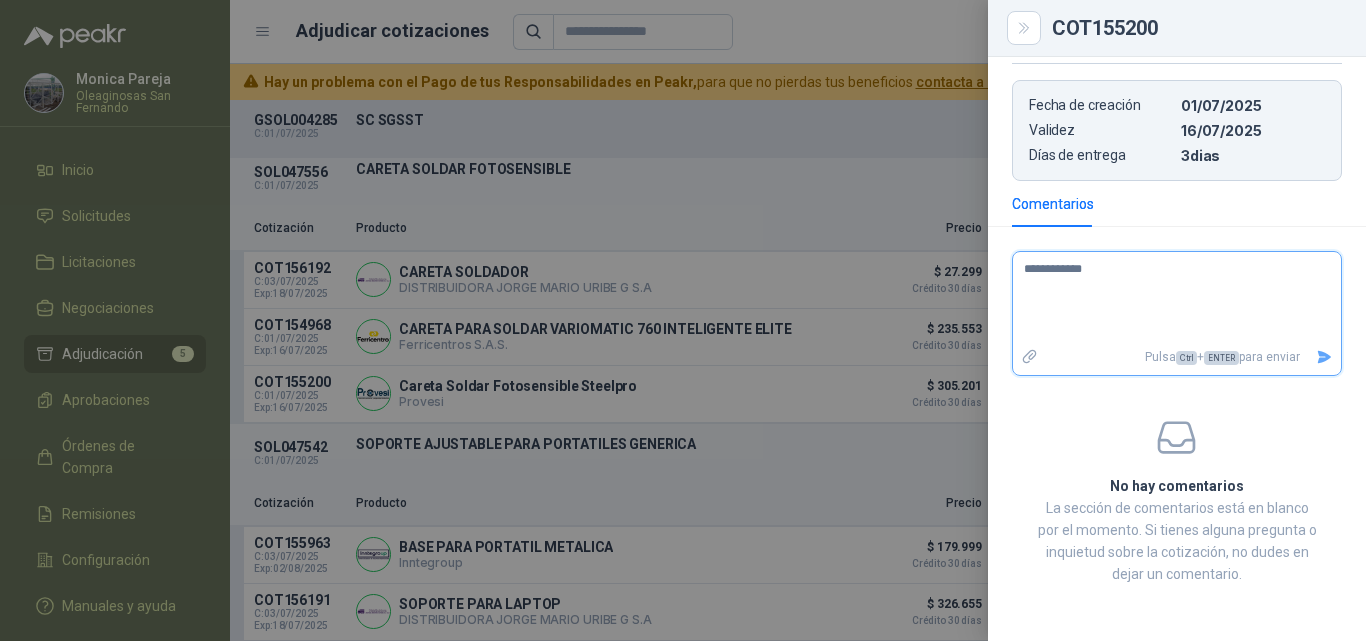 type 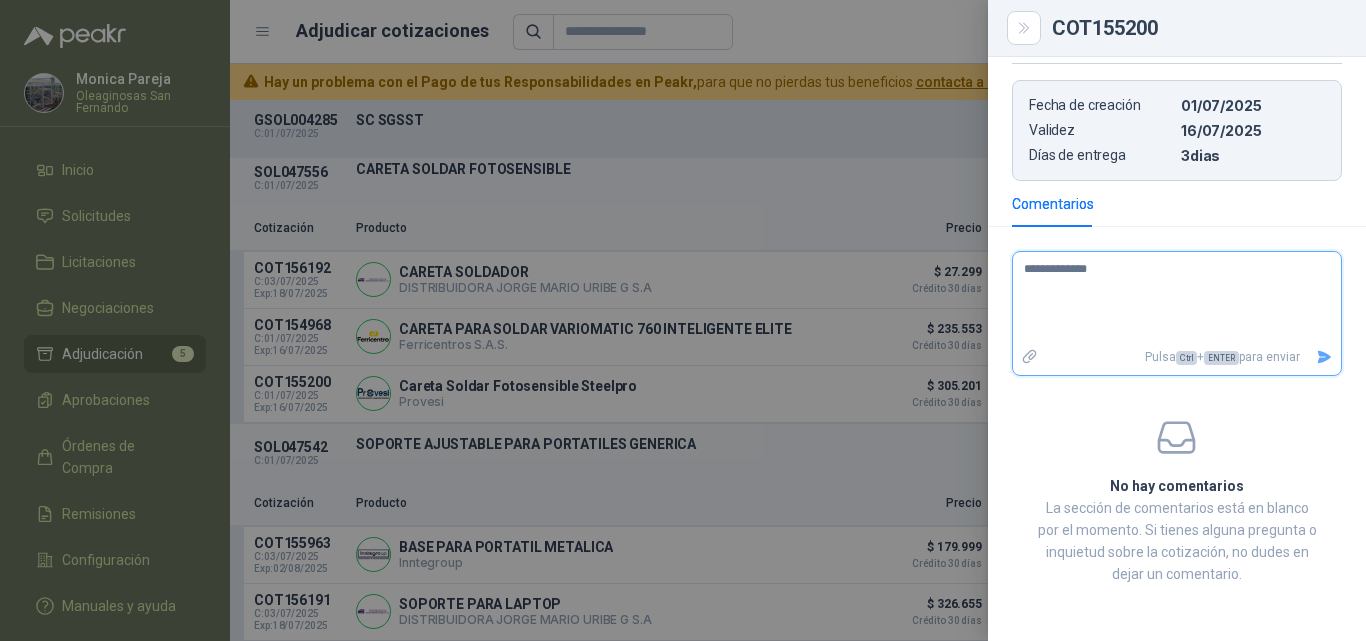 type 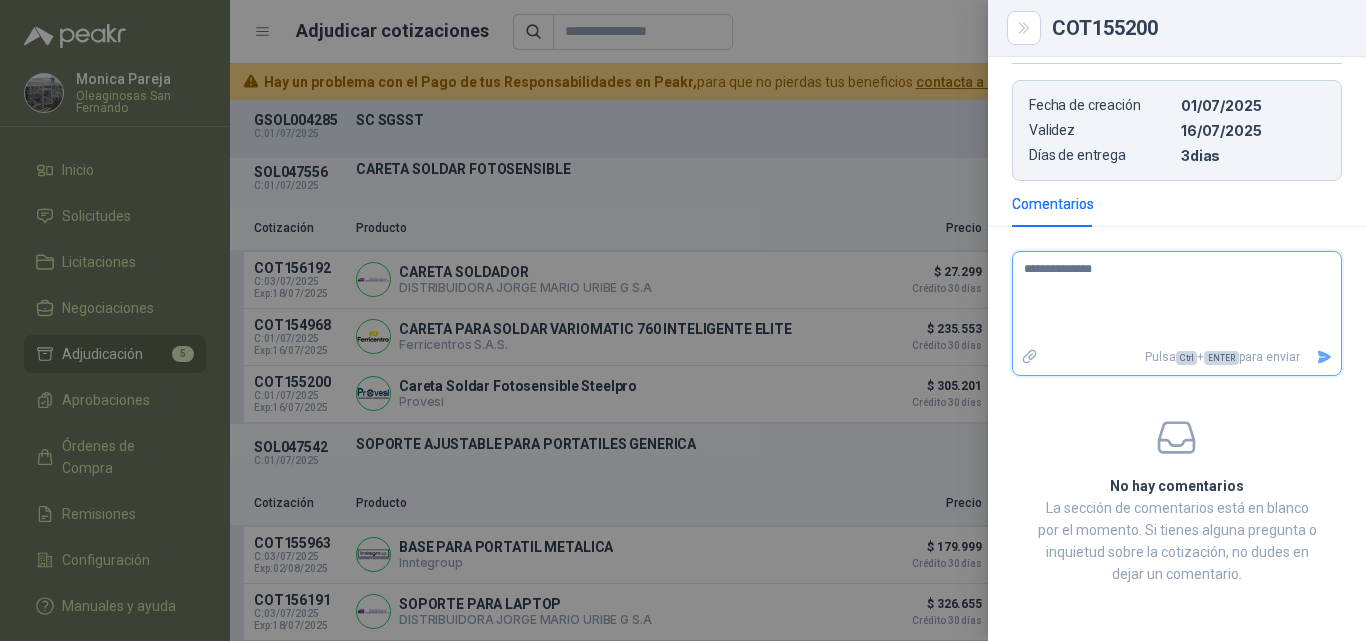type 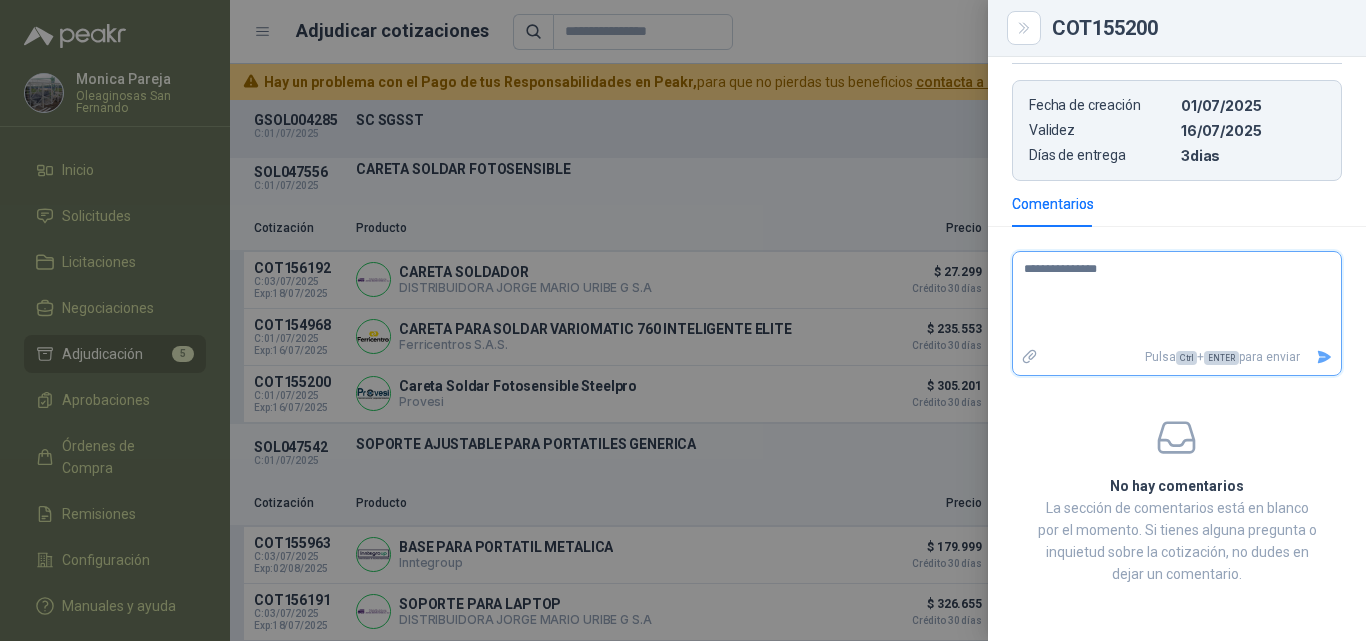 type 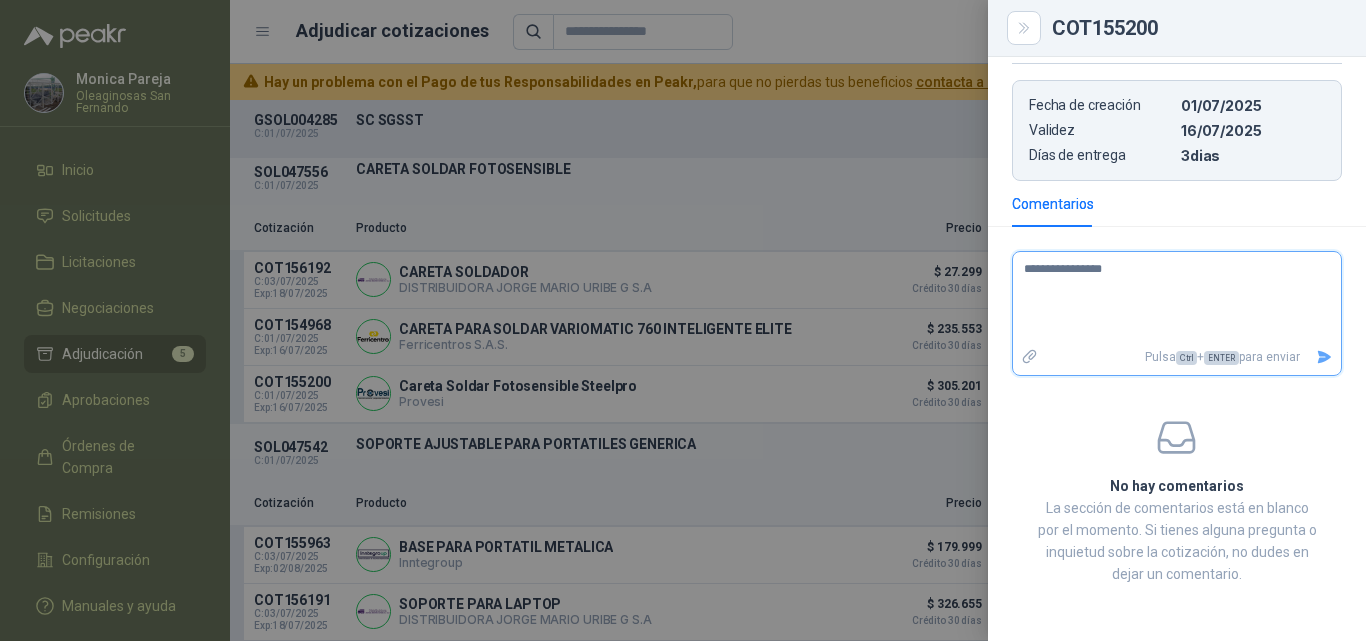 type 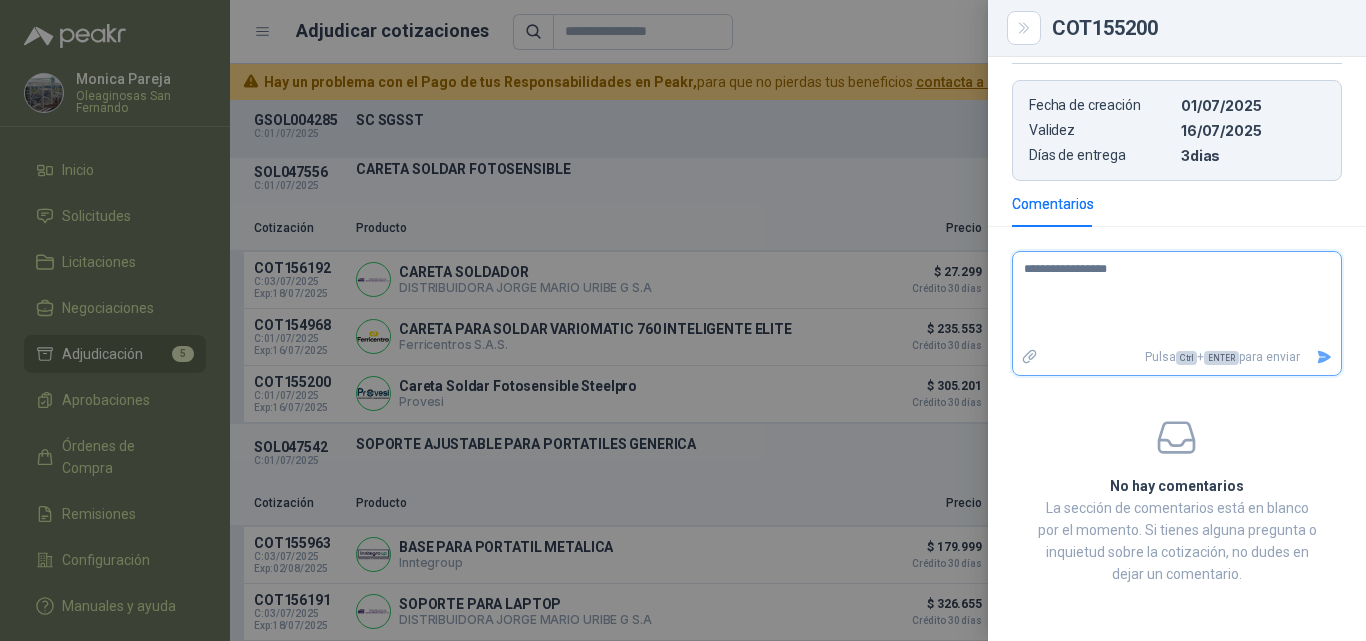 type 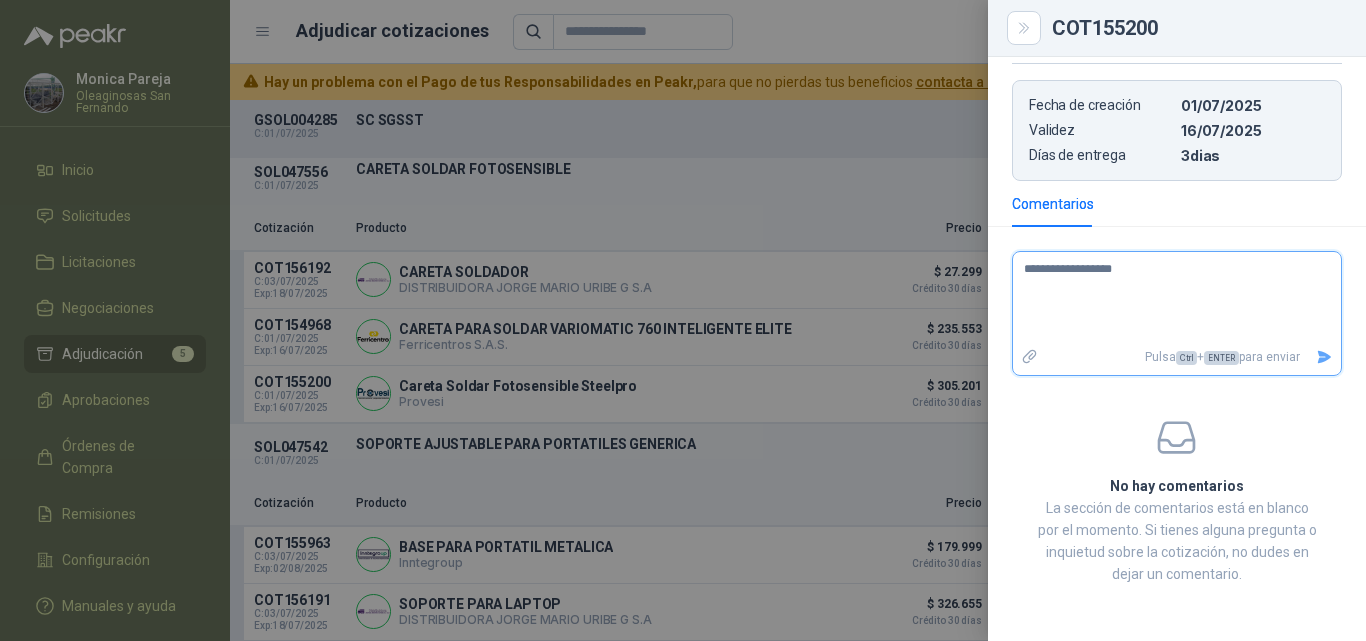 type 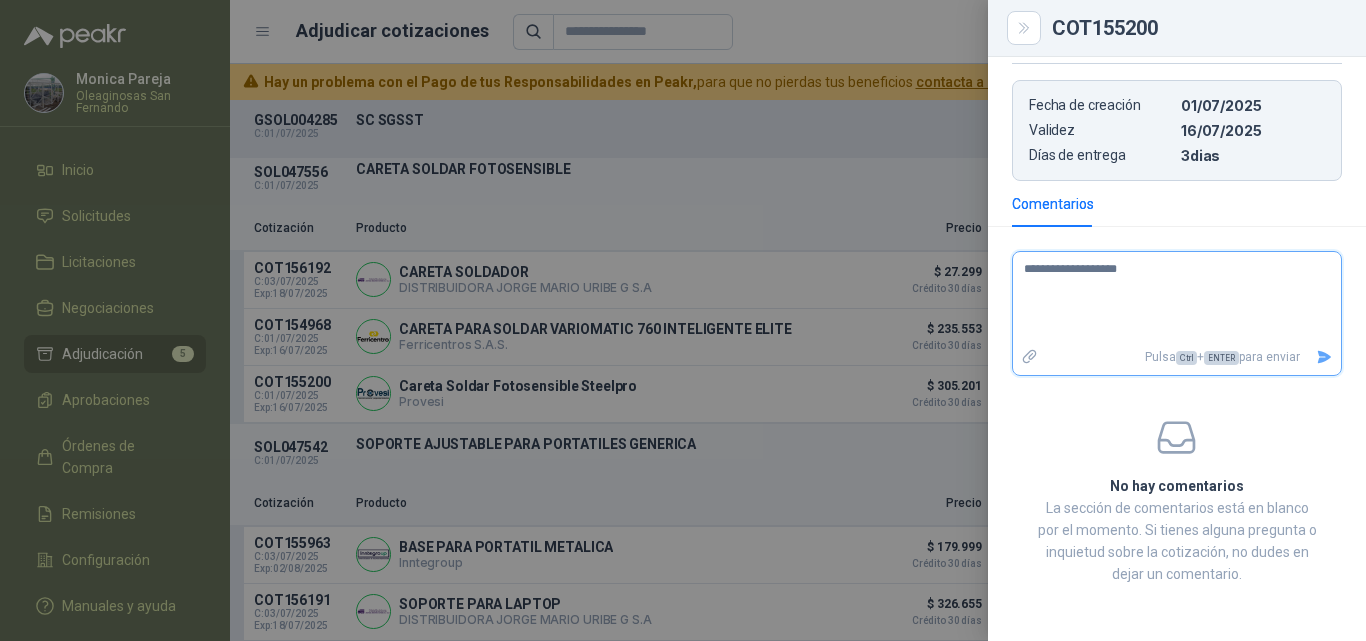 type 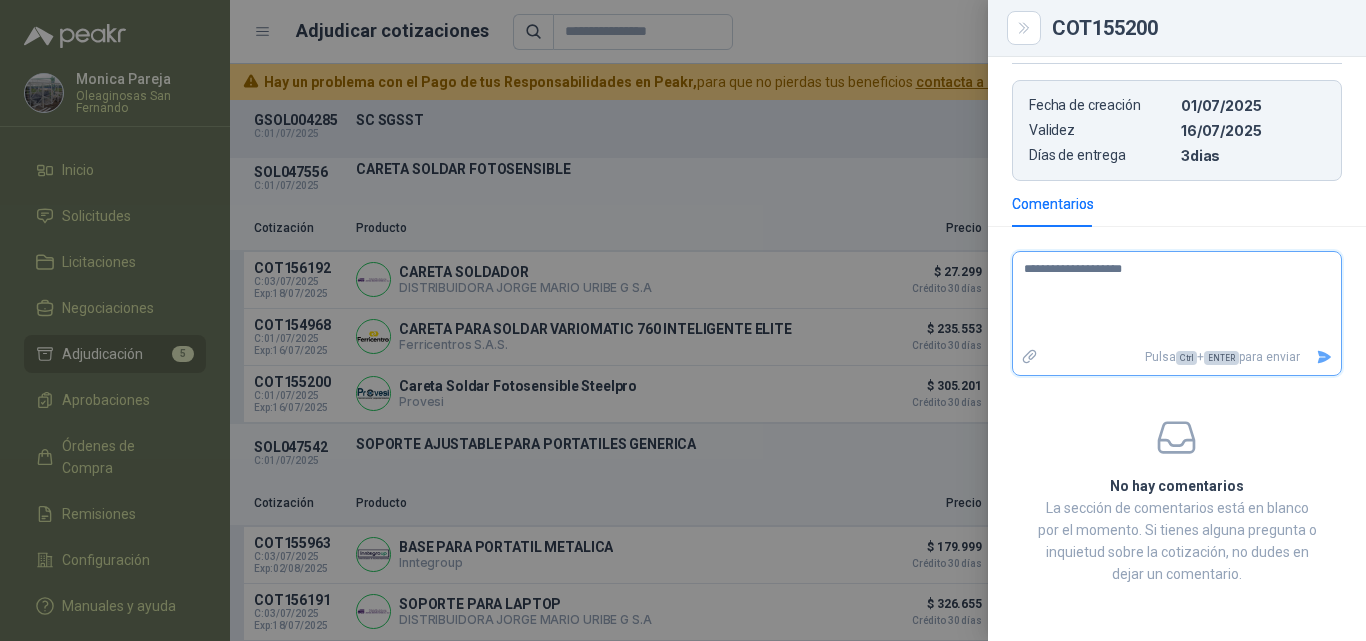 type 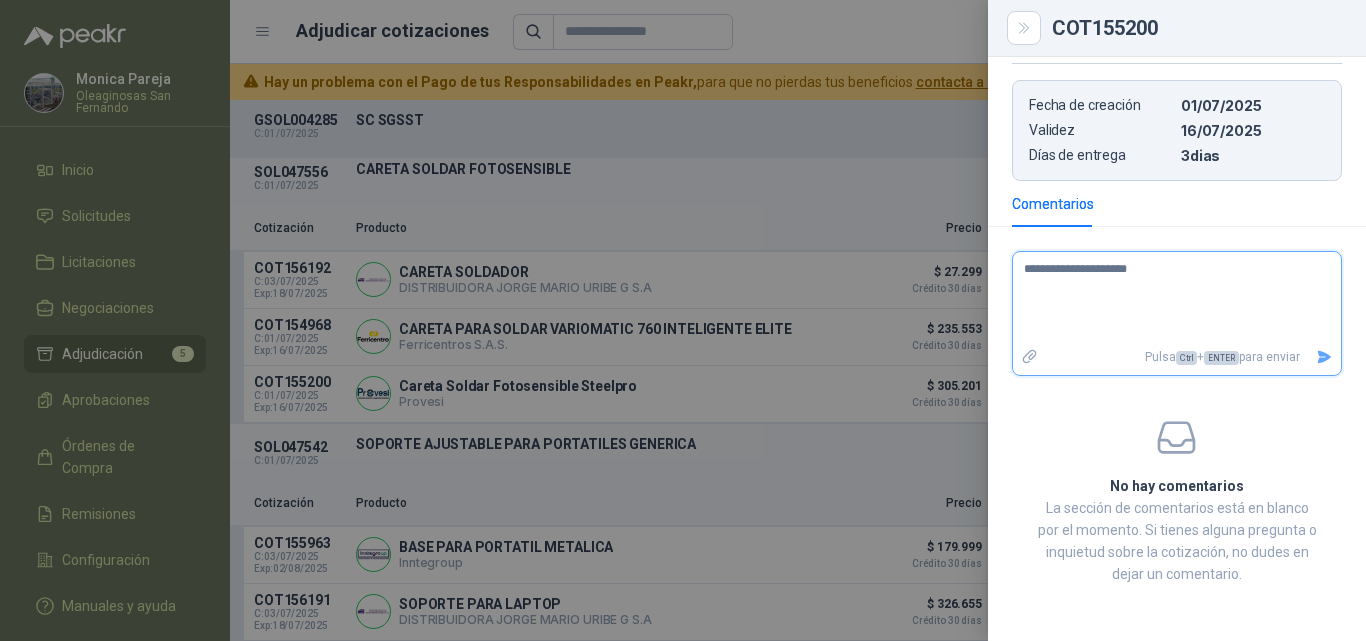 type 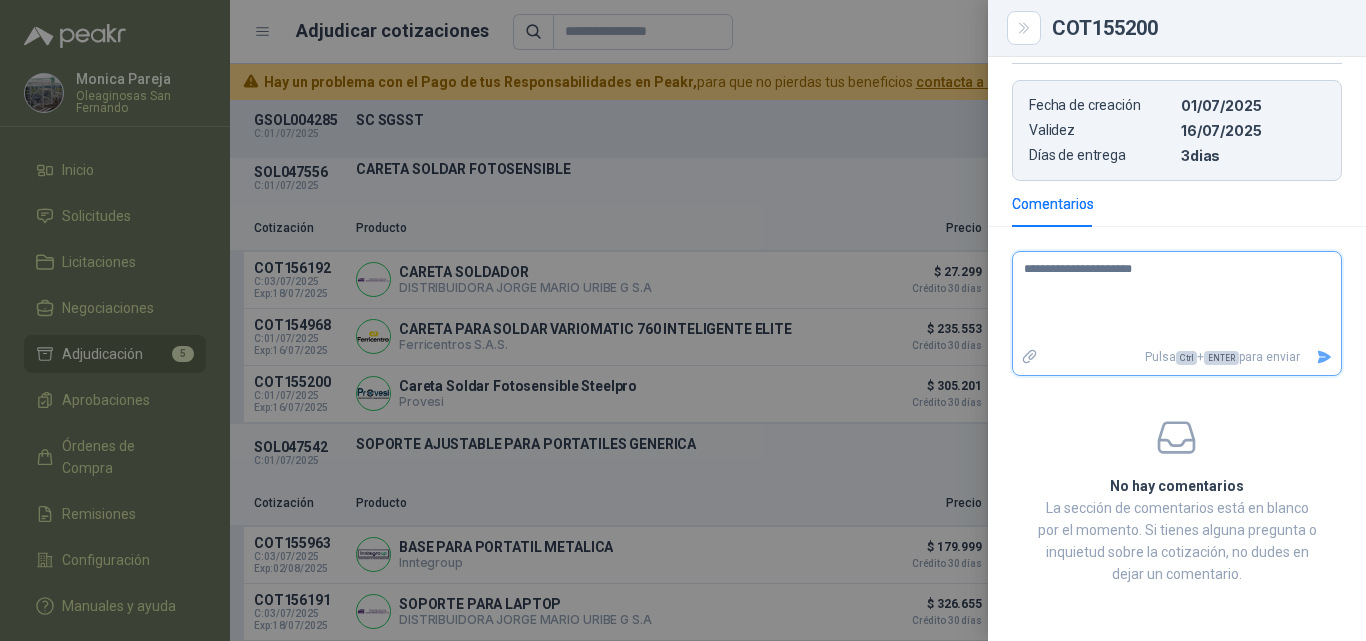 type 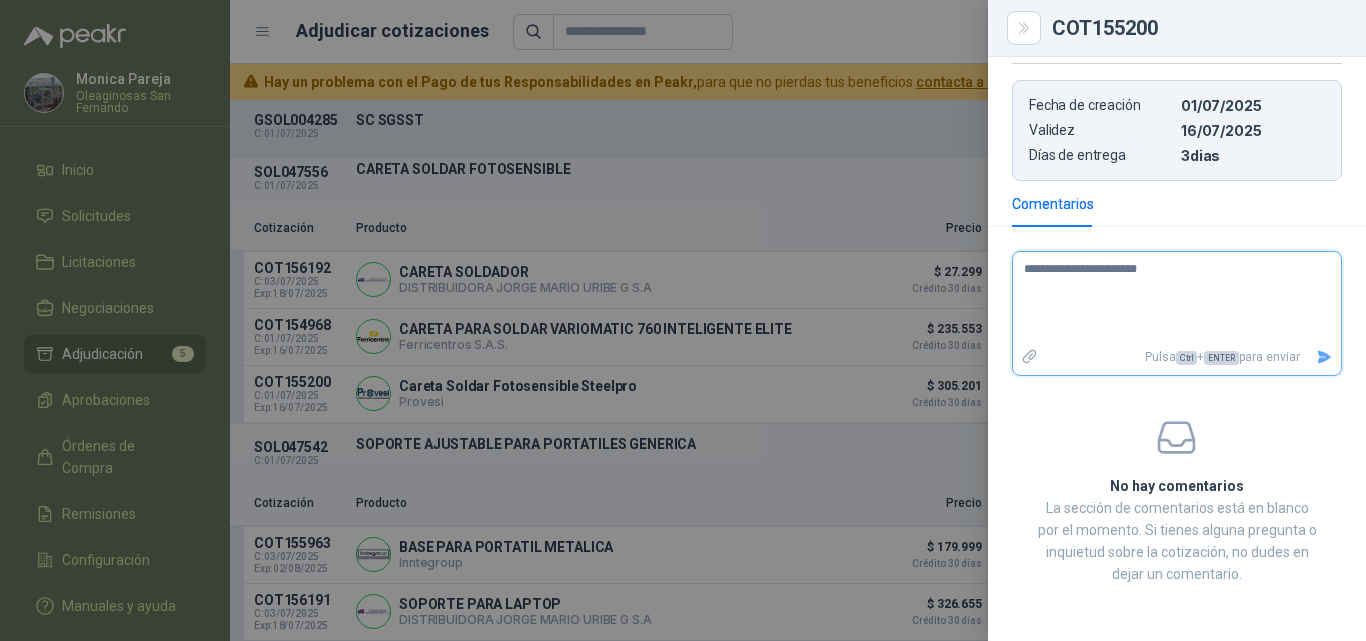type 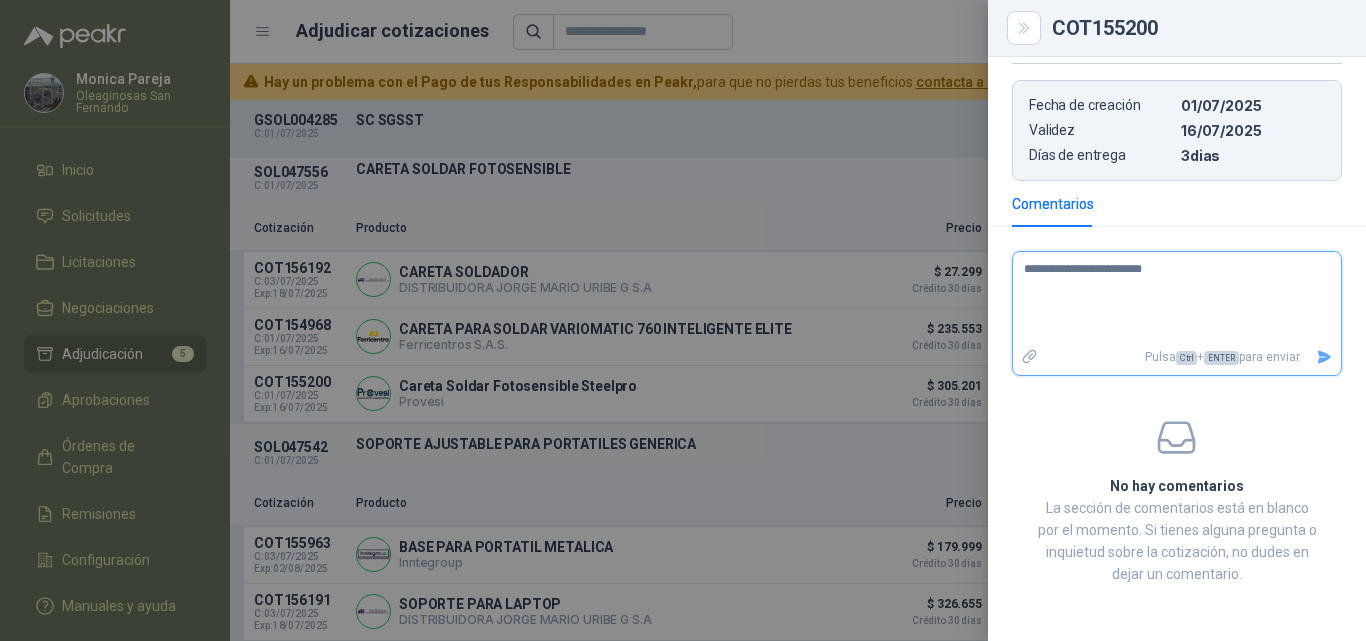 type 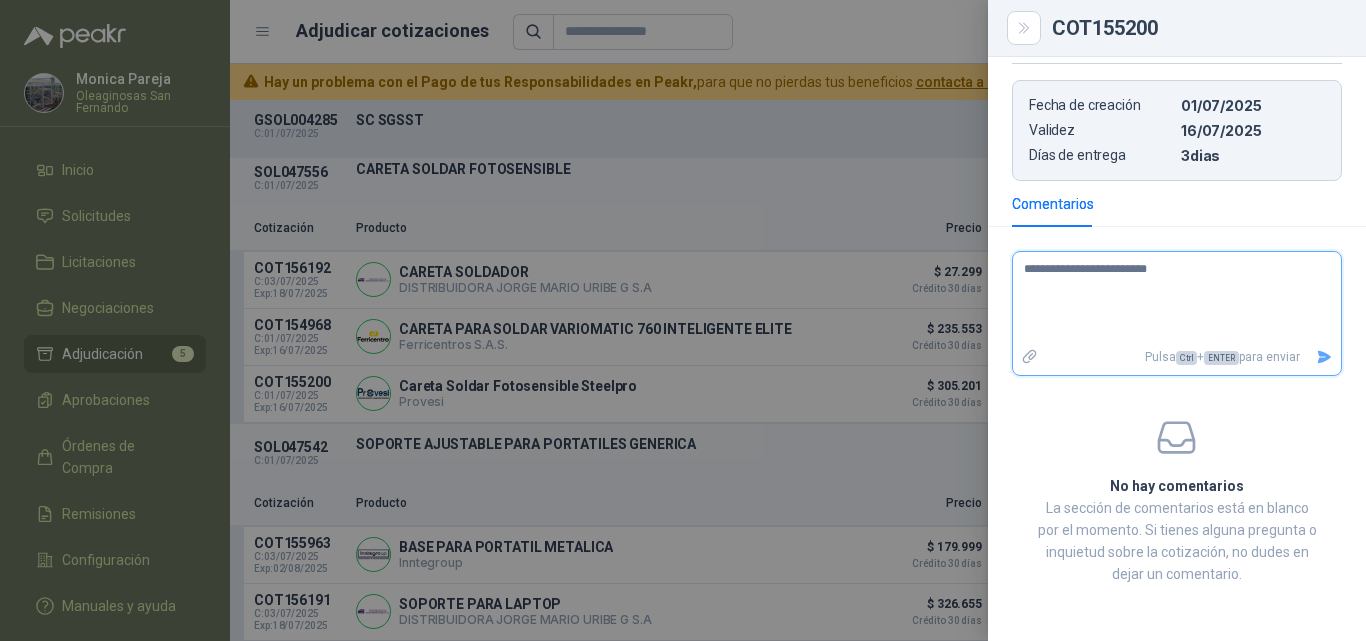 type 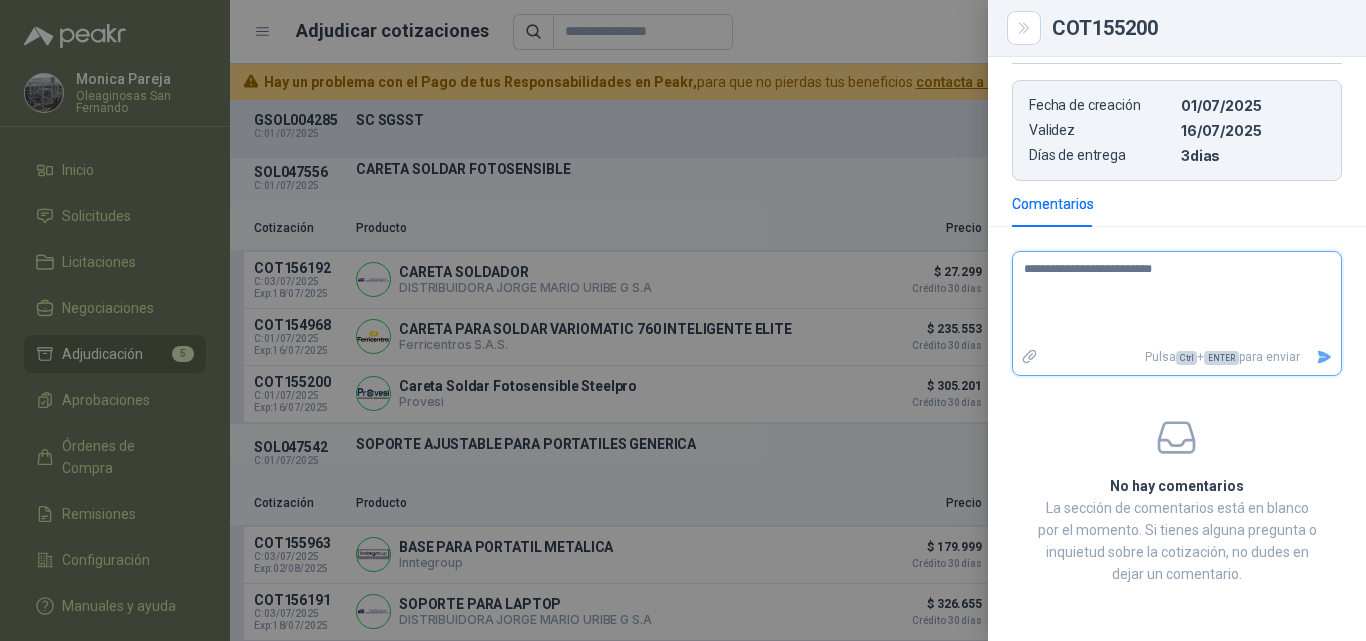 type 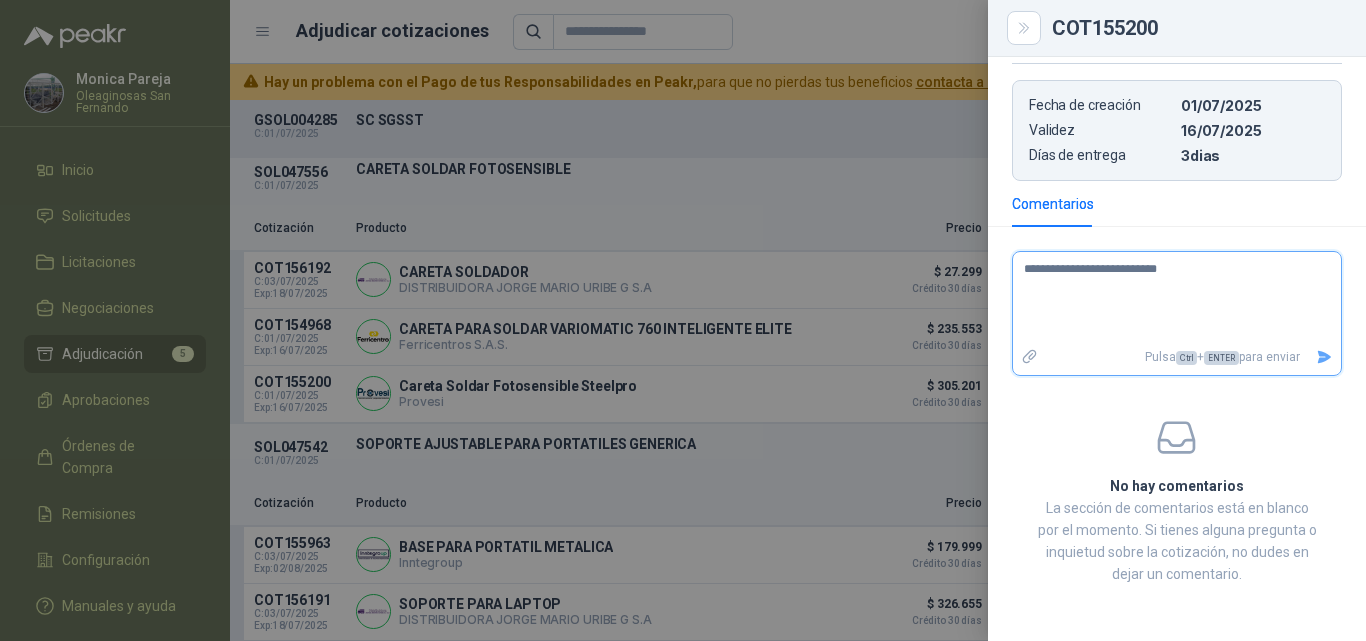 type 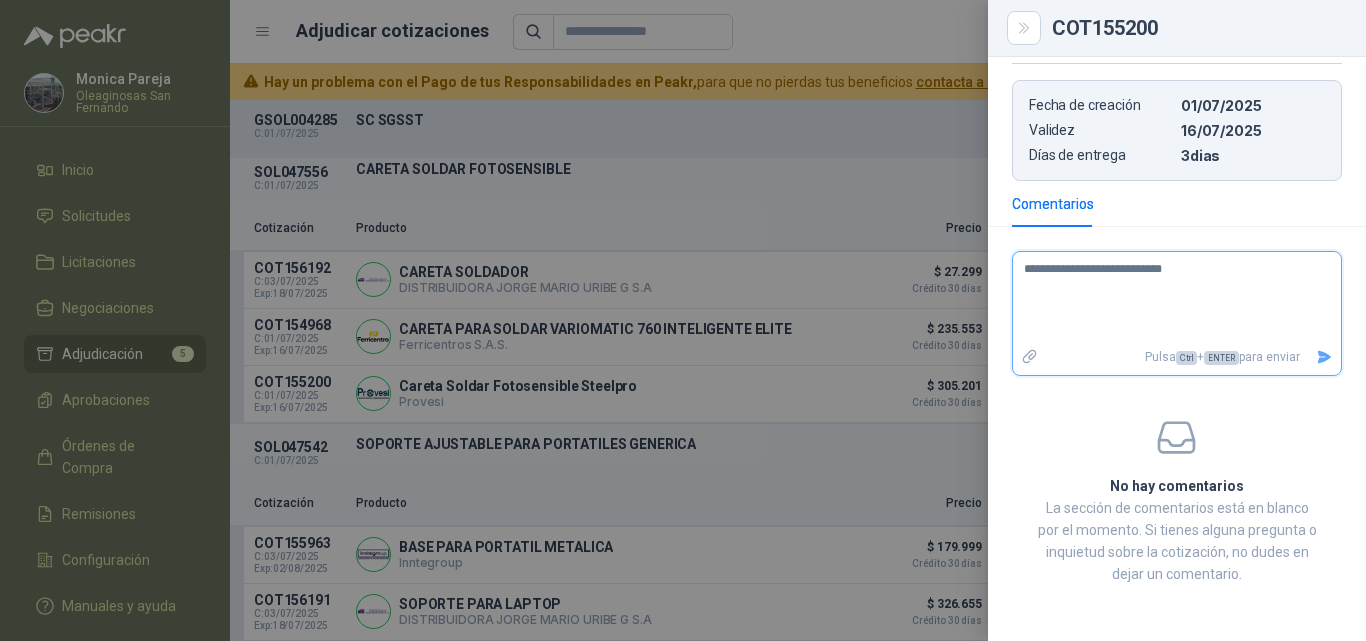 type 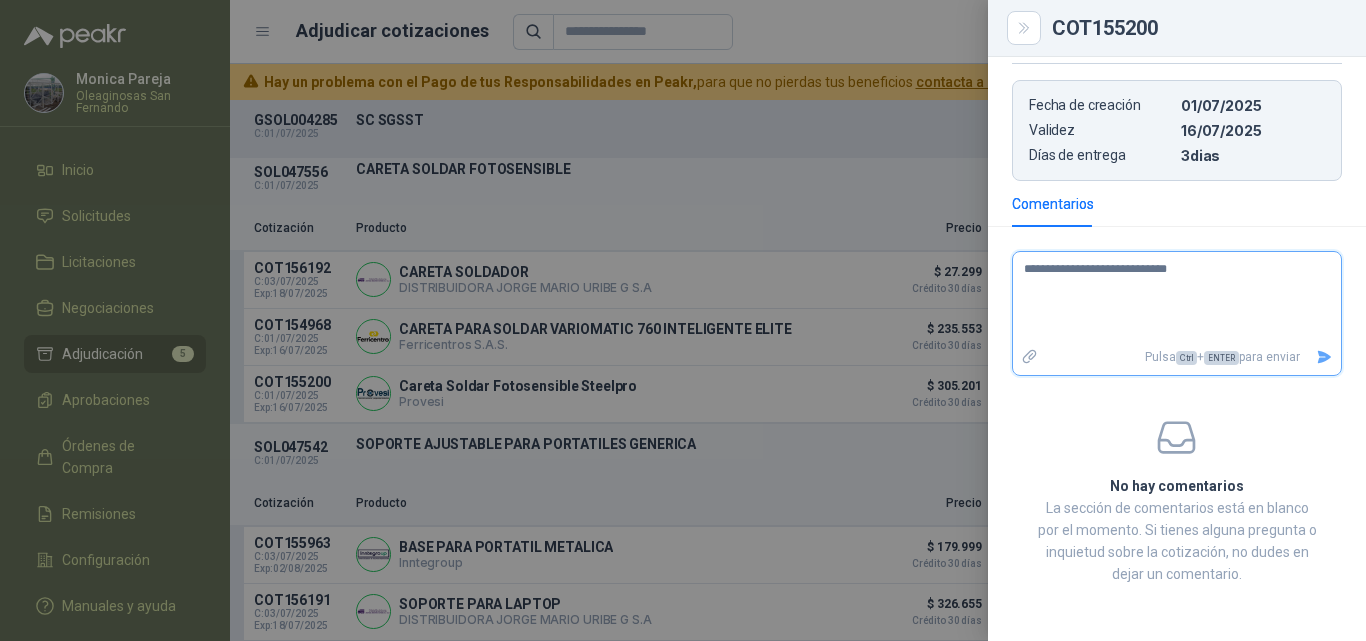 type 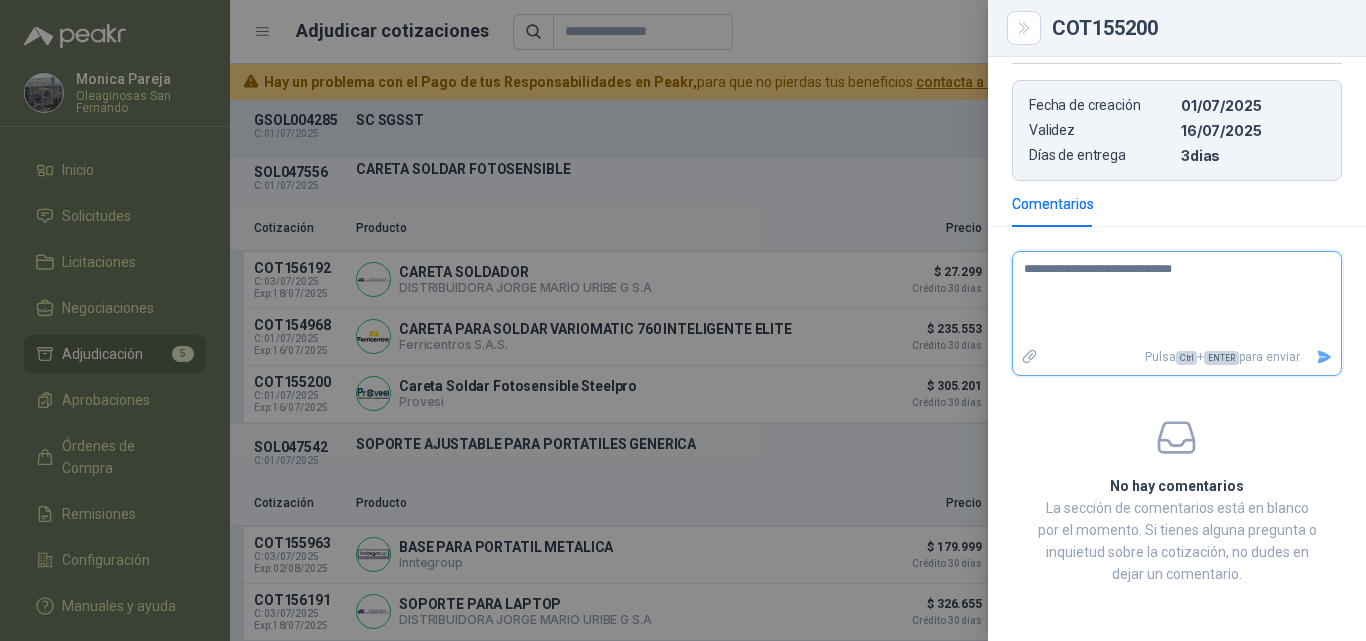 type 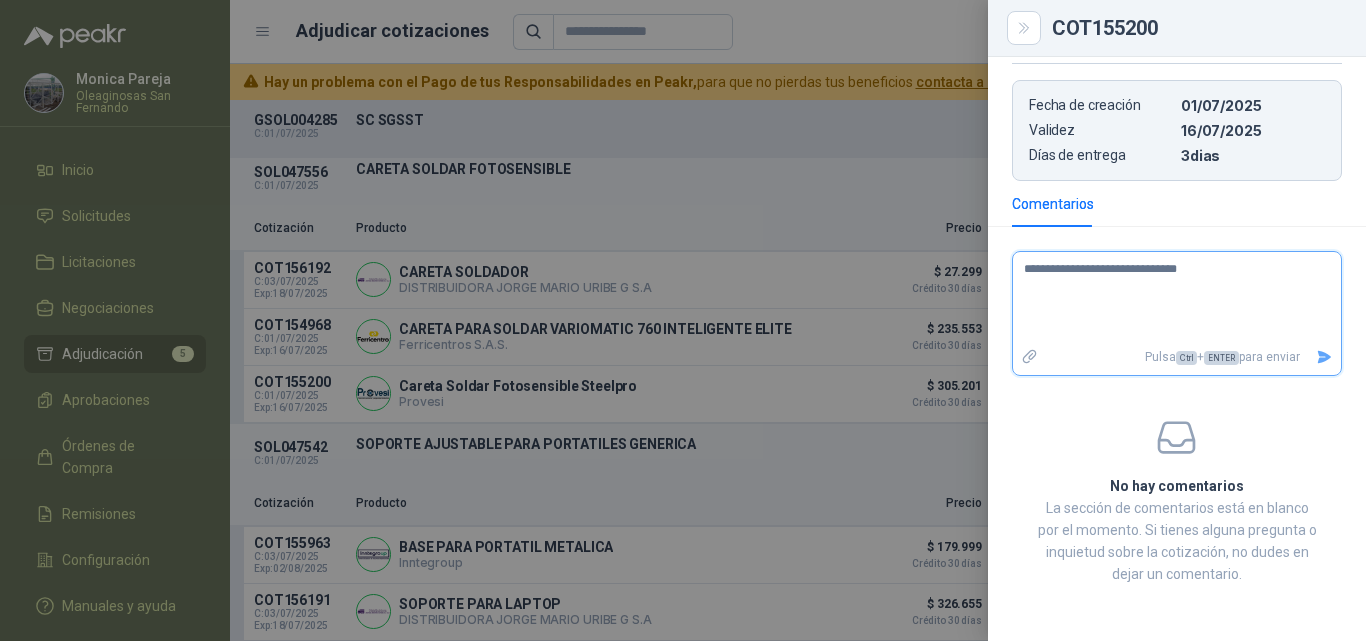 type 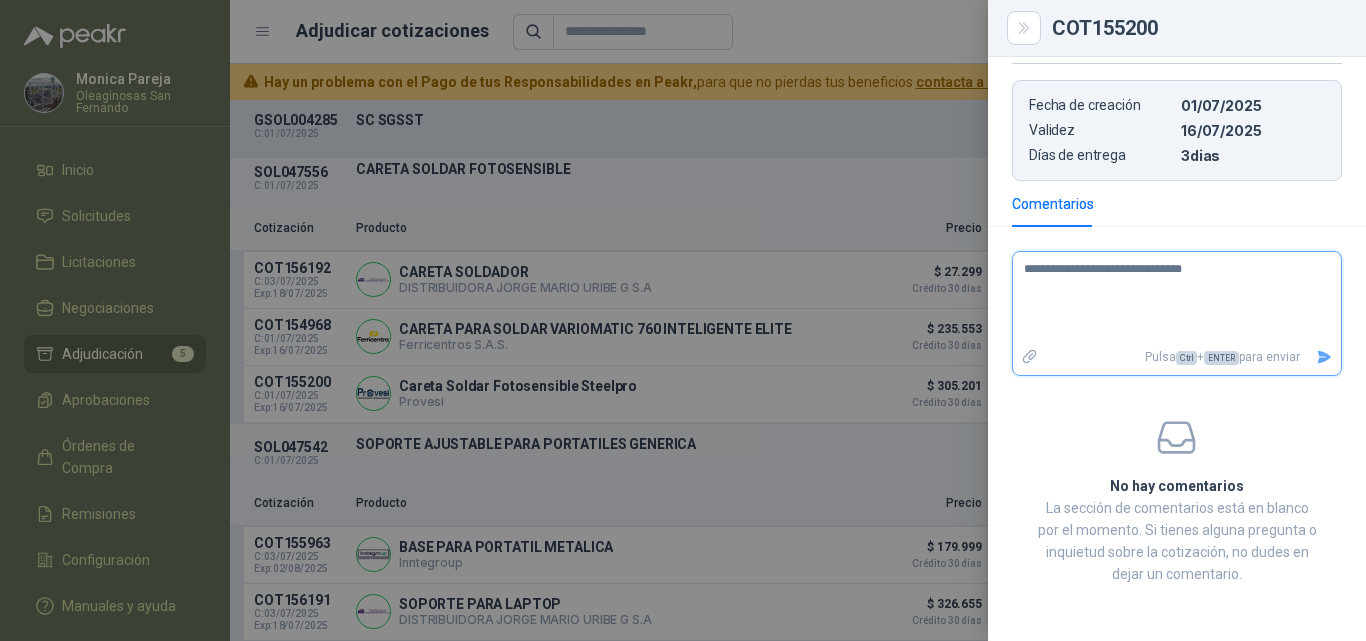 type 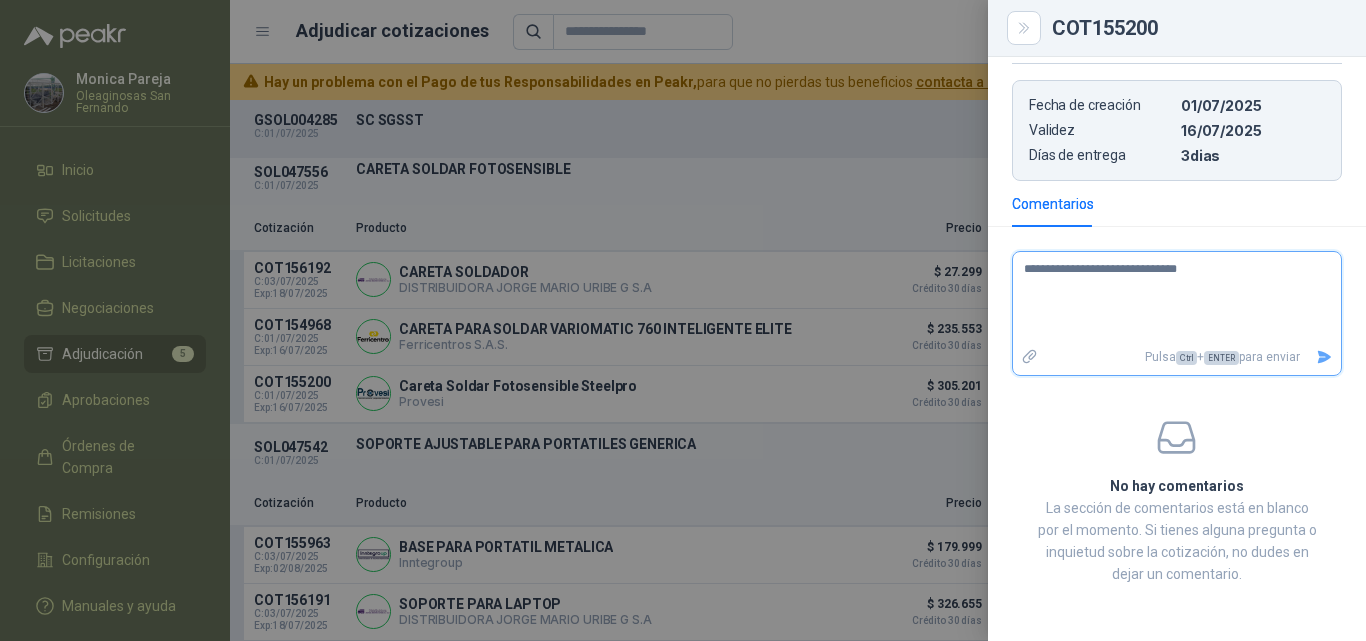 type 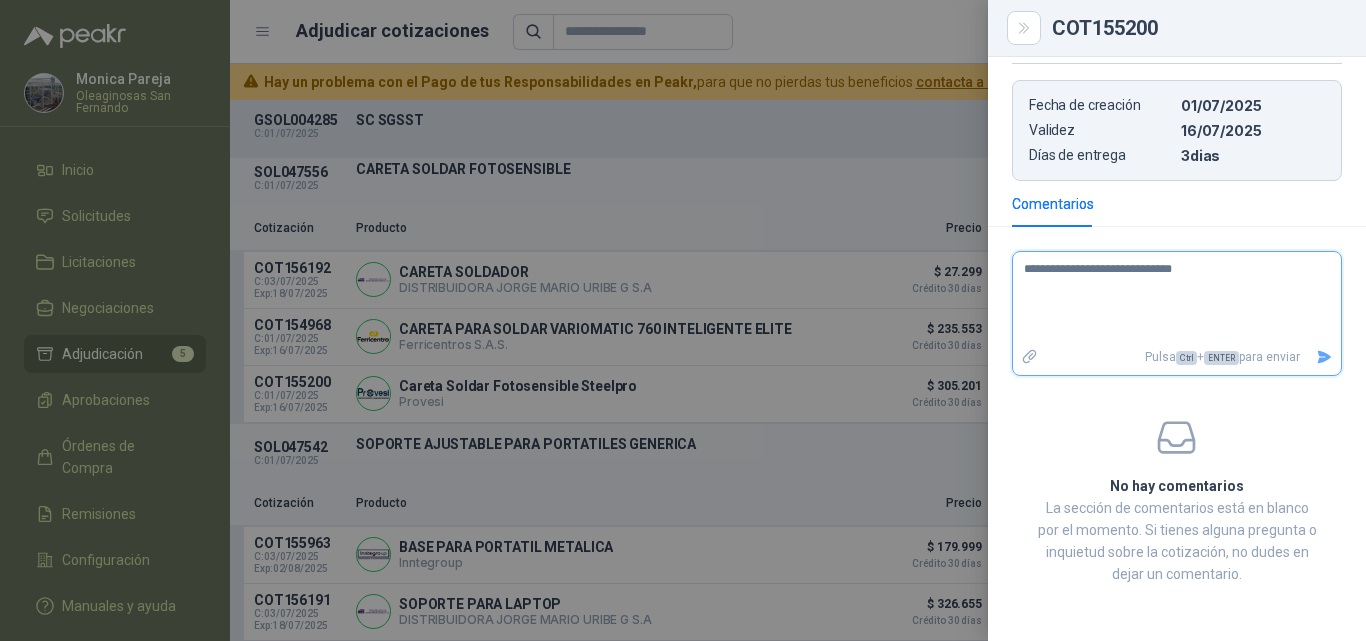type 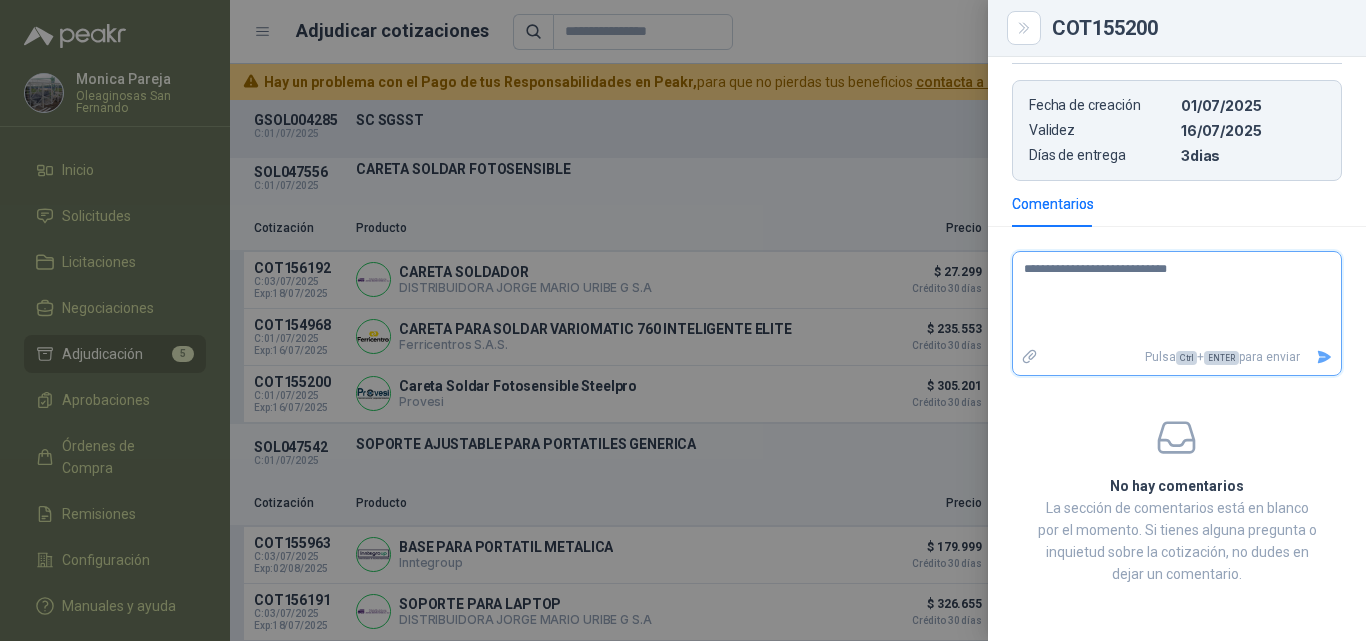 type 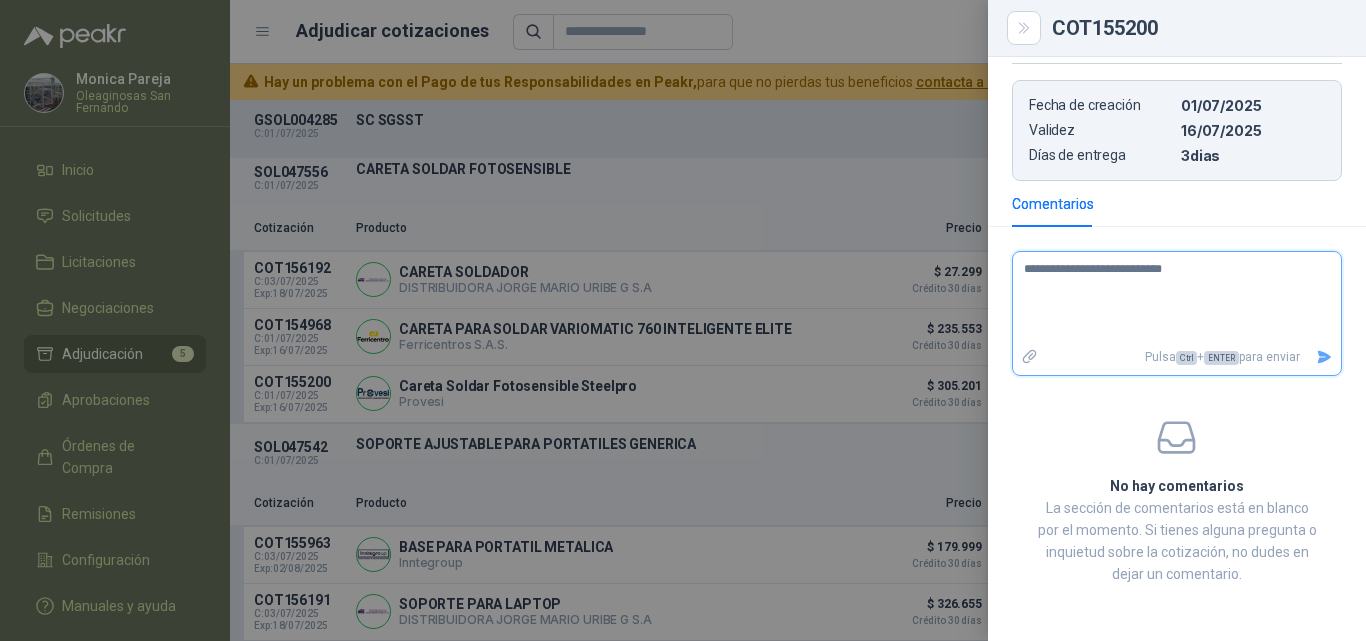 type 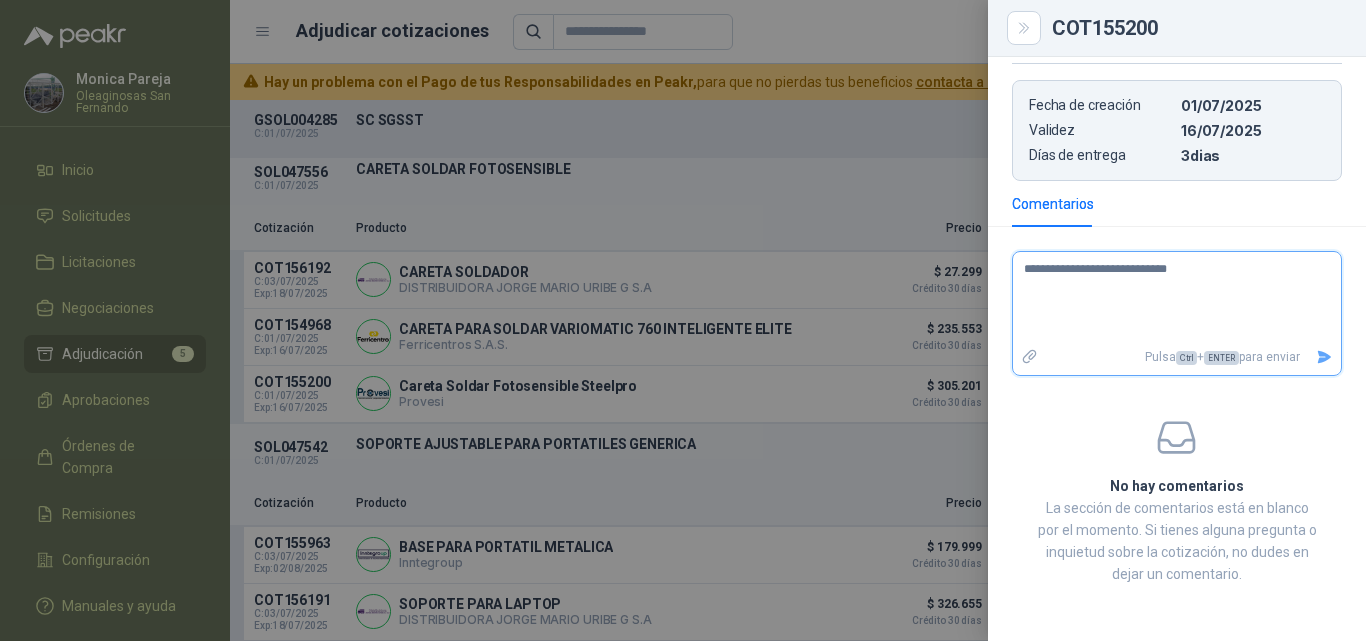 type 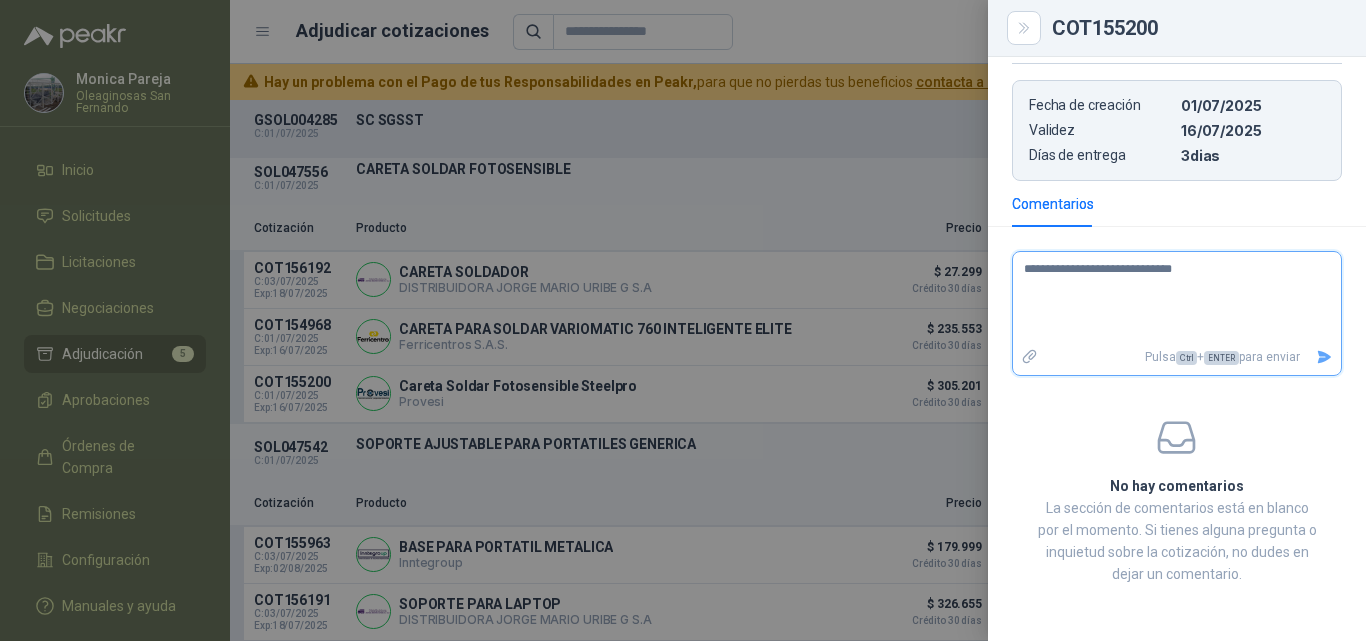 type 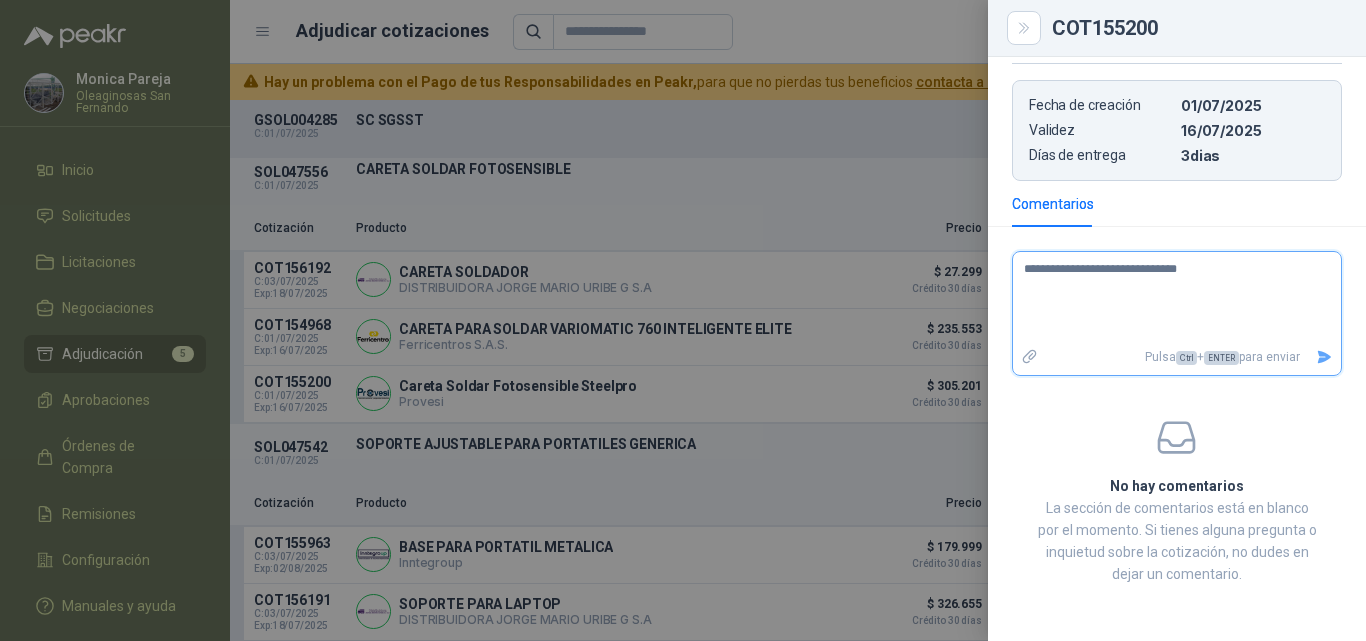 type 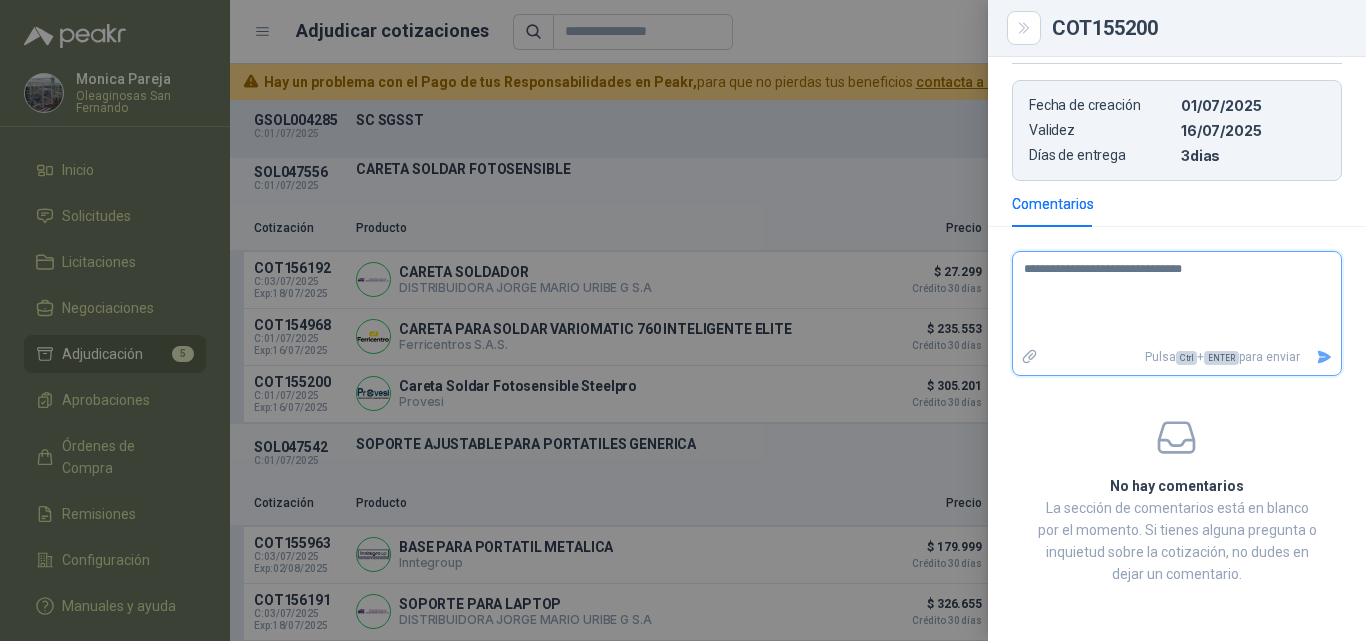 type 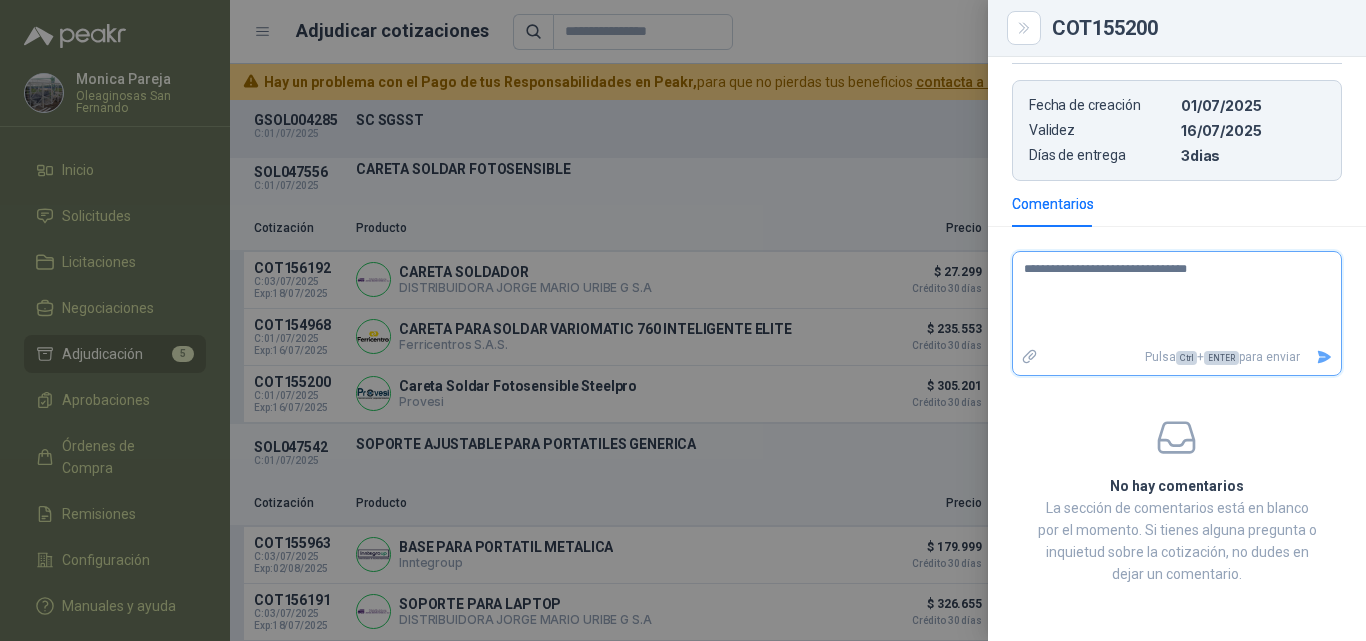 type 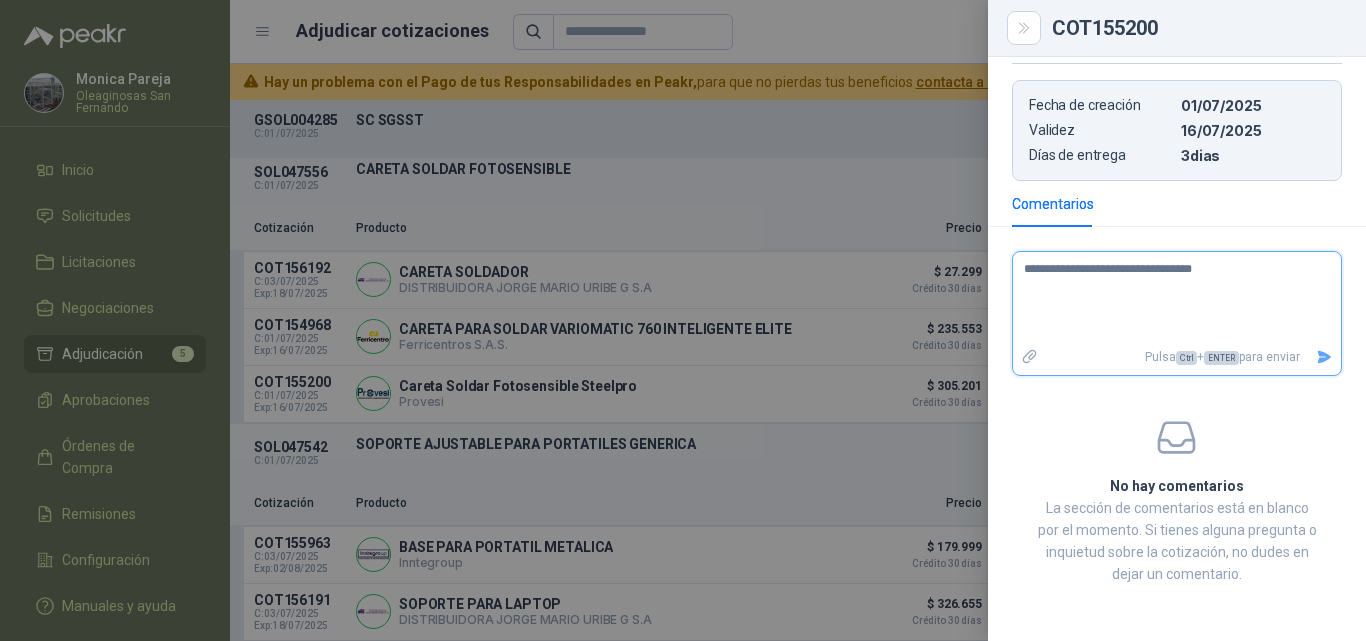 type 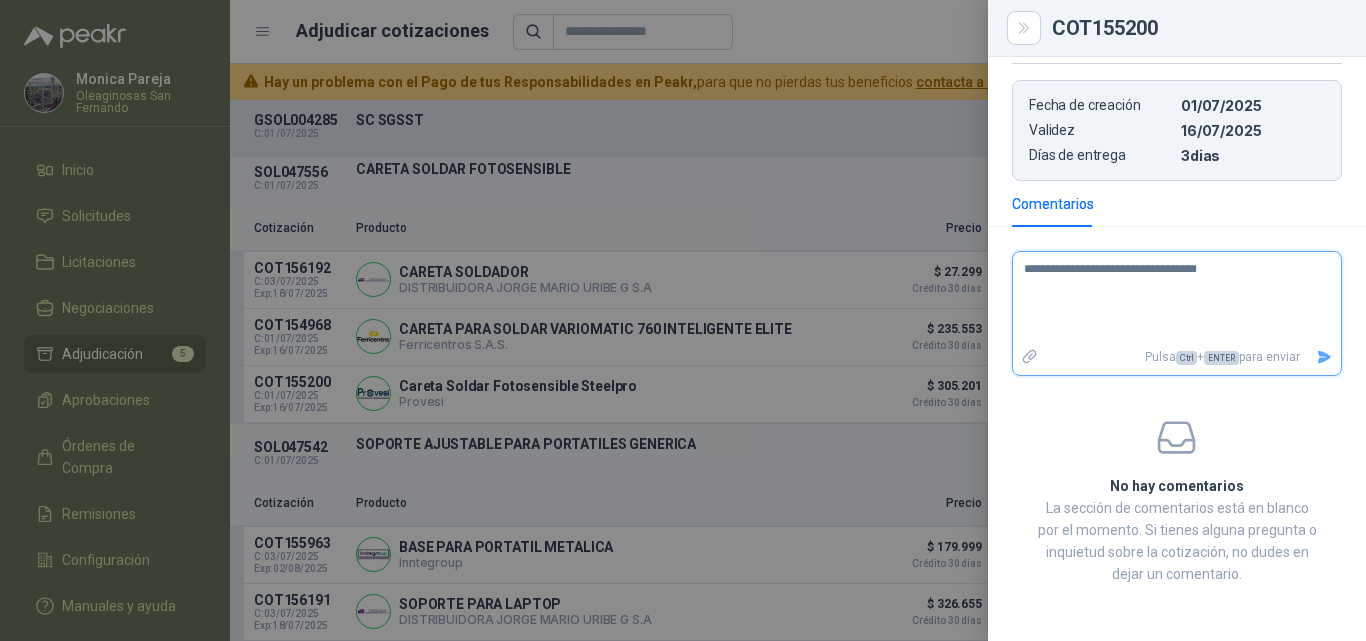 type 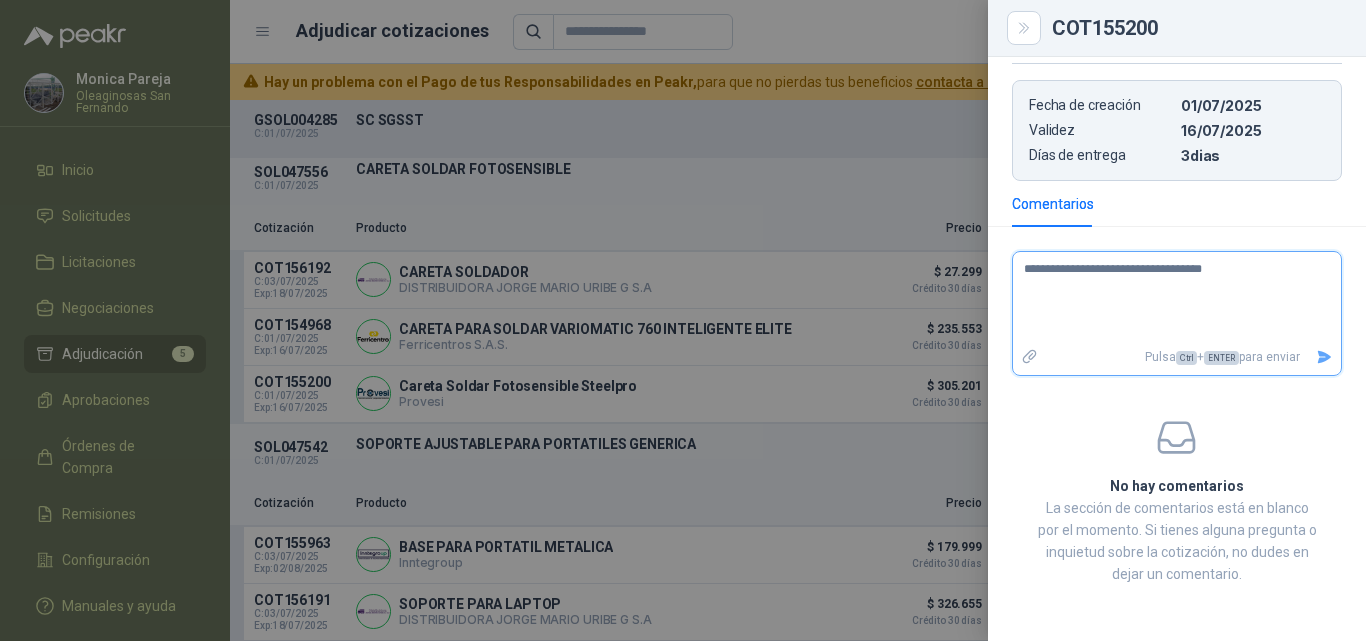 type 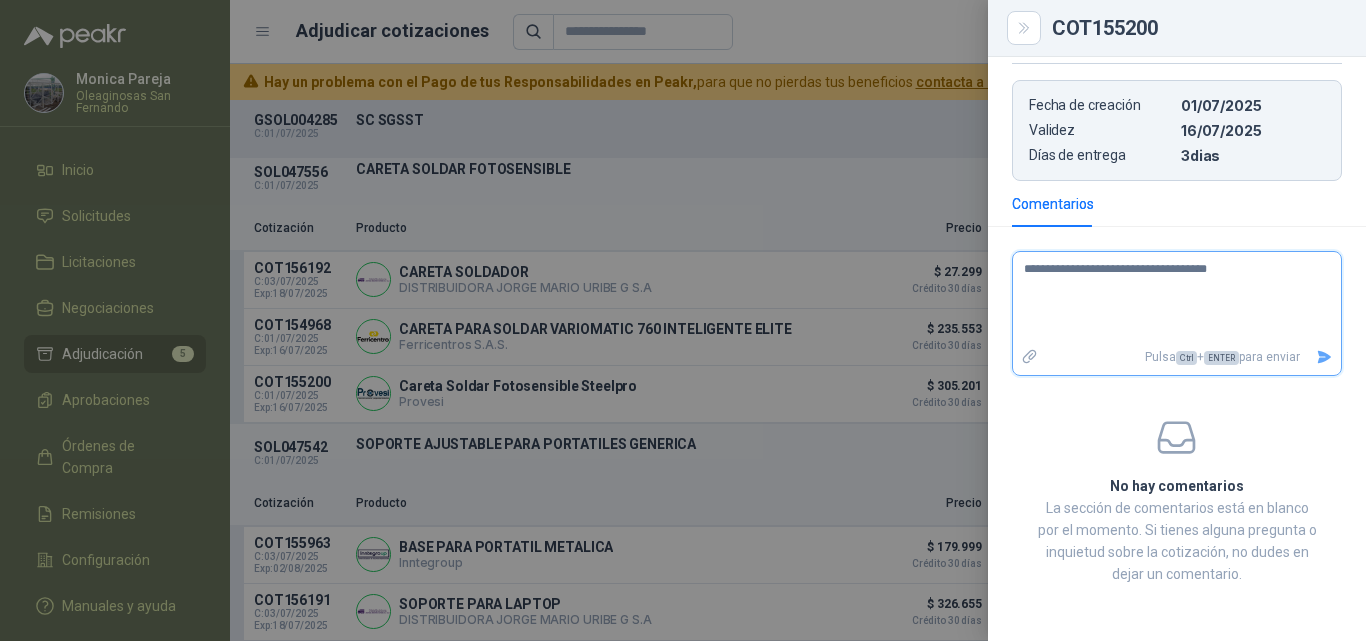 type 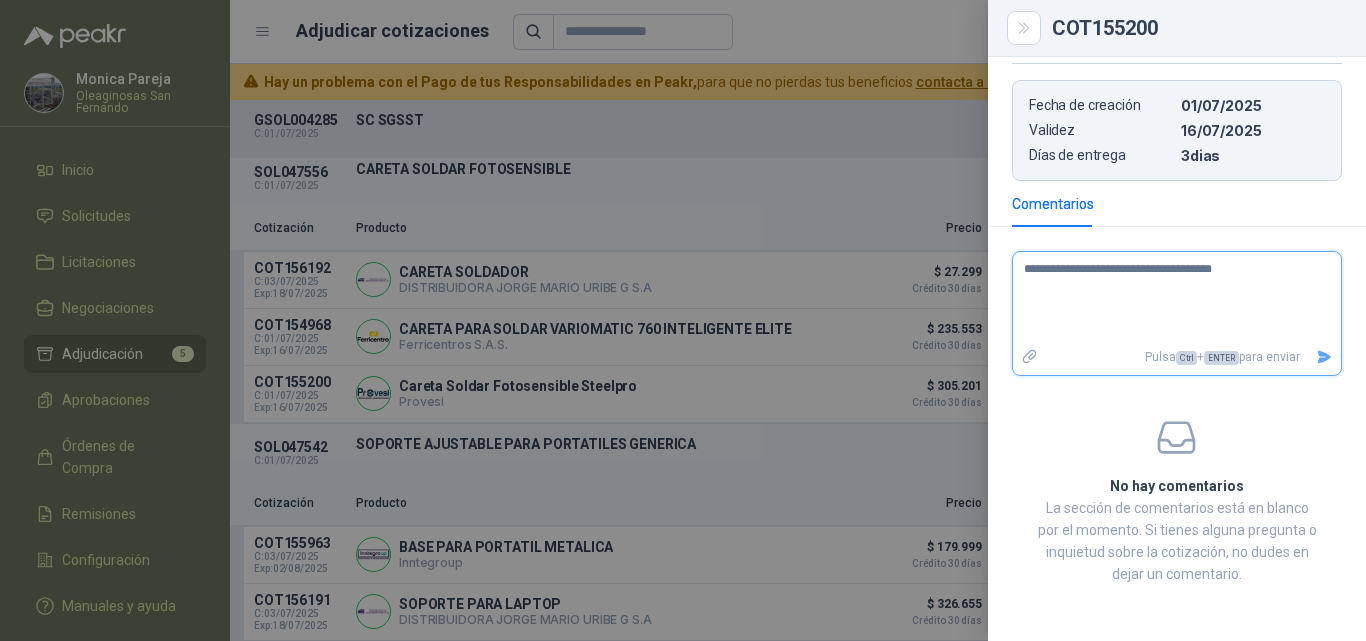 type 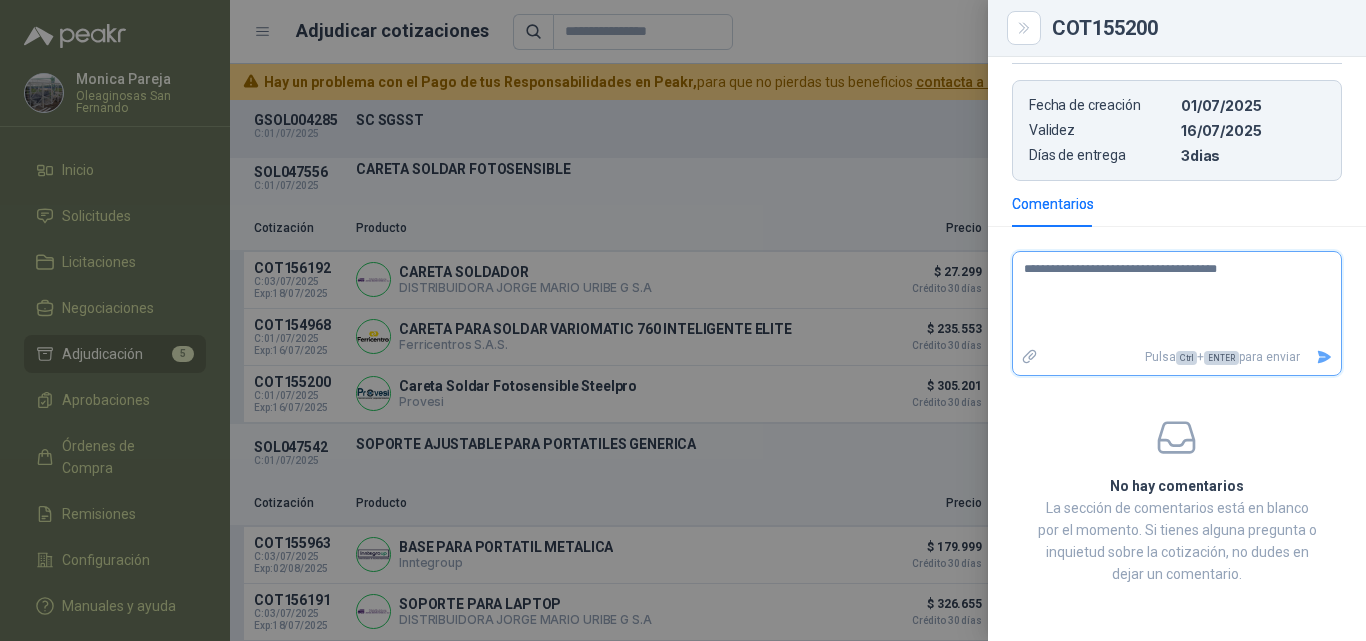 type 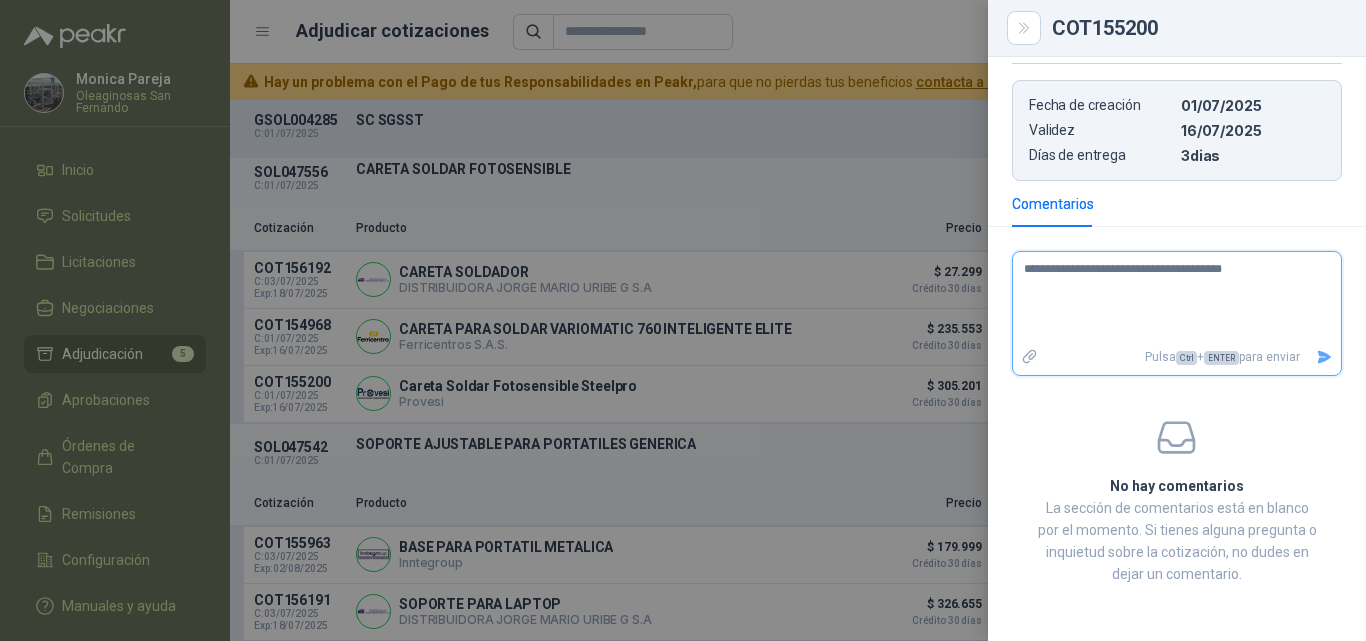 type 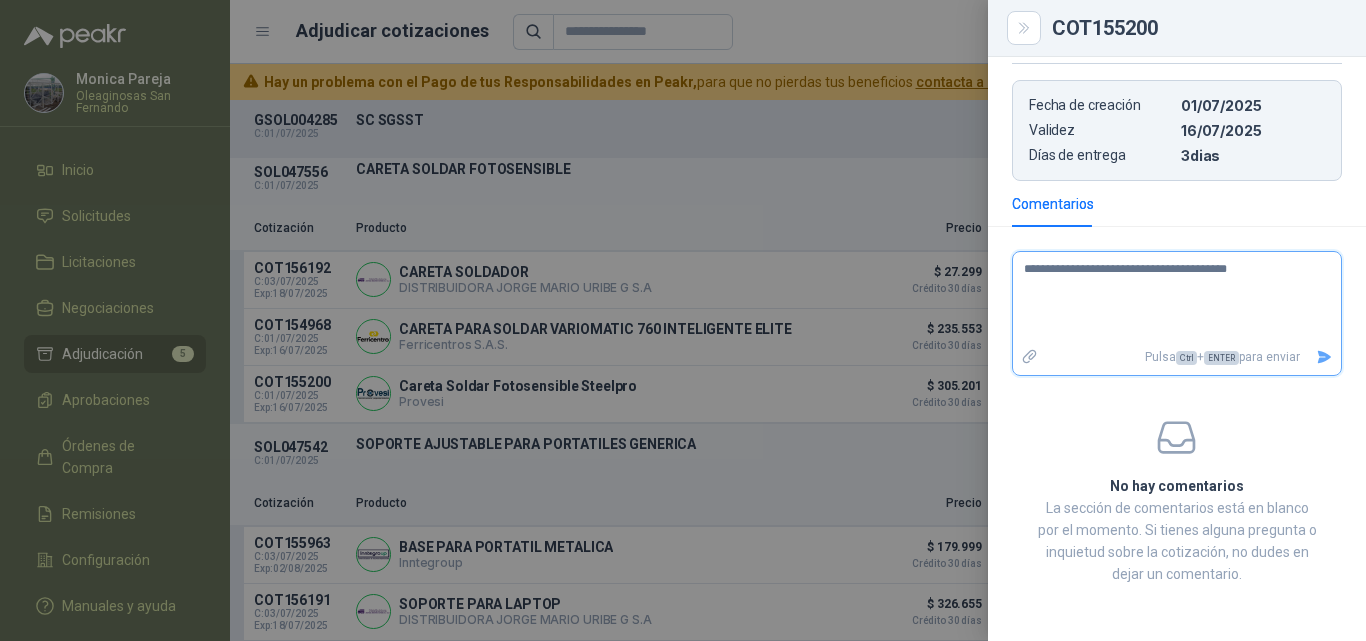 type 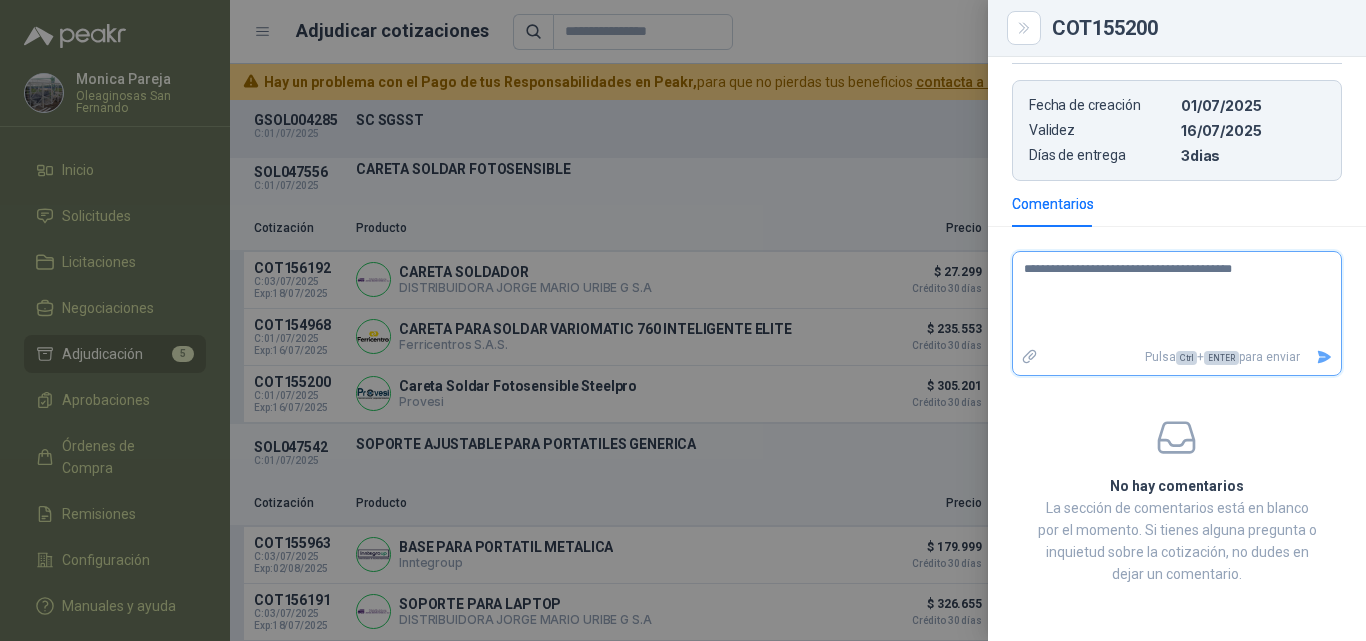 type 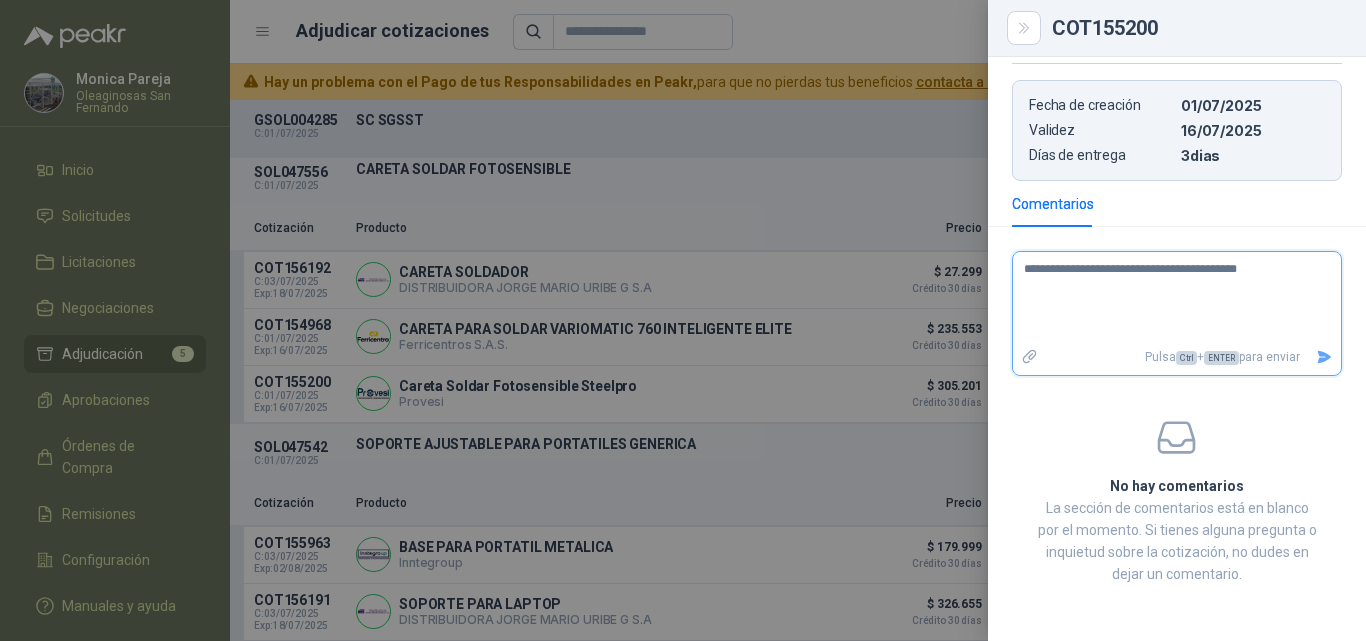 type 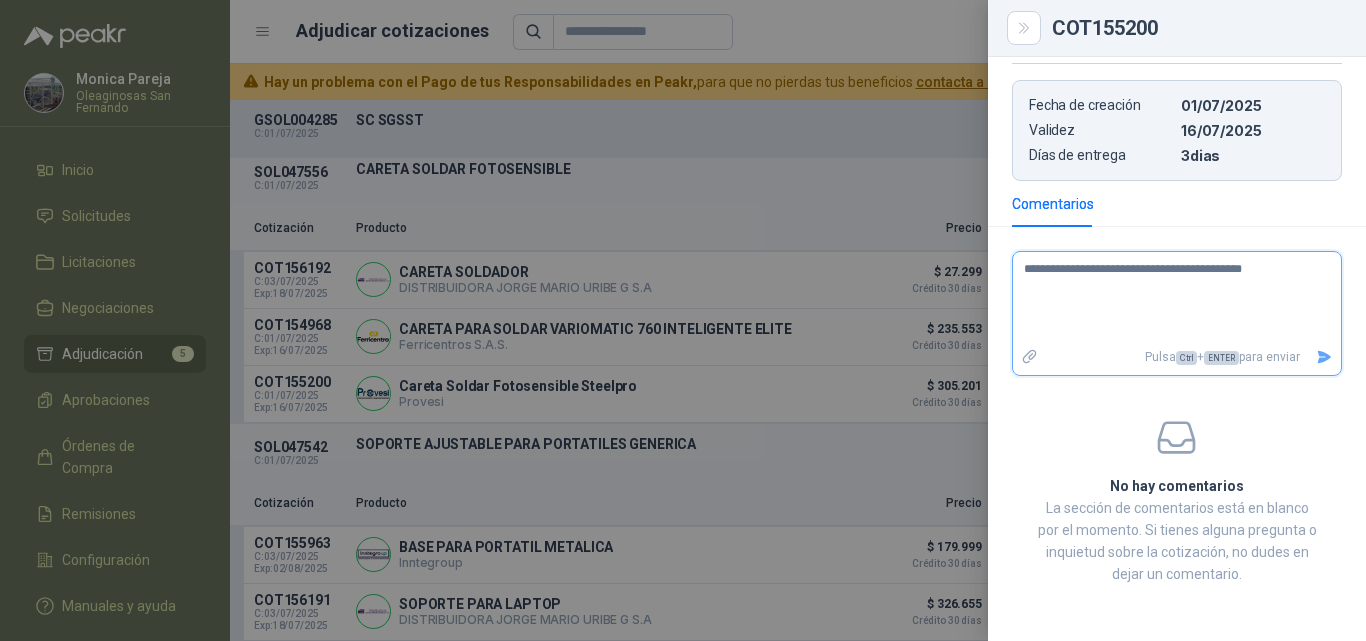 click on "**********" at bounding box center (1169, 298) 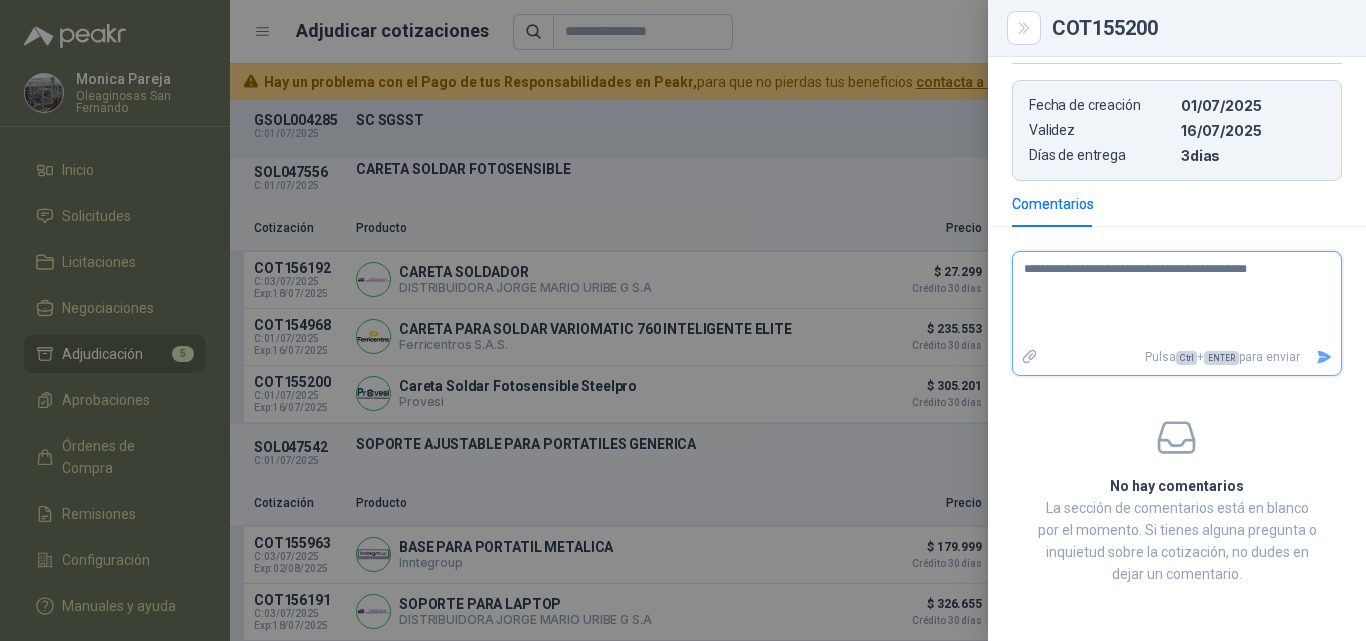 type 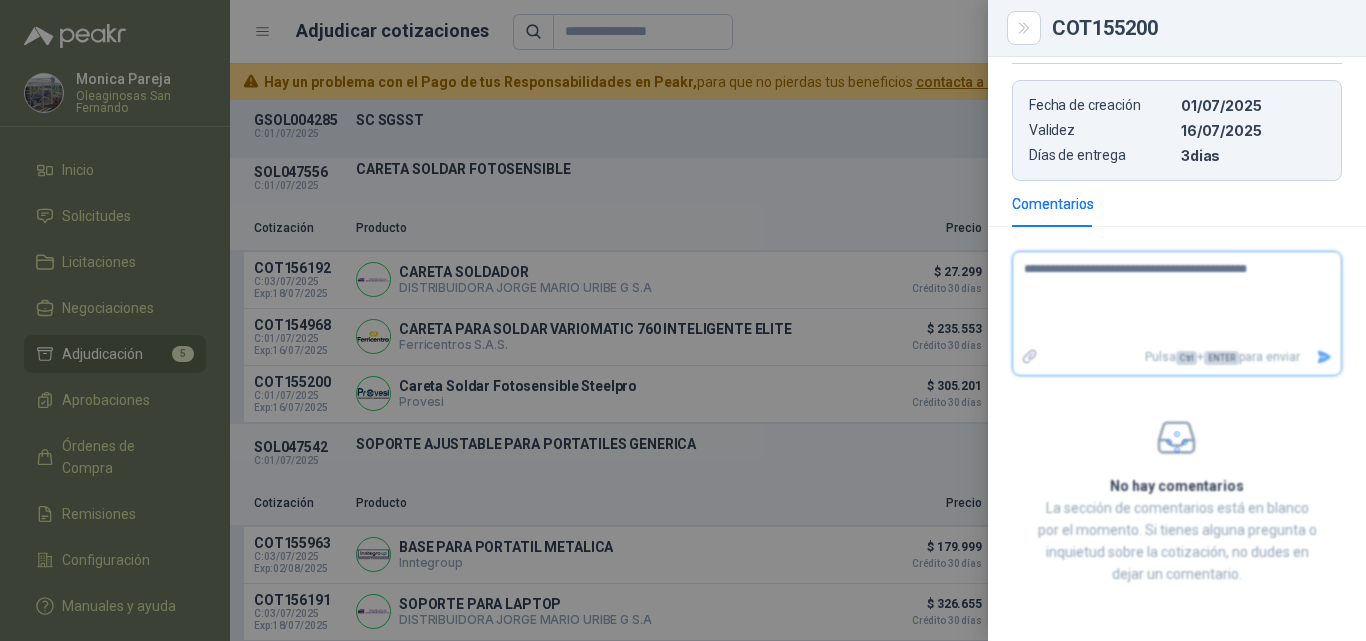 type 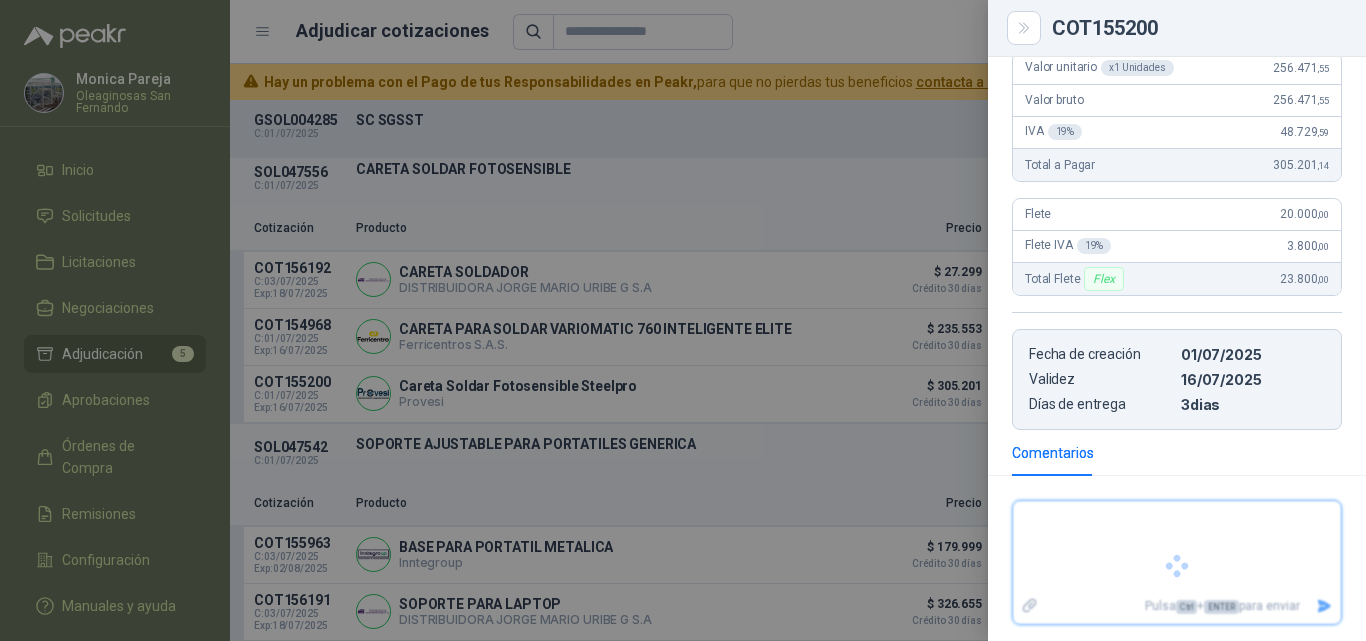 scroll, scrollTop: 368, scrollLeft: 0, axis: vertical 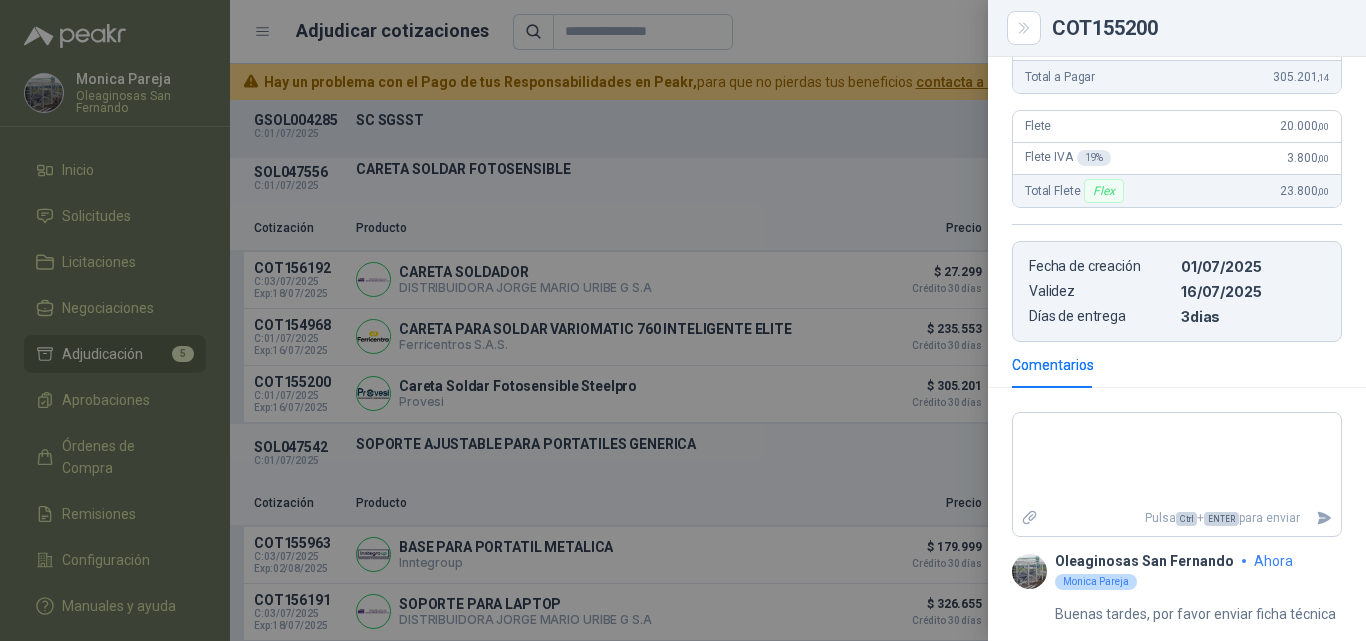 click at bounding box center [683, 320] 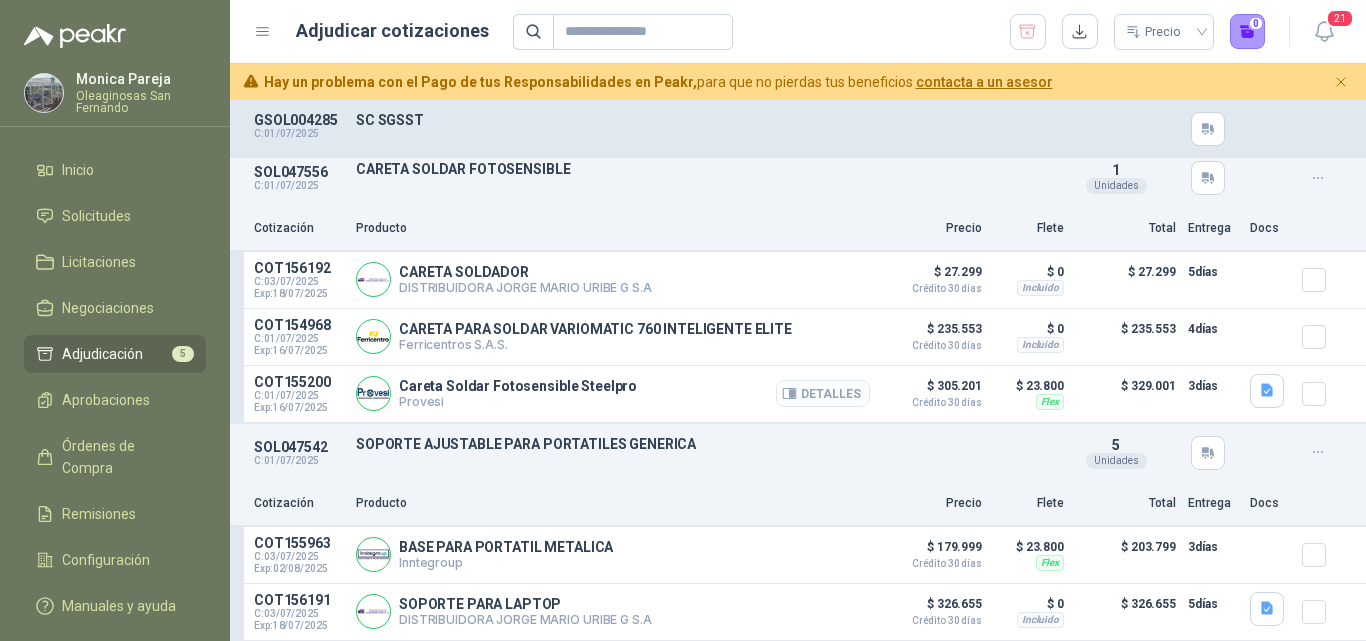click on "Detalles" at bounding box center [823, 393] 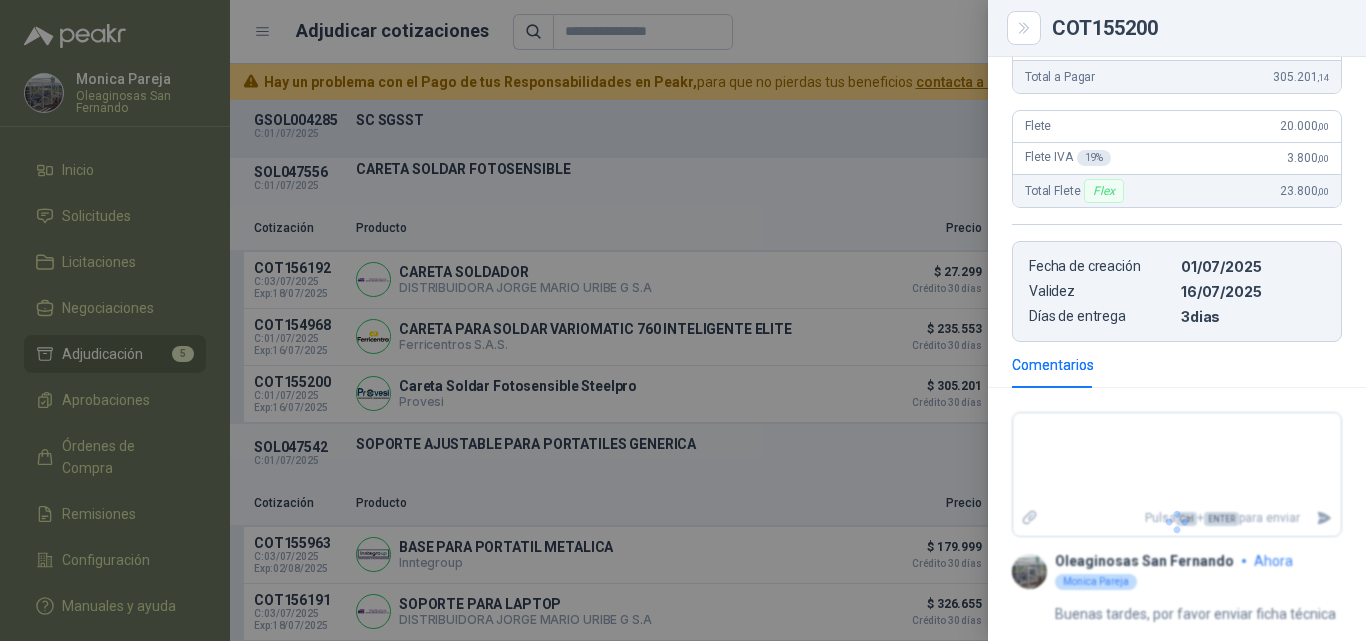 click at bounding box center (683, 320) 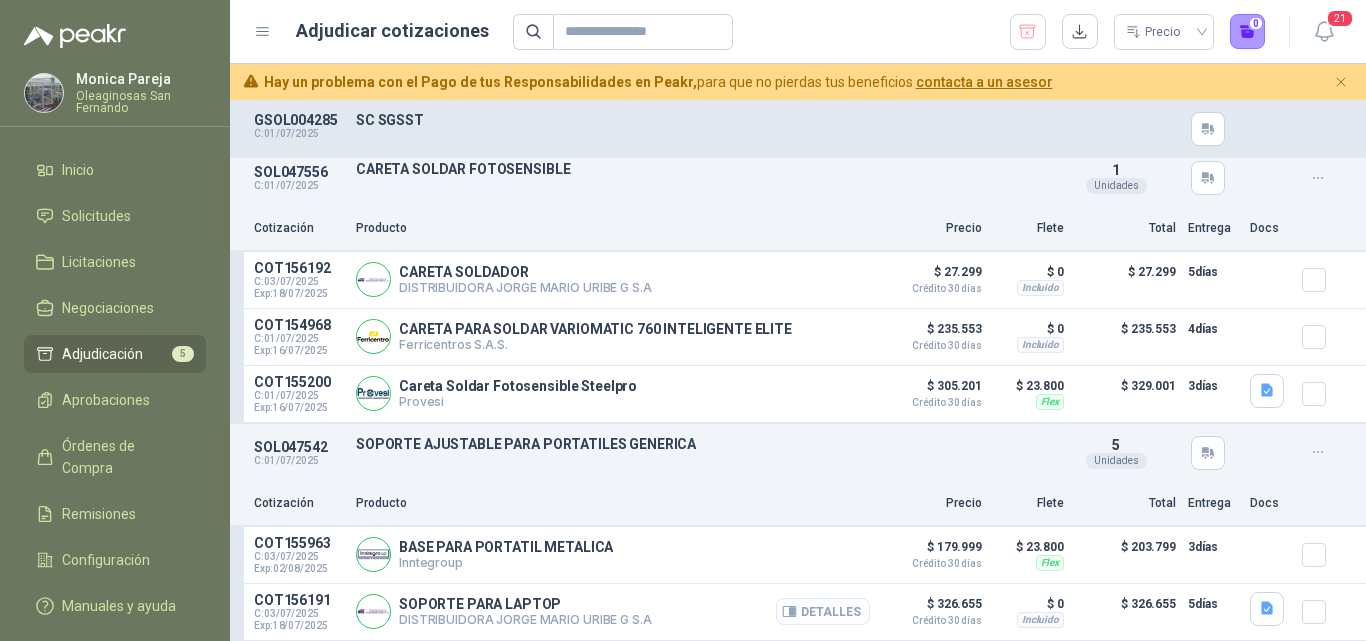 click on "Detalles" at bounding box center [823, 611] 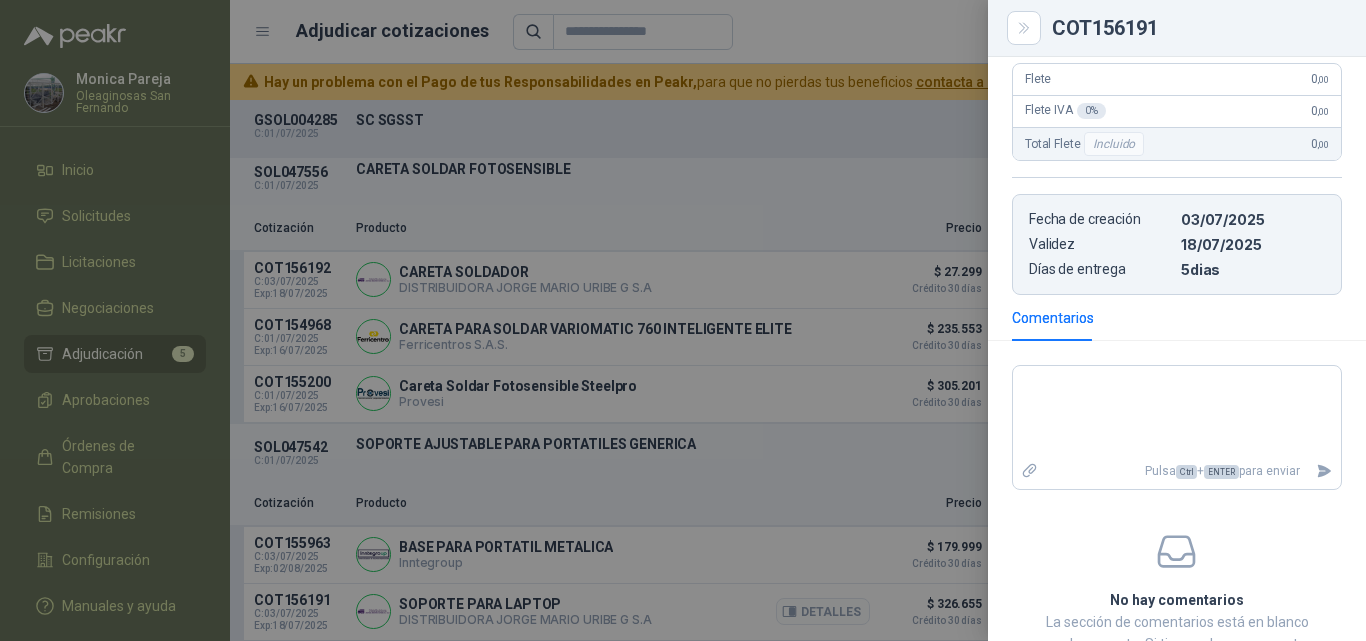 scroll, scrollTop: 344, scrollLeft: 0, axis: vertical 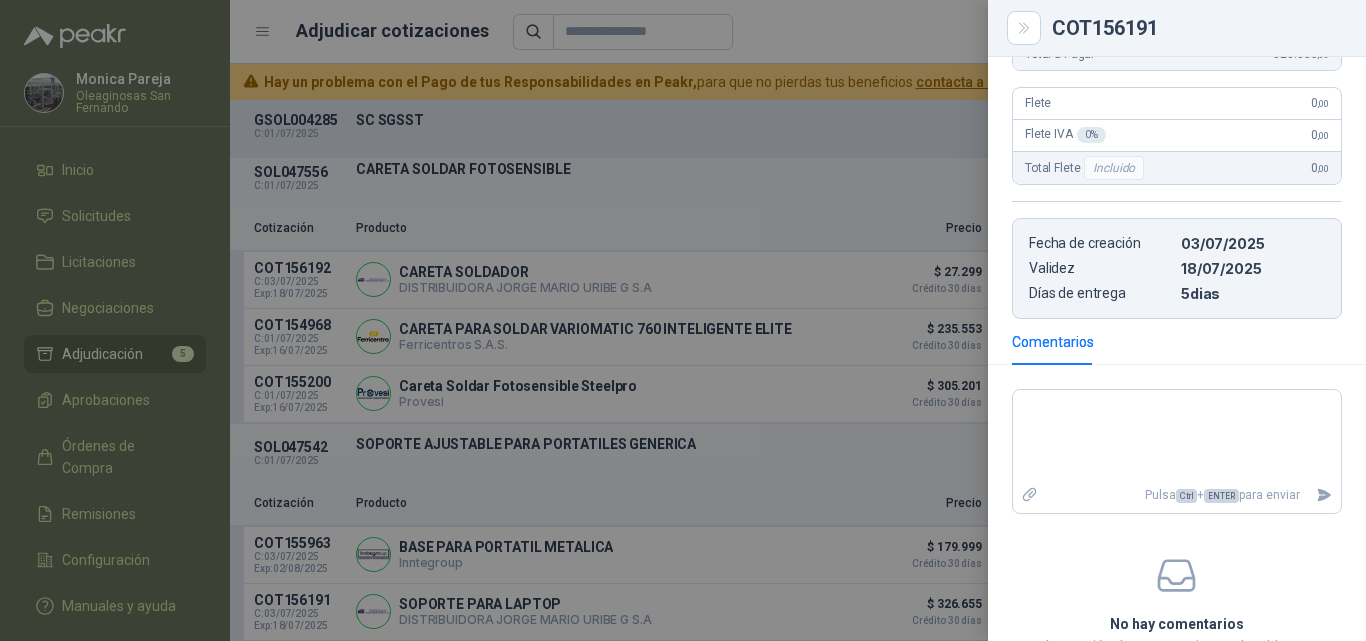 click at bounding box center [683, 320] 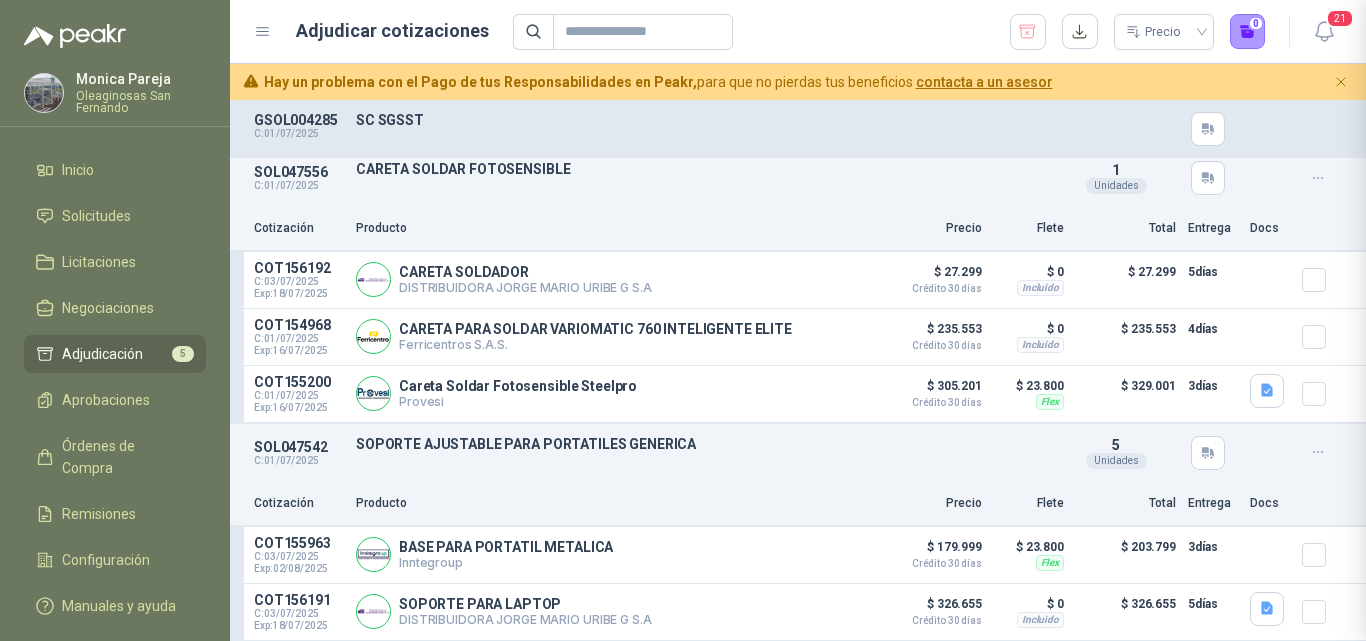 type 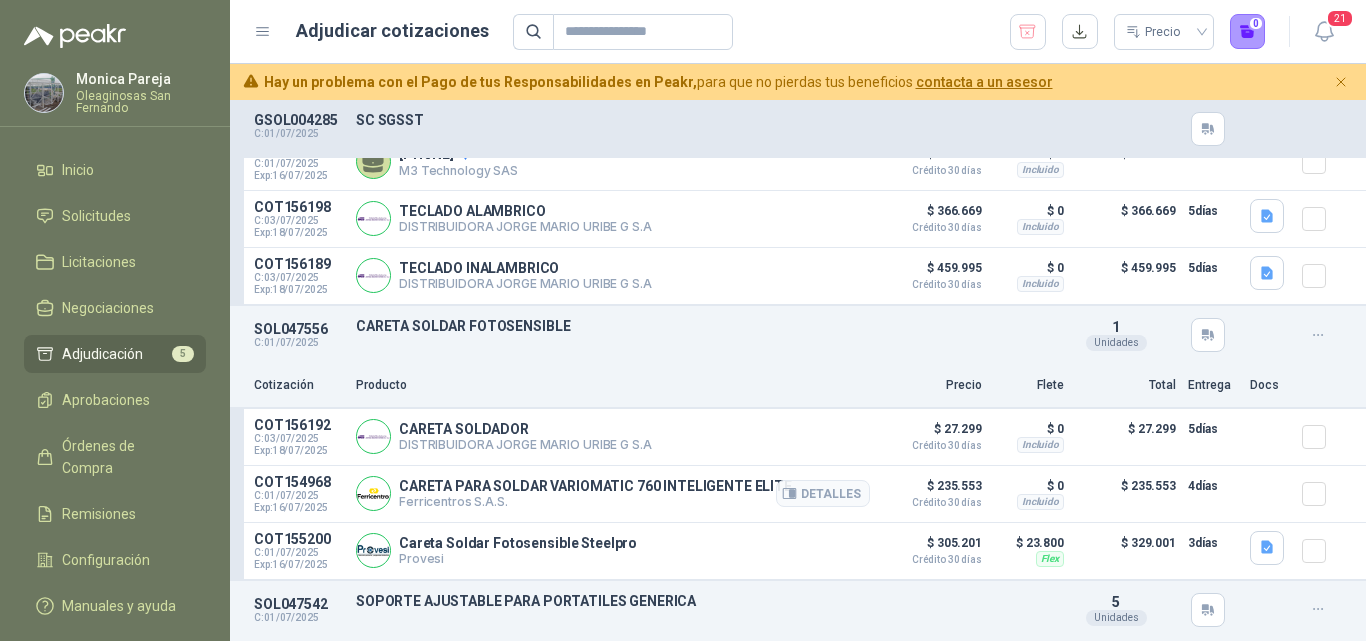 scroll, scrollTop: 926, scrollLeft: 0, axis: vertical 